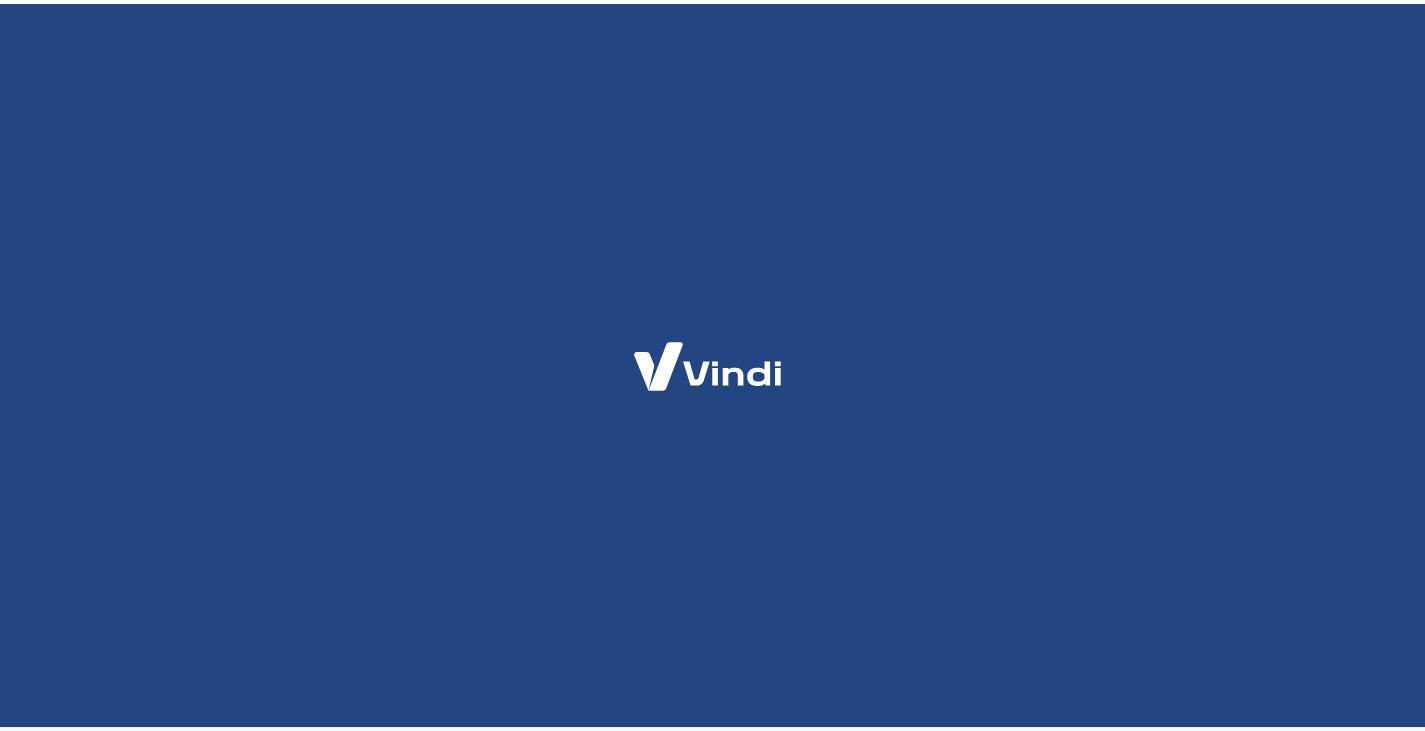 scroll, scrollTop: 0, scrollLeft: 0, axis: both 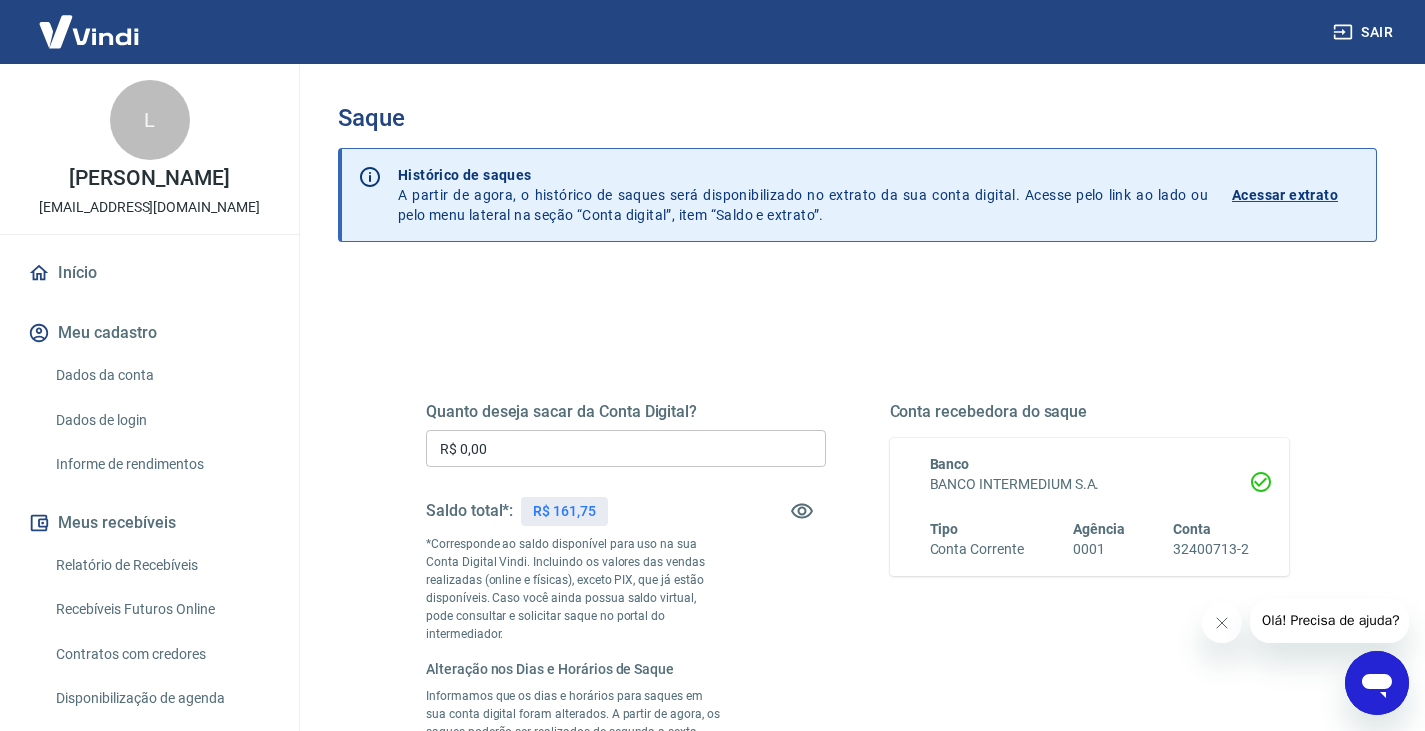 click on "R$ 0,00" at bounding box center [626, 448] 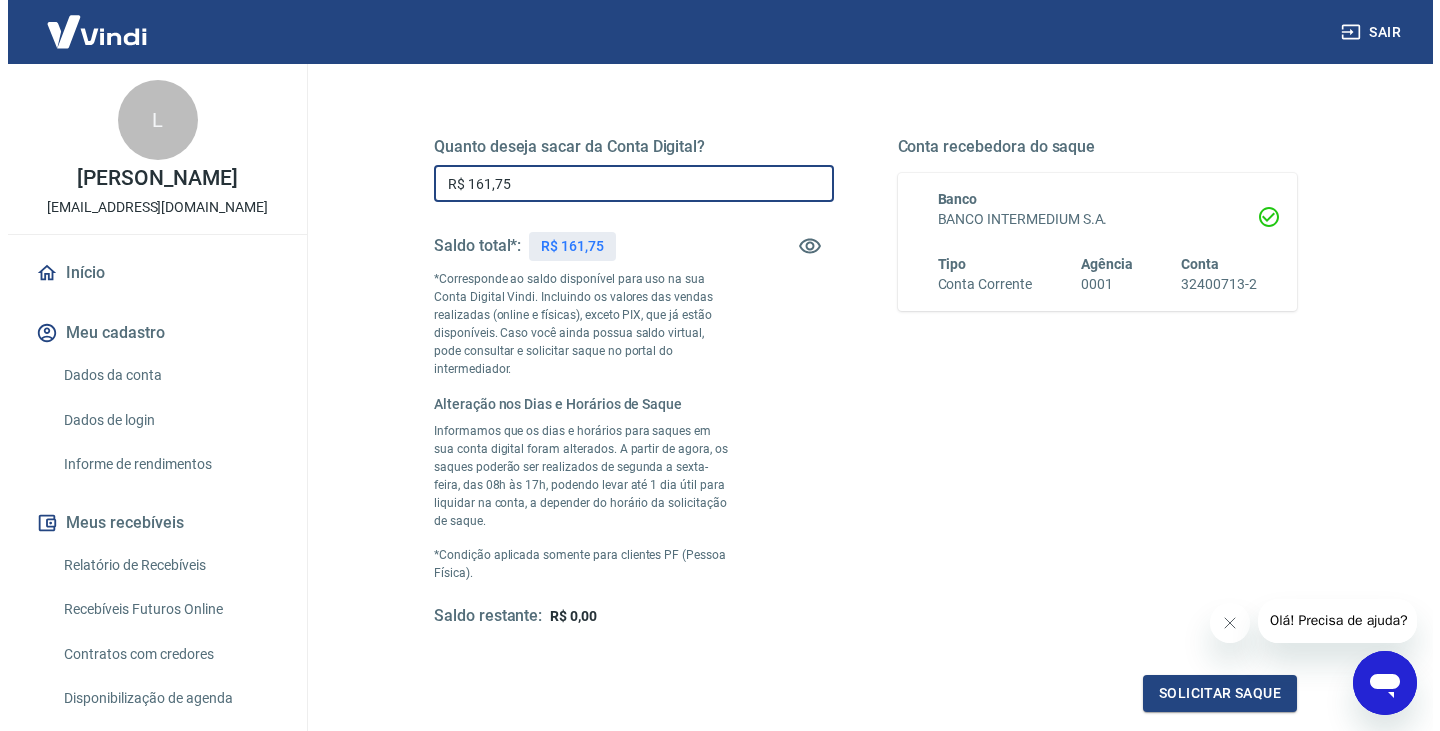 scroll, scrollTop: 300, scrollLeft: 0, axis: vertical 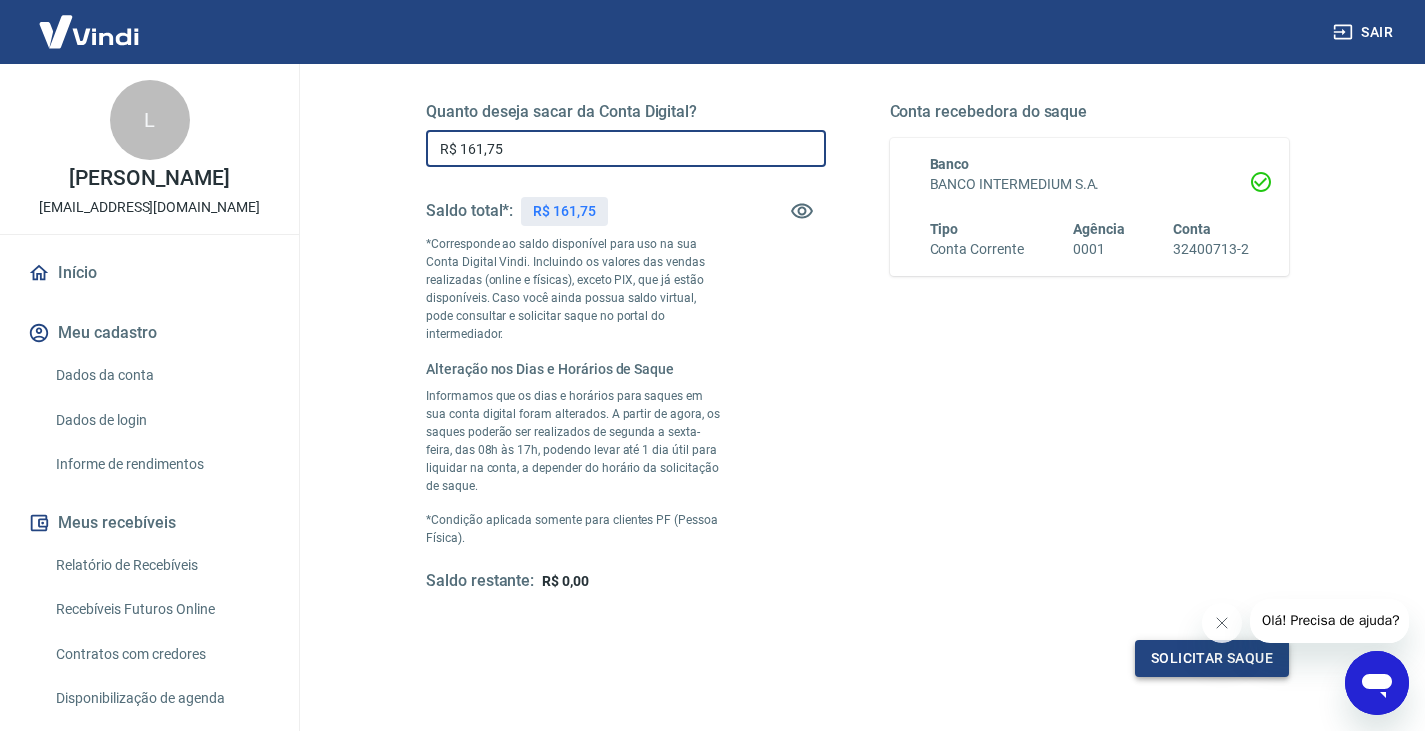 type on "R$ 161,75" 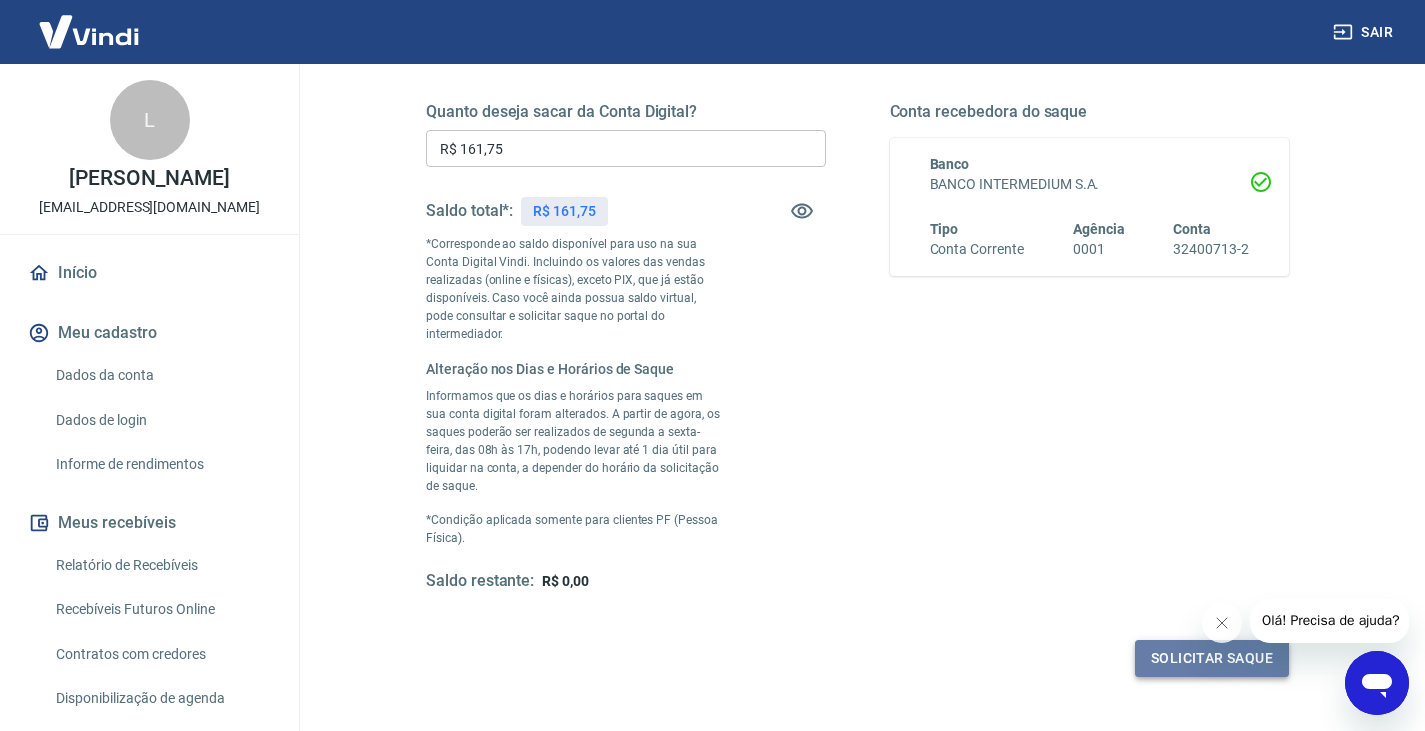click on "Solicitar saque" at bounding box center [1212, 658] 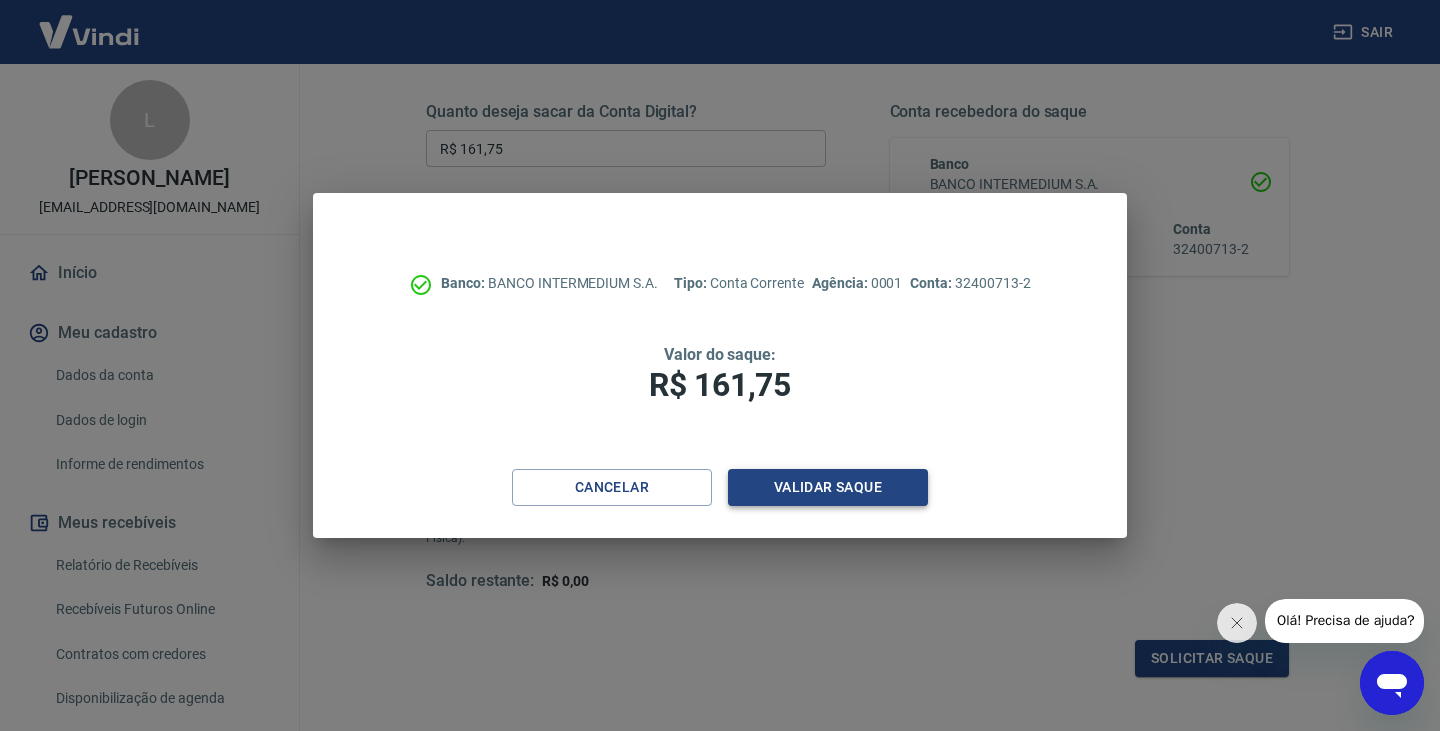 click on "Validar saque" at bounding box center [828, 487] 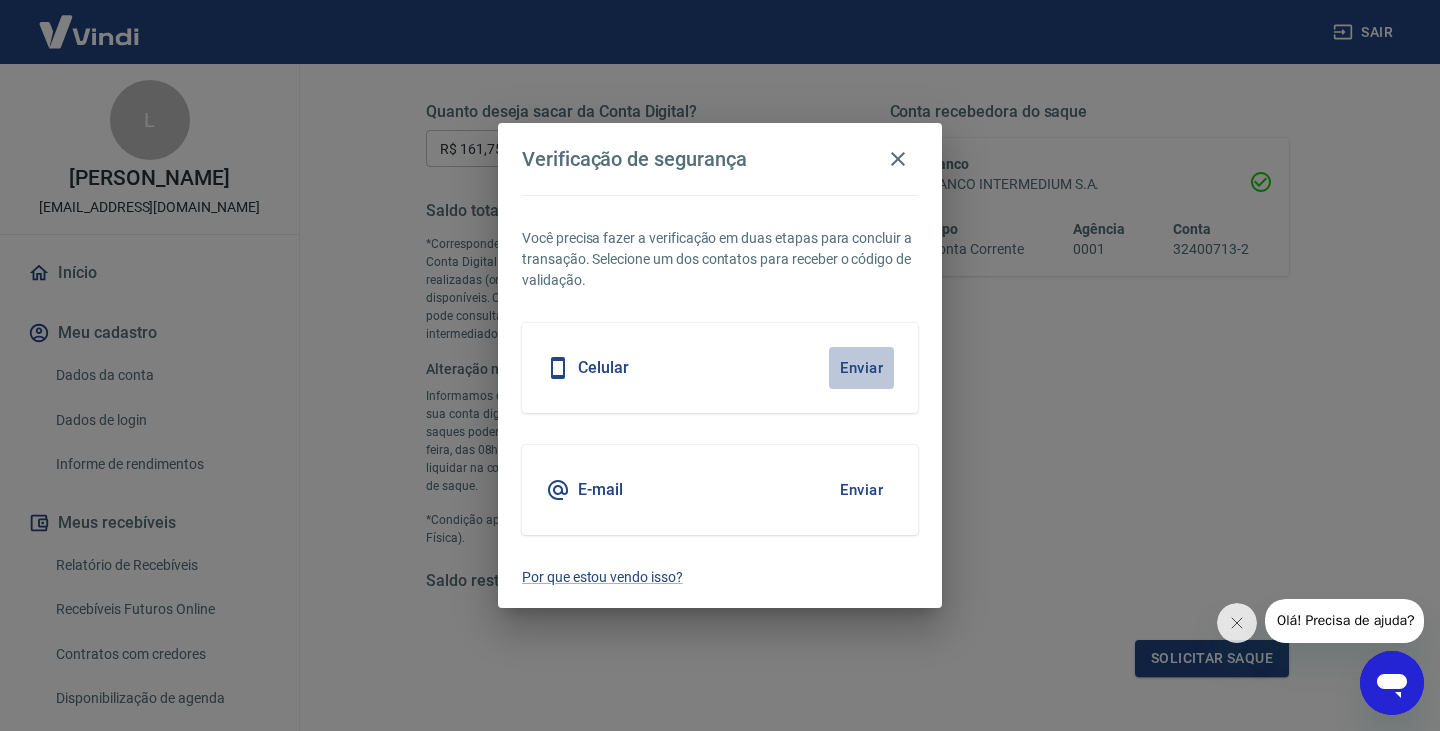 click on "Enviar" at bounding box center (861, 368) 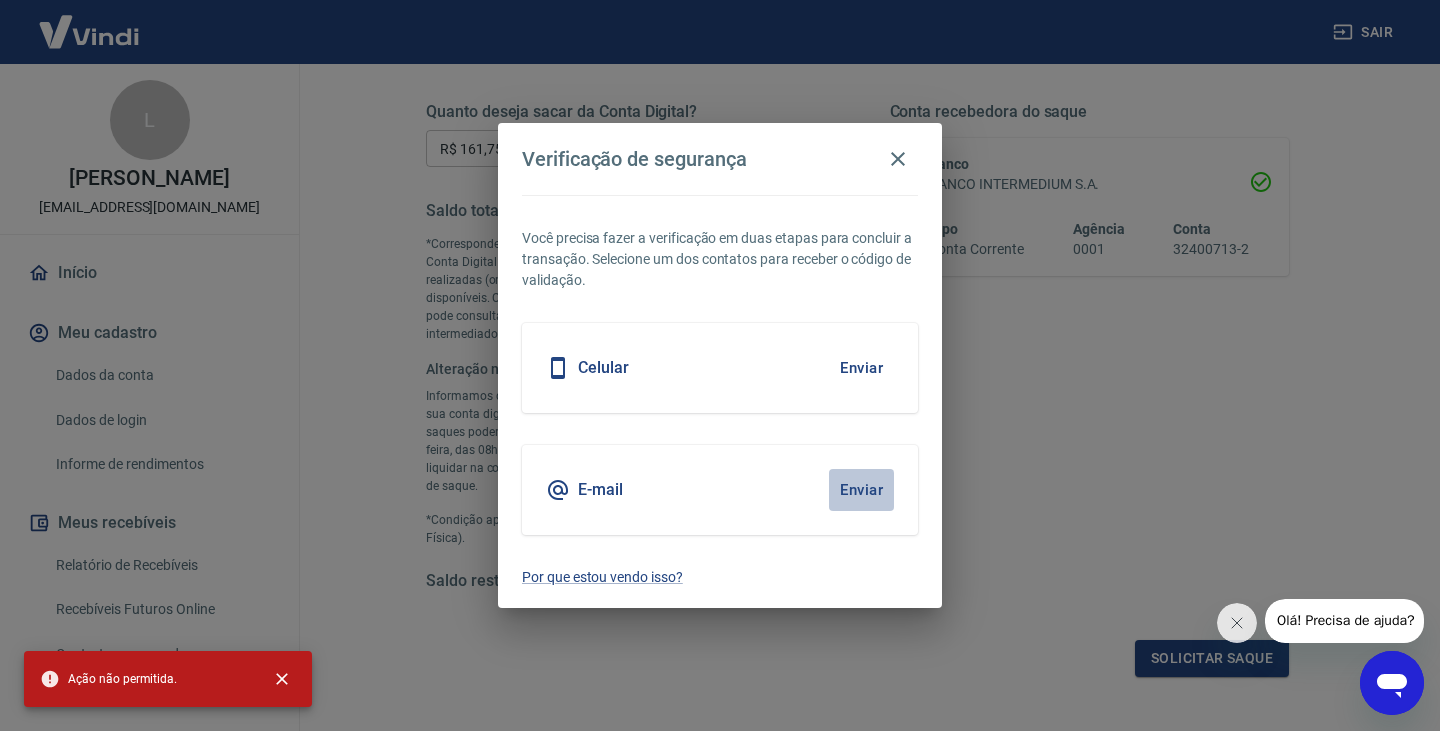click on "Enviar" at bounding box center [861, 490] 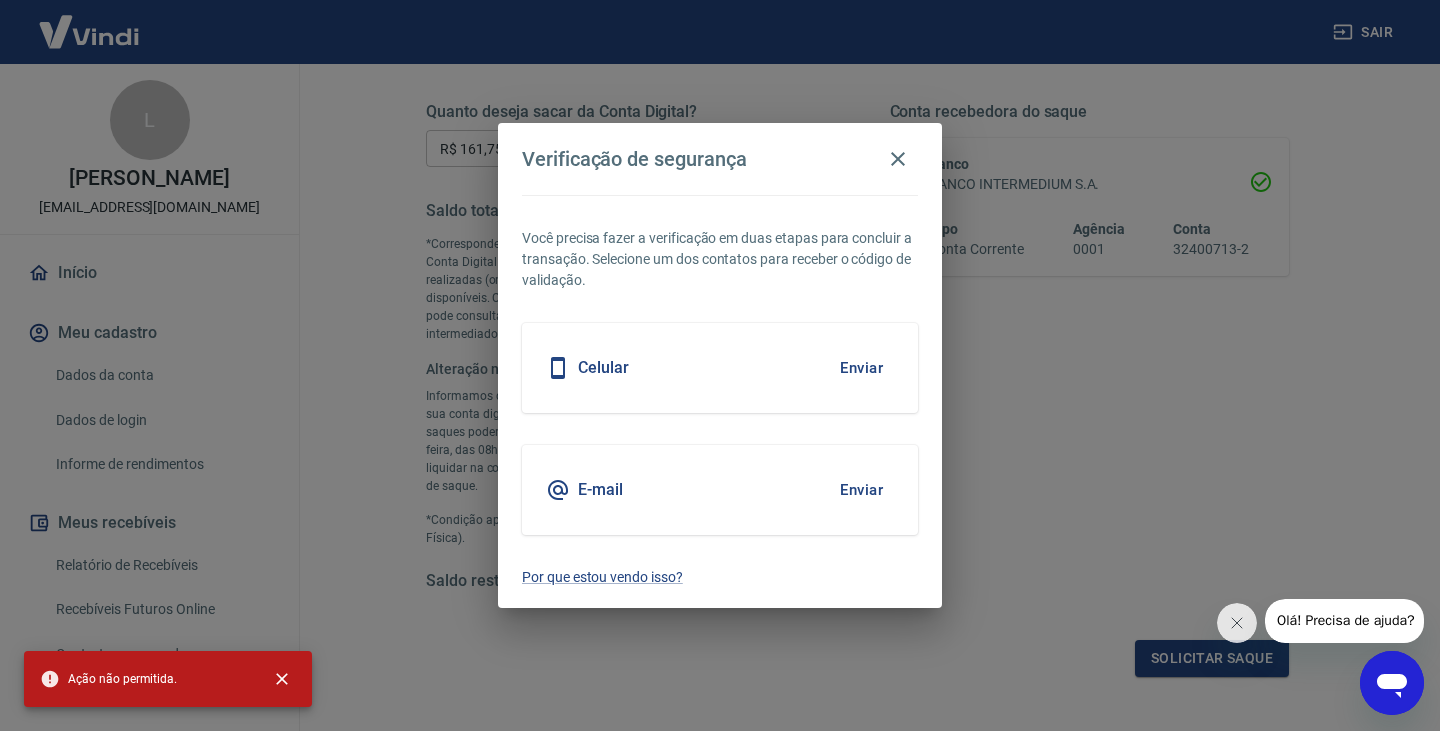 click on "E-mail Enviar" at bounding box center [720, 490] 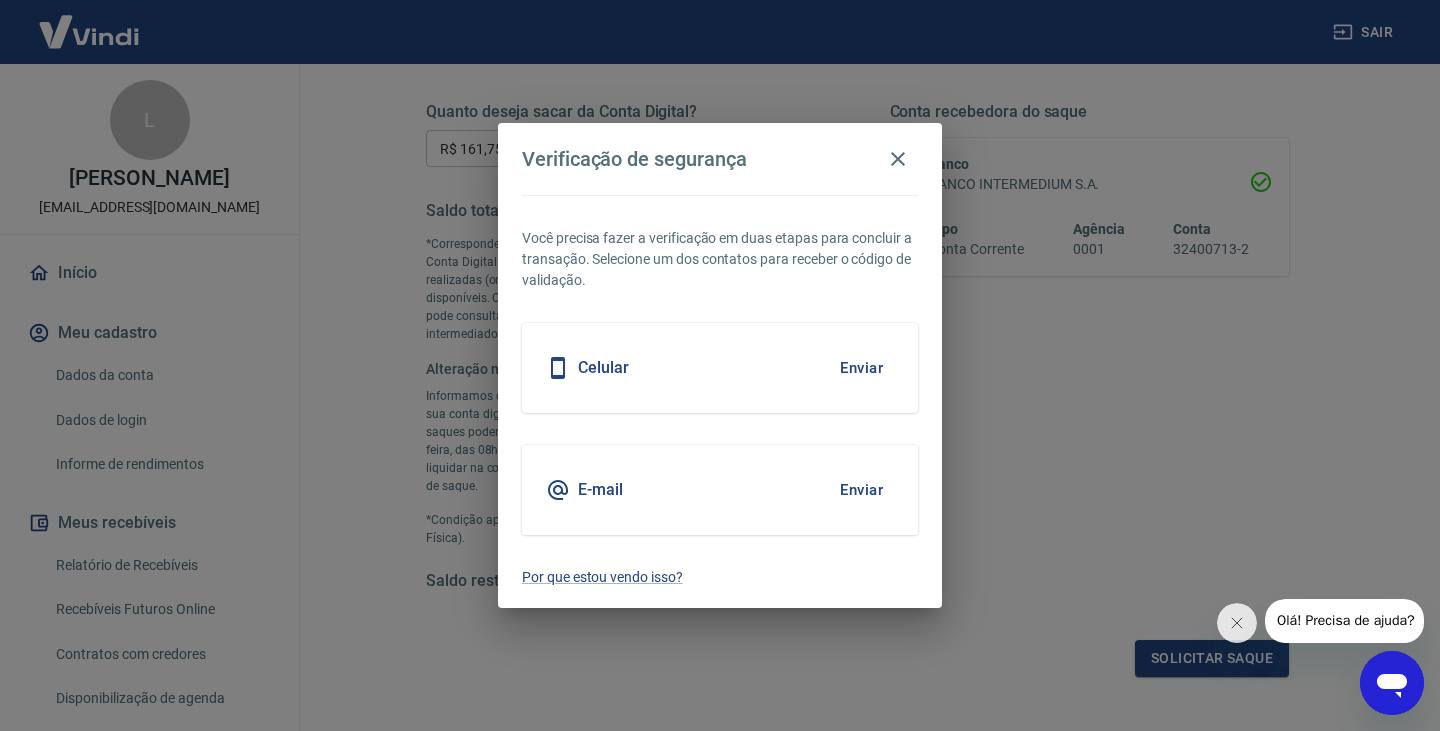 click on "E-mail" at bounding box center (600, 490) 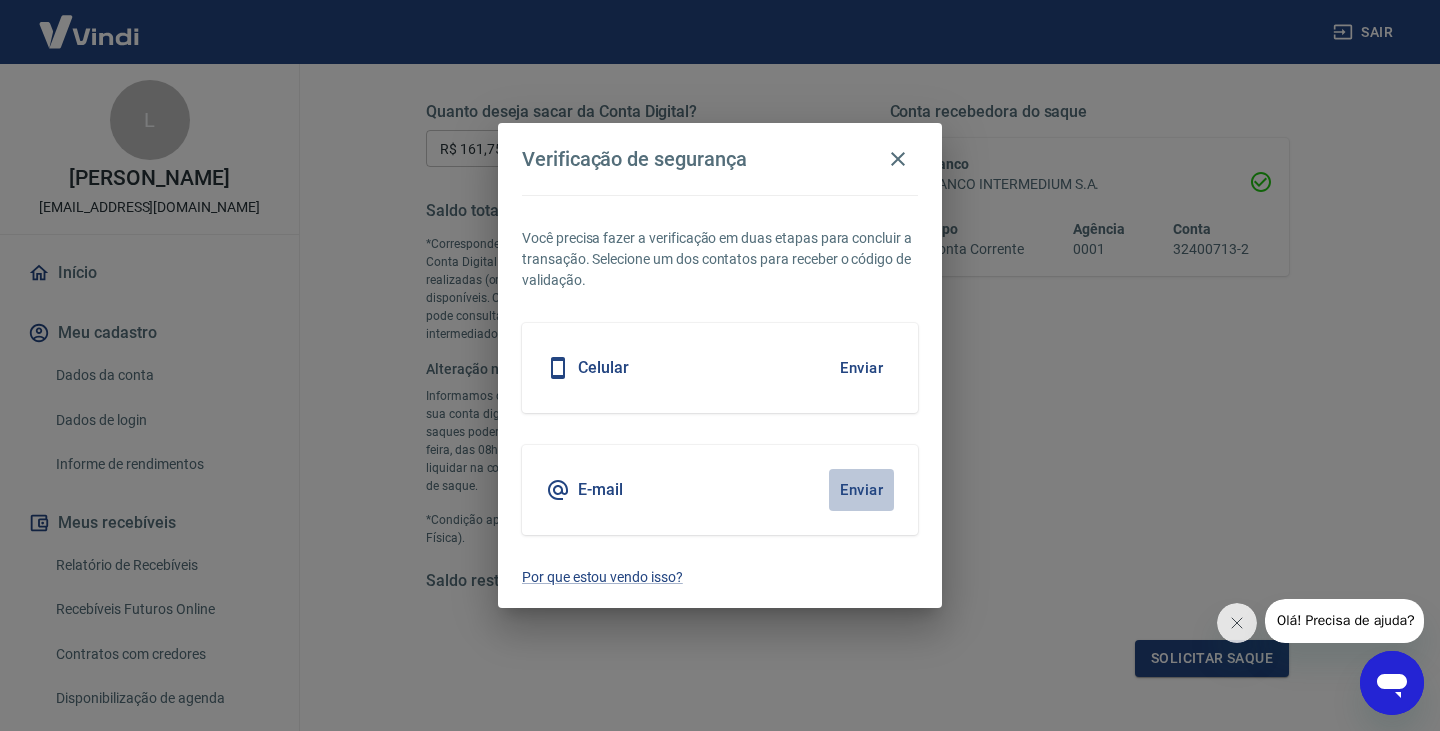 click on "Enviar" at bounding box center [861, 490] 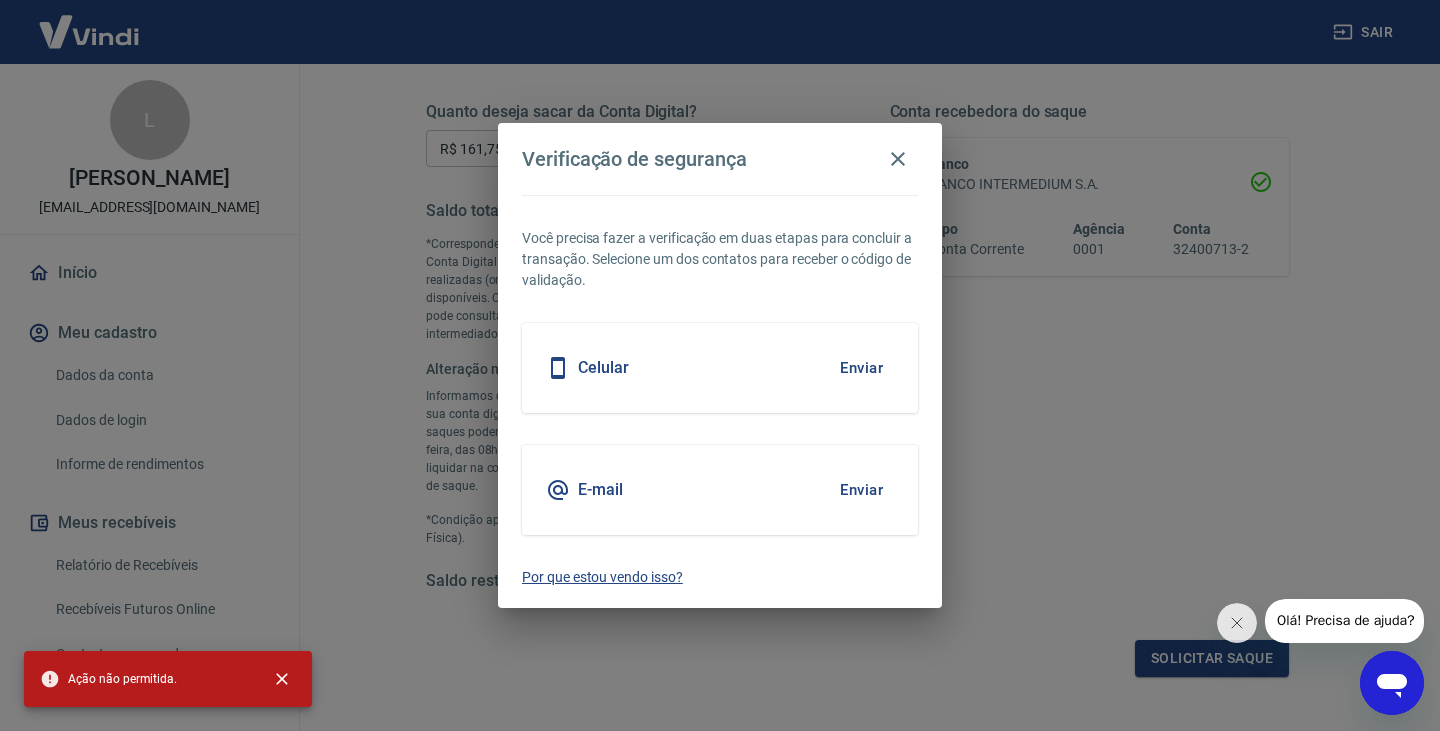 click on "Por que estou vendo isso?" at bounding box center (720, 577) 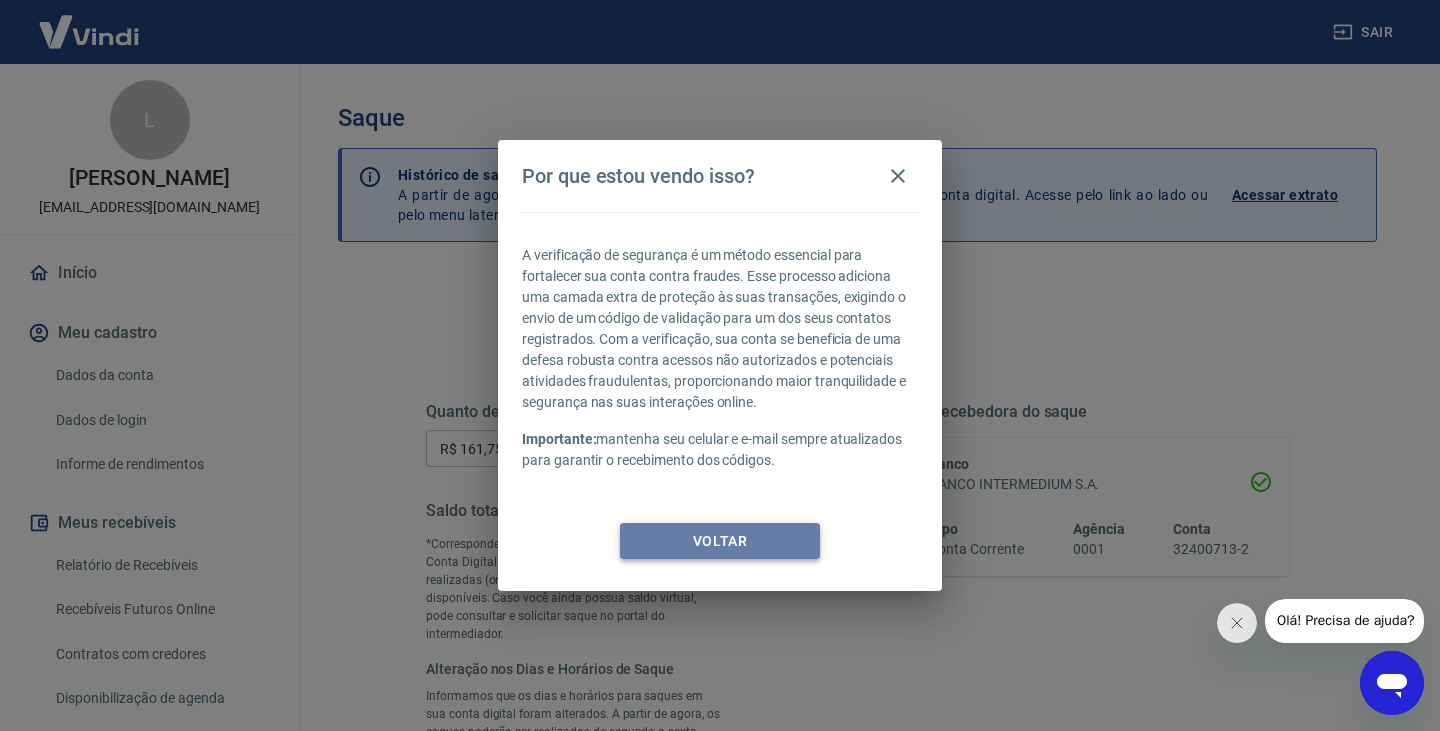 click on "Voltar" at bounding box center [720, 541] 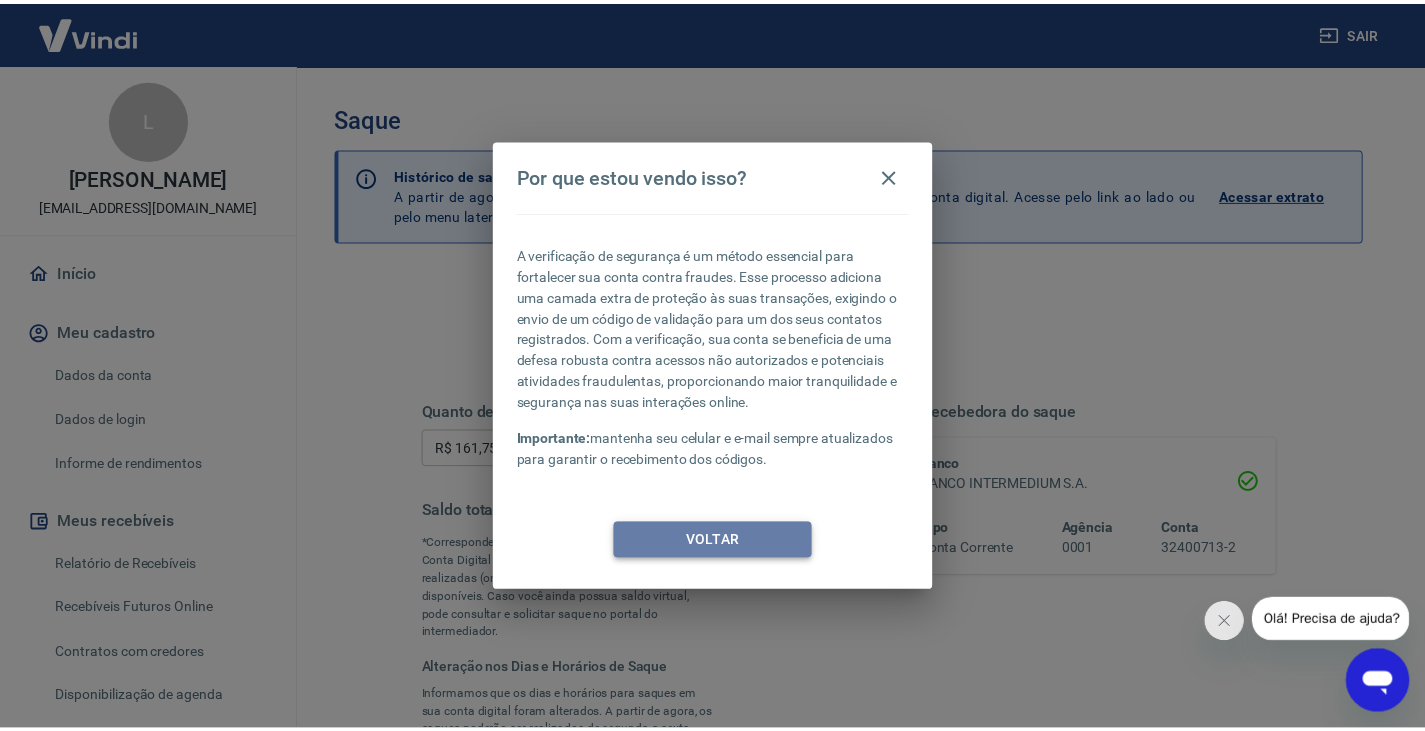 scroll, scrollTop: 444, scrollLeft: 0, axis: vertical 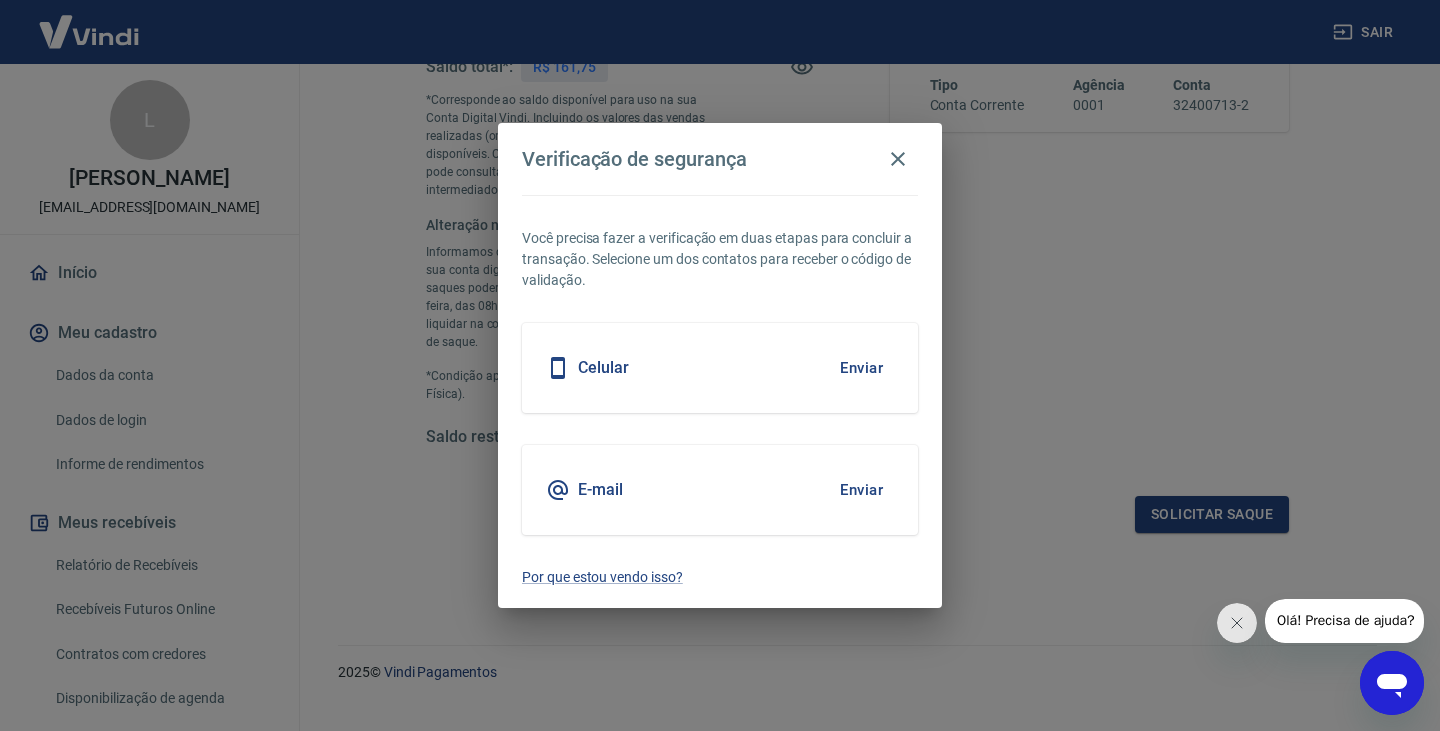 click on "Celular" at bounding box center [603, 368] 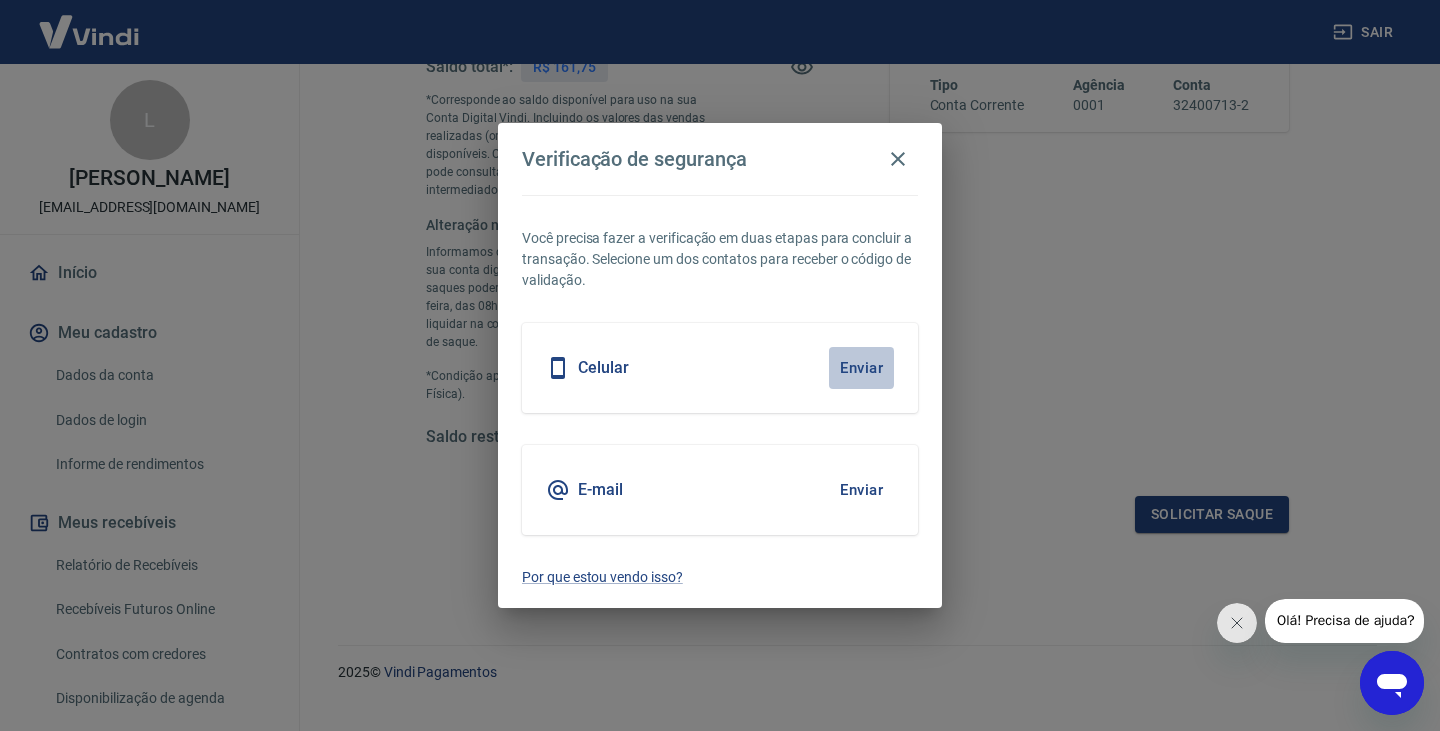 click on "Enviar" at bounding box center (861, 368) 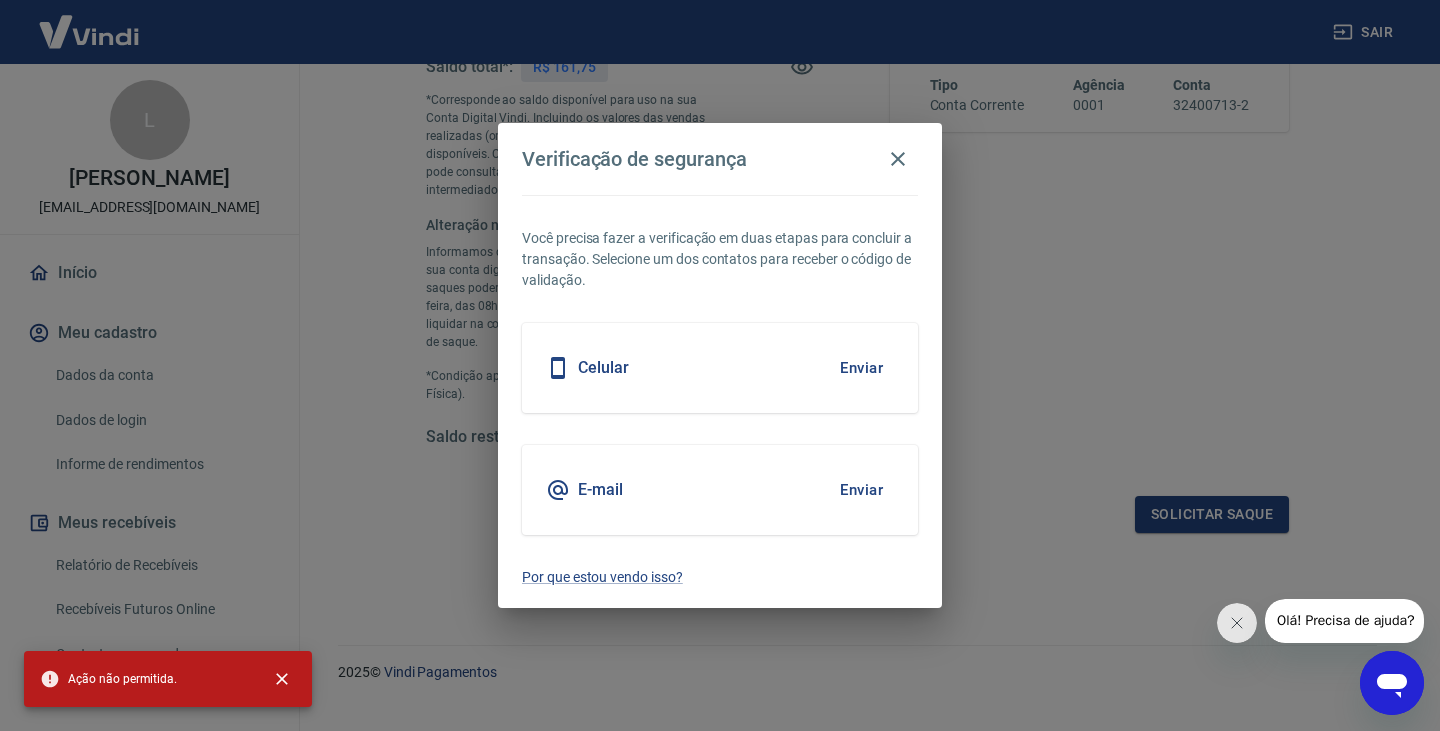 type 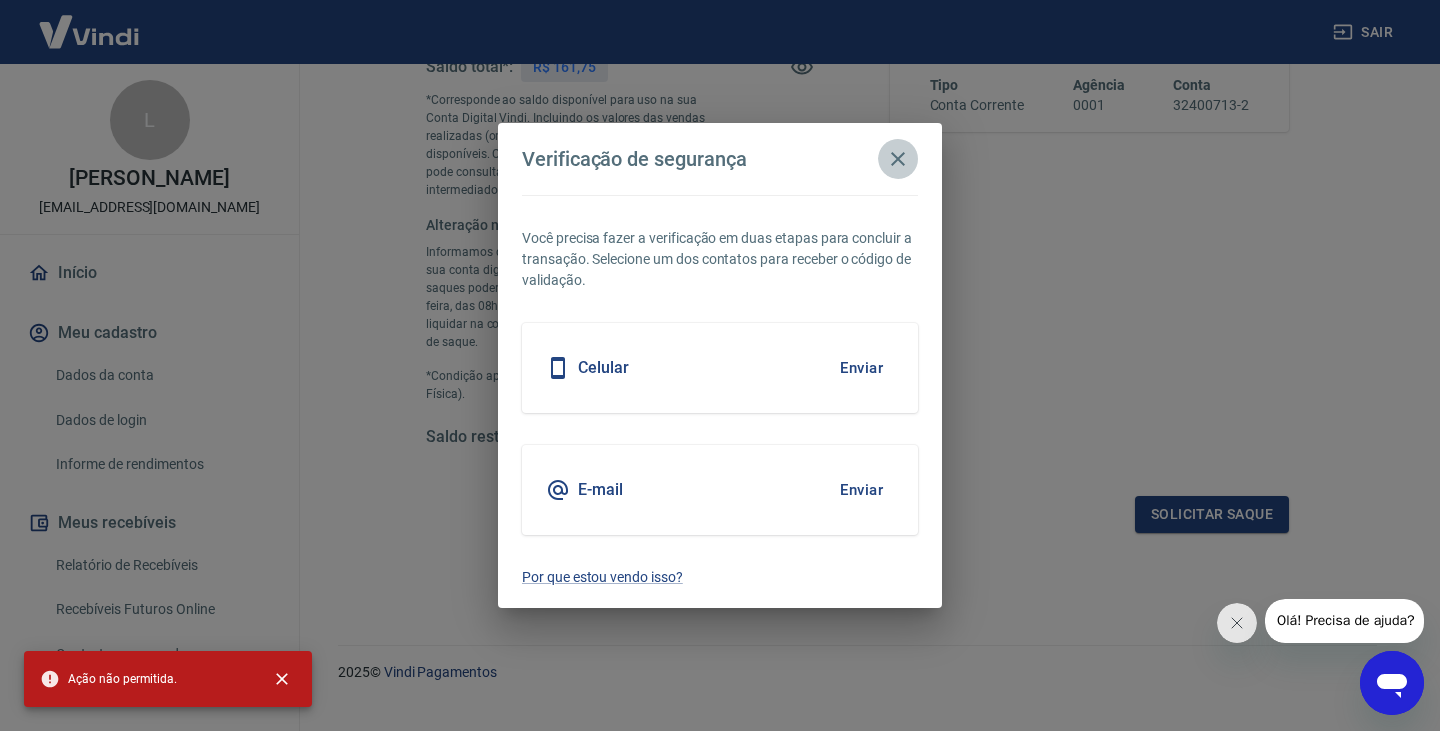 click 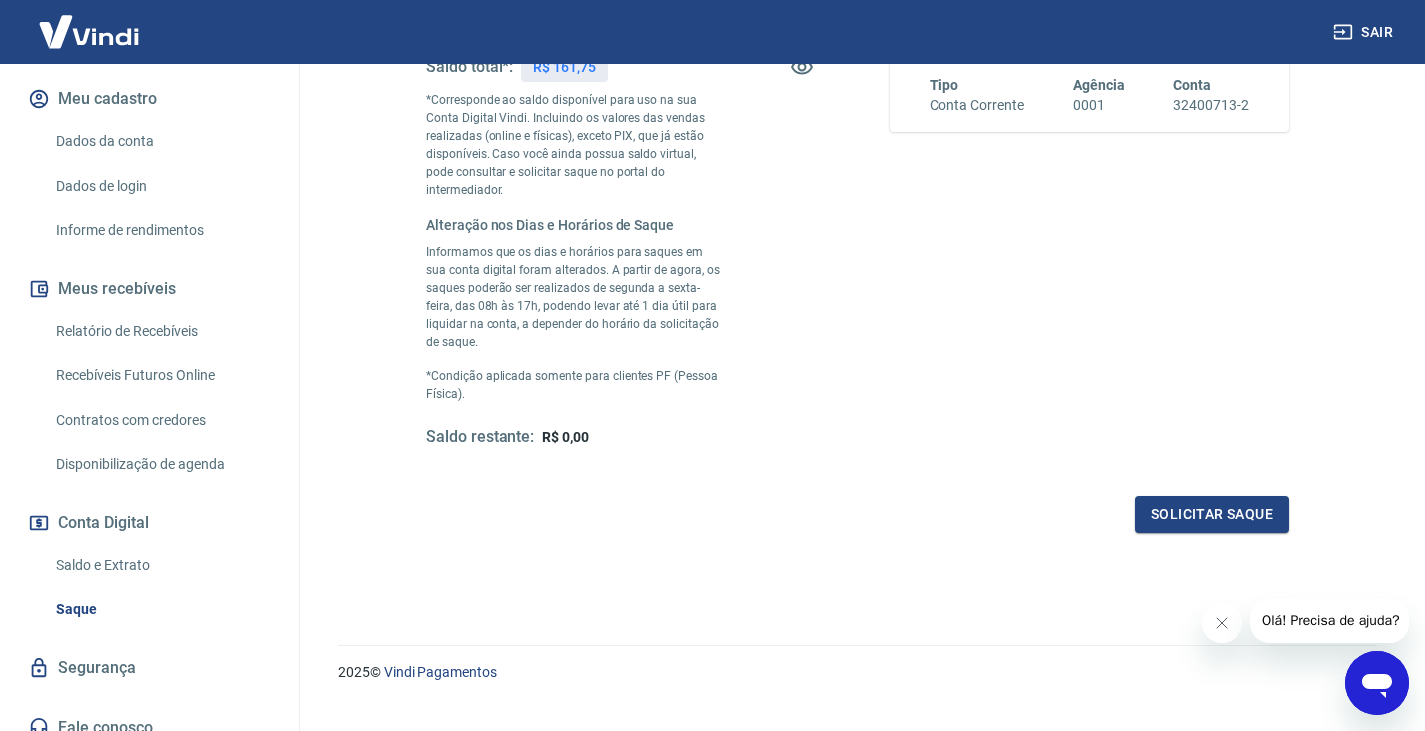 scroll, scrollTop: 253, scrollLeft: 0, axis: vertical 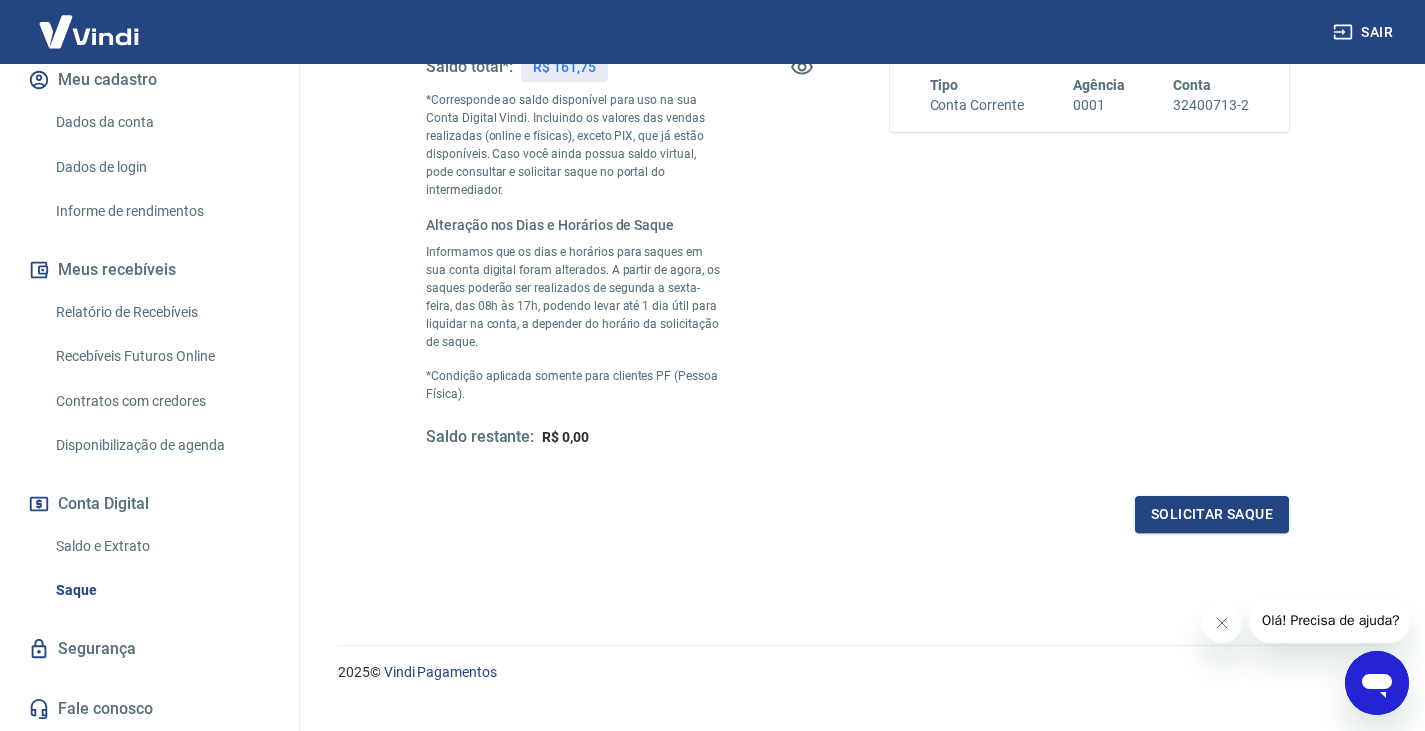 click on "Segurança" at bounding box center (149, 649) 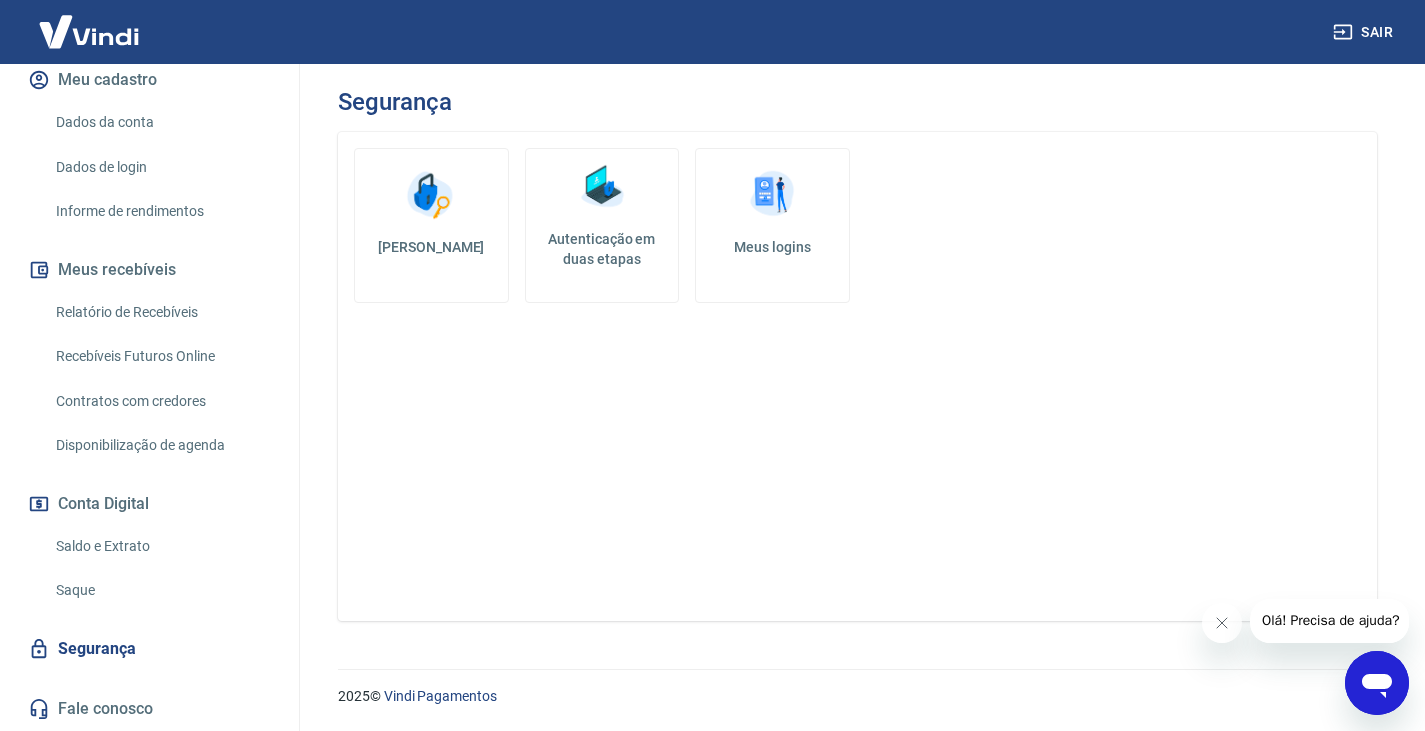 scroll, scrollTop: 0, scrollLeft: 0, axis: both 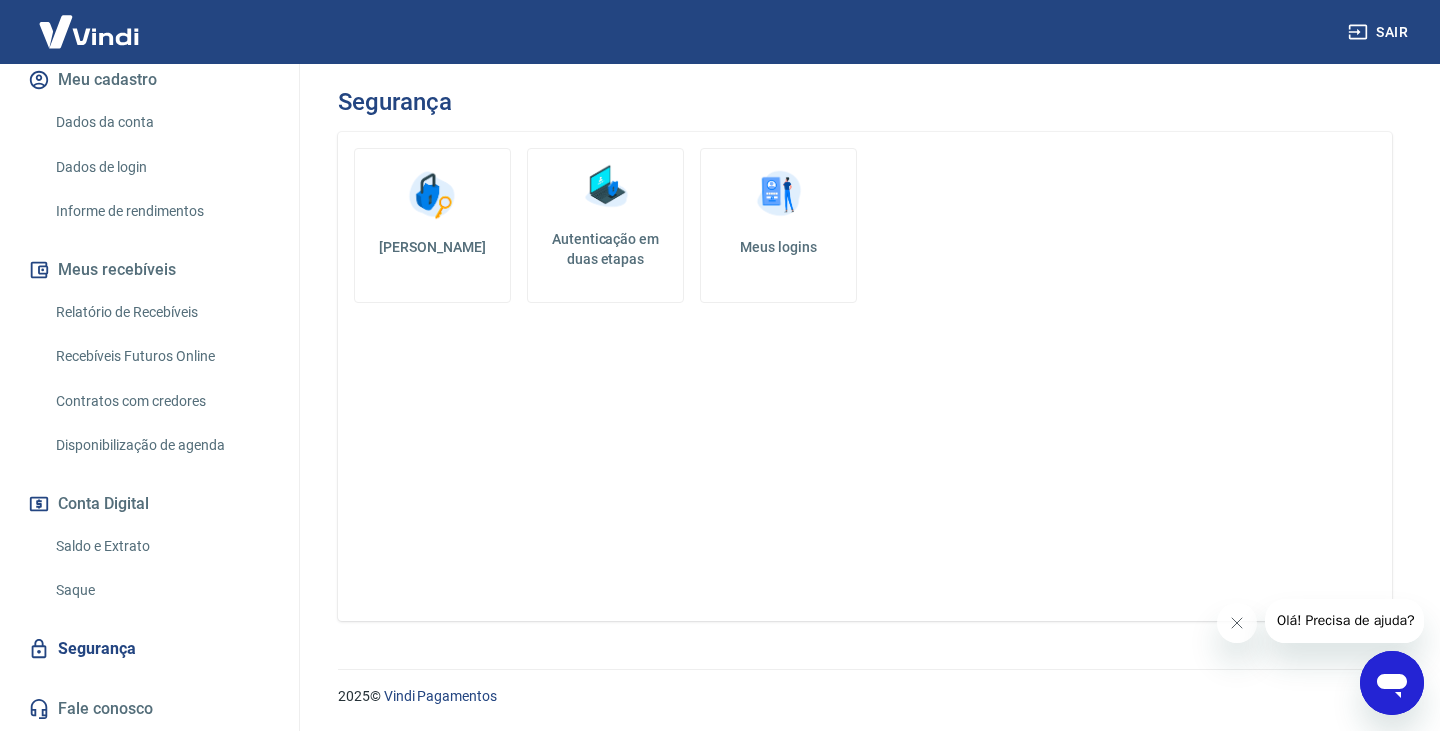 click on "Autenticação em duas etapas" at bounding box center (605, 249) 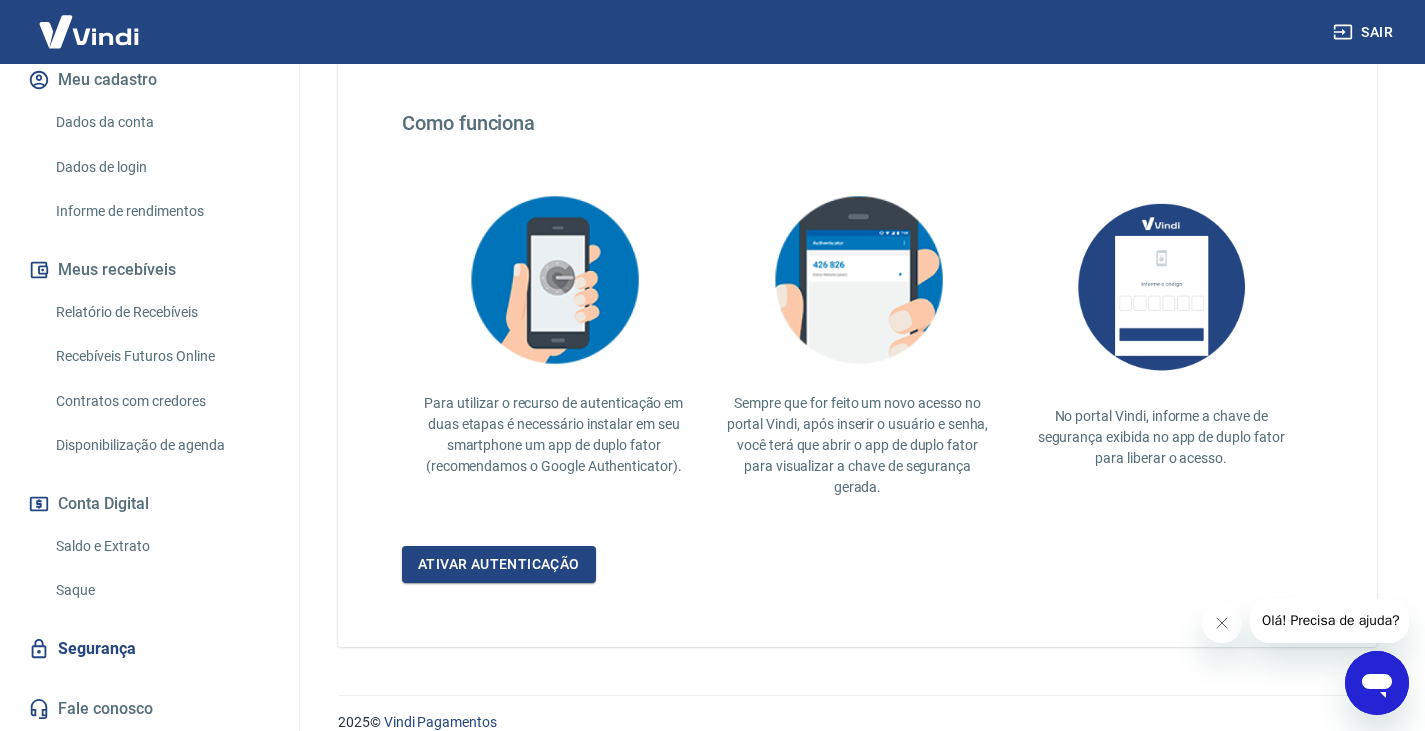 scroll, scrollTop: 375, scrollLeft: 0, axis: vertical 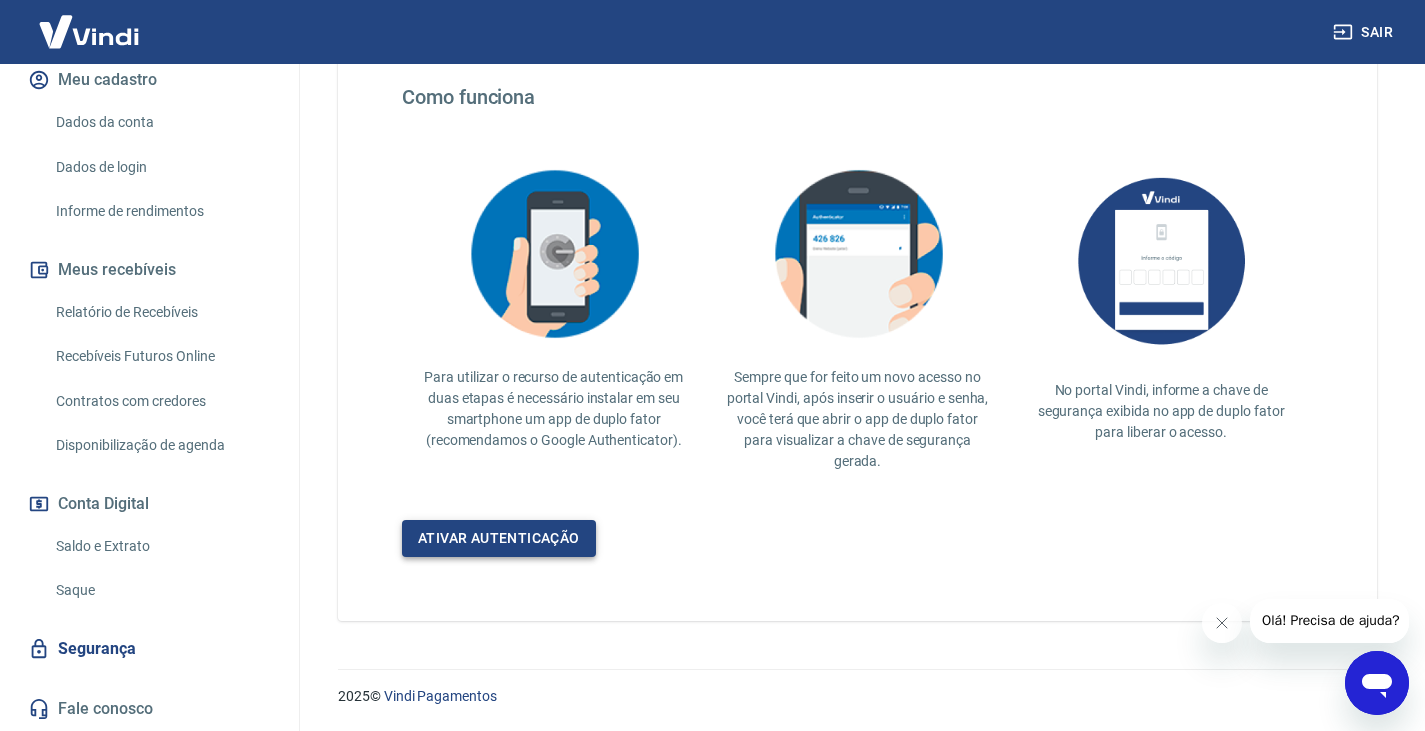 click on "Ativar autenticação" at bounding box center (499, 538) 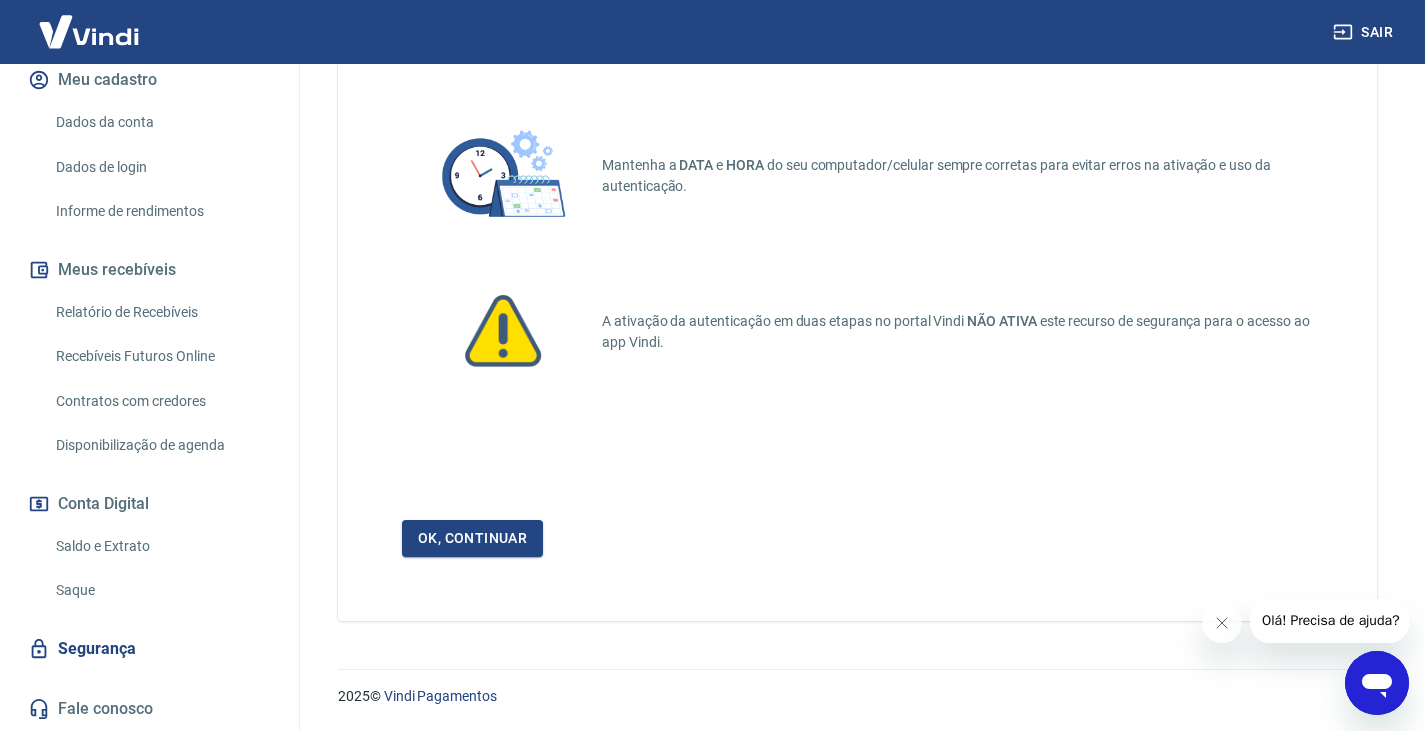 scroll, scrollTop: 0, scrollLeft: 0, axis: both 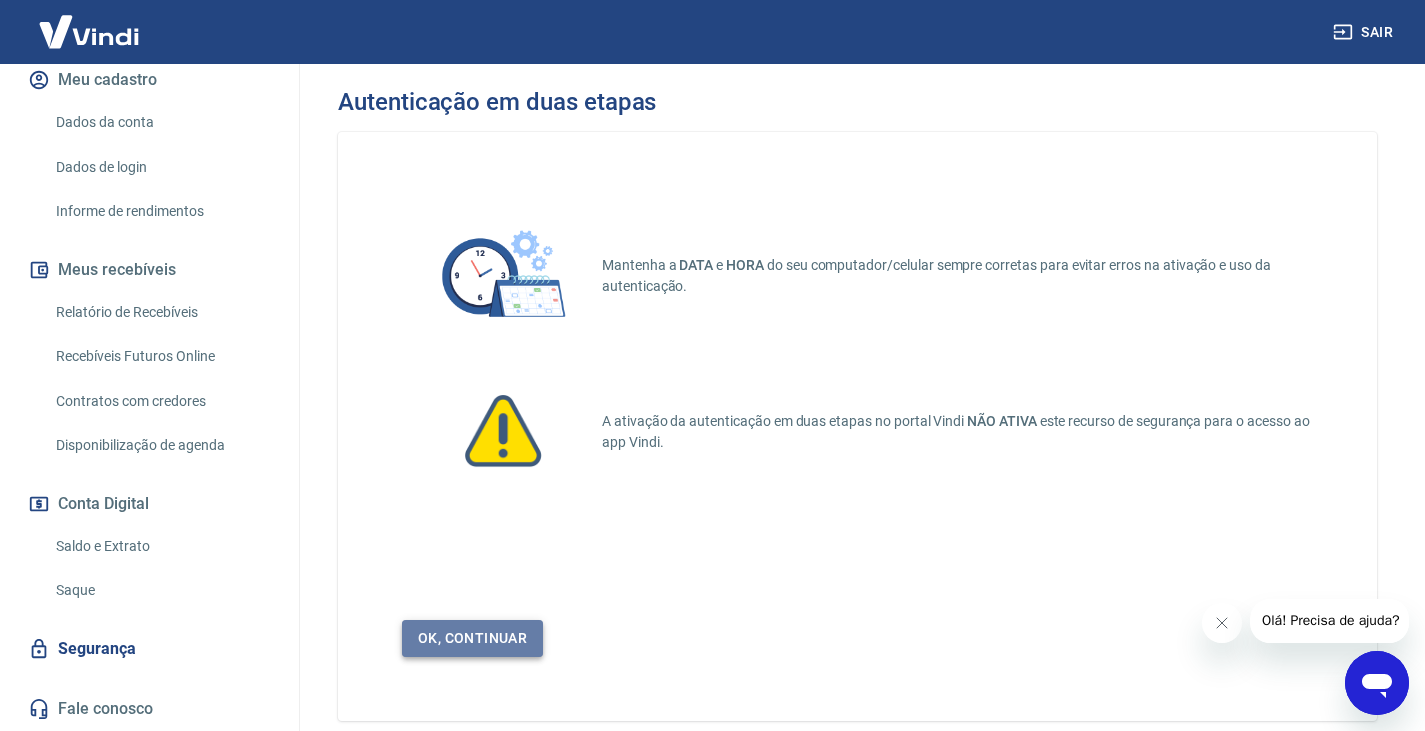 click on "Ok, continuar" at bounding box center [472, 638] 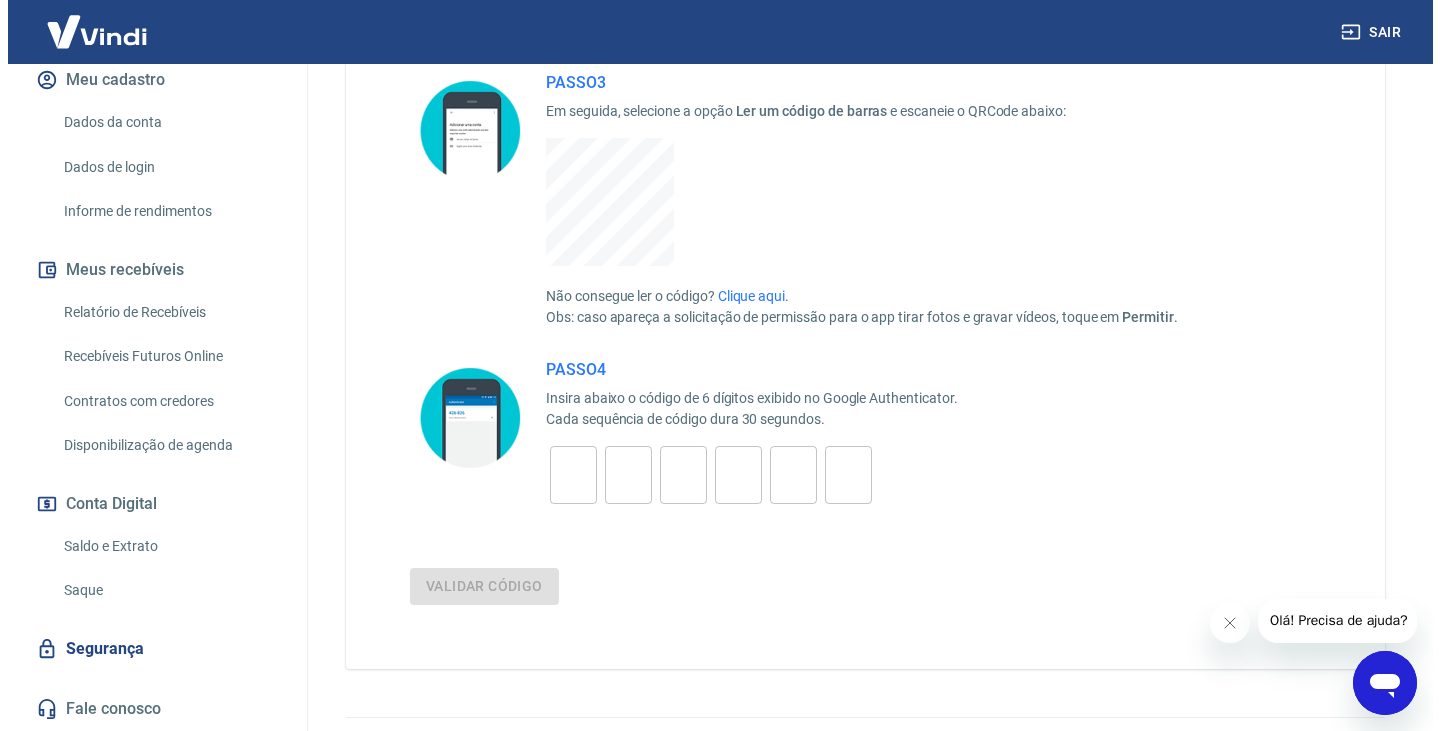 scroll, scrollTop: 500, scrollLeft: 0, axis: vertical 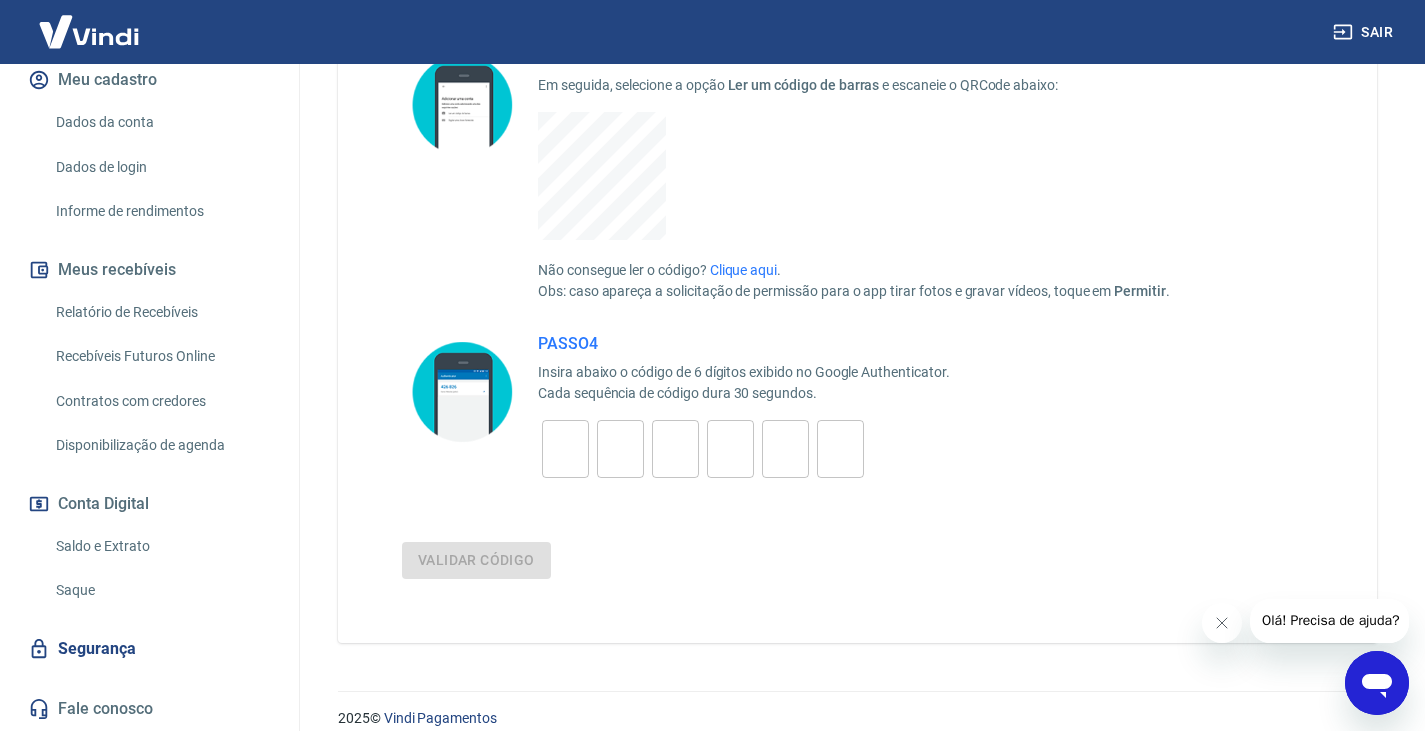 click at bounding box center (565, 449) 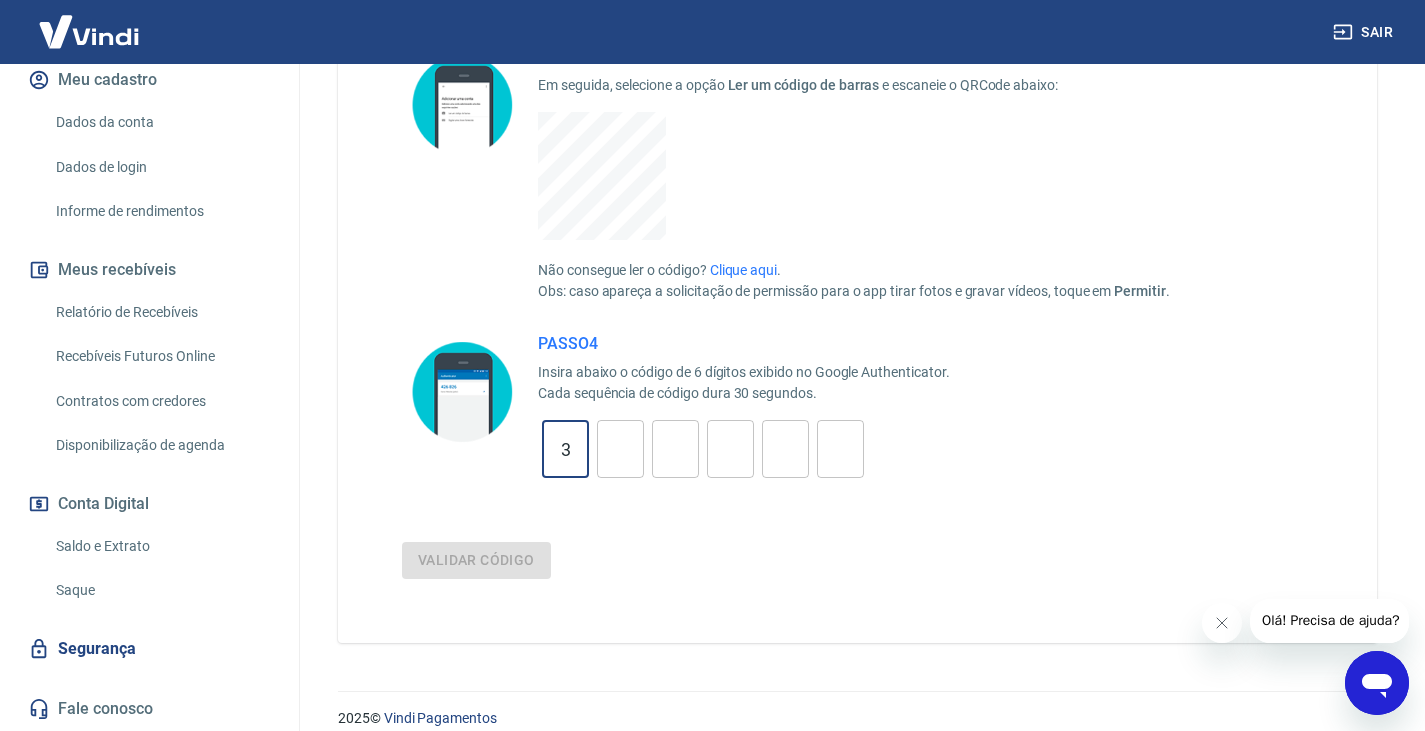 type on "3" 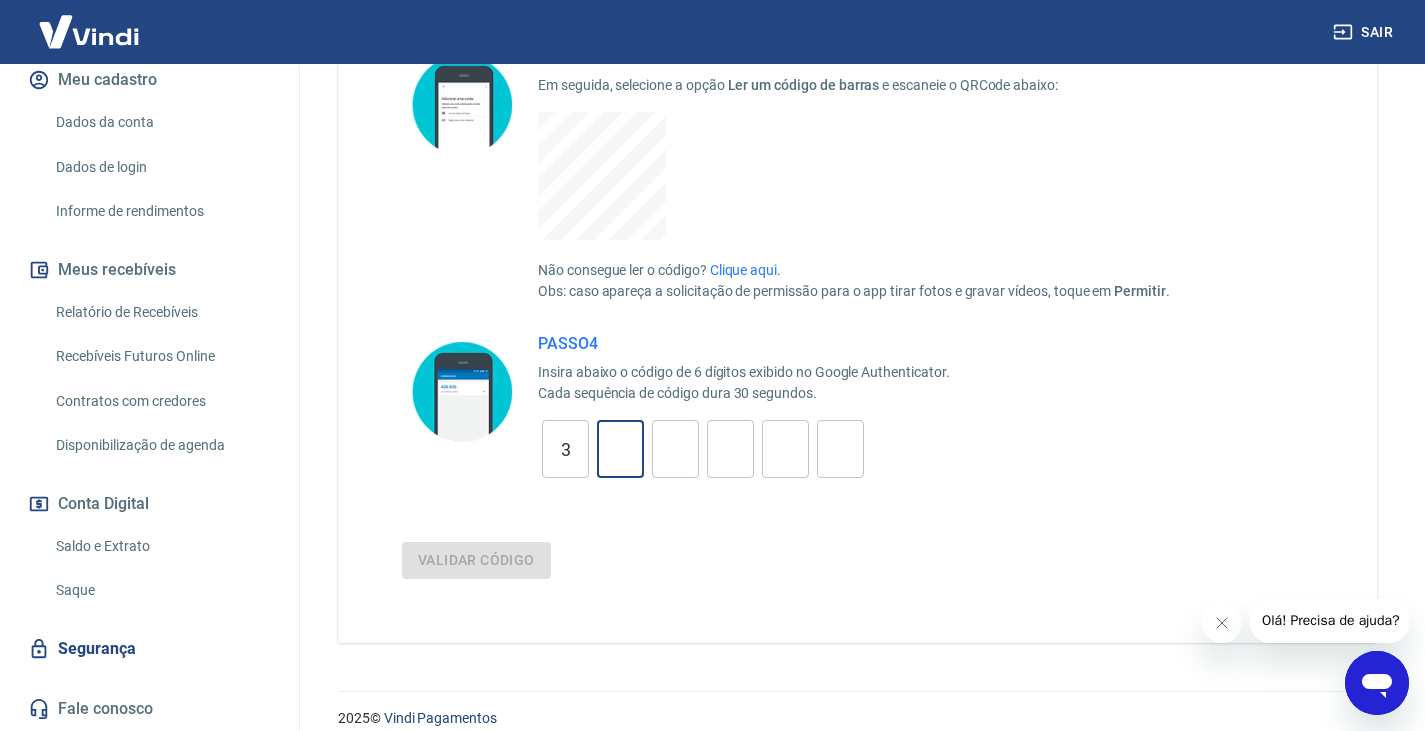 type on "4" 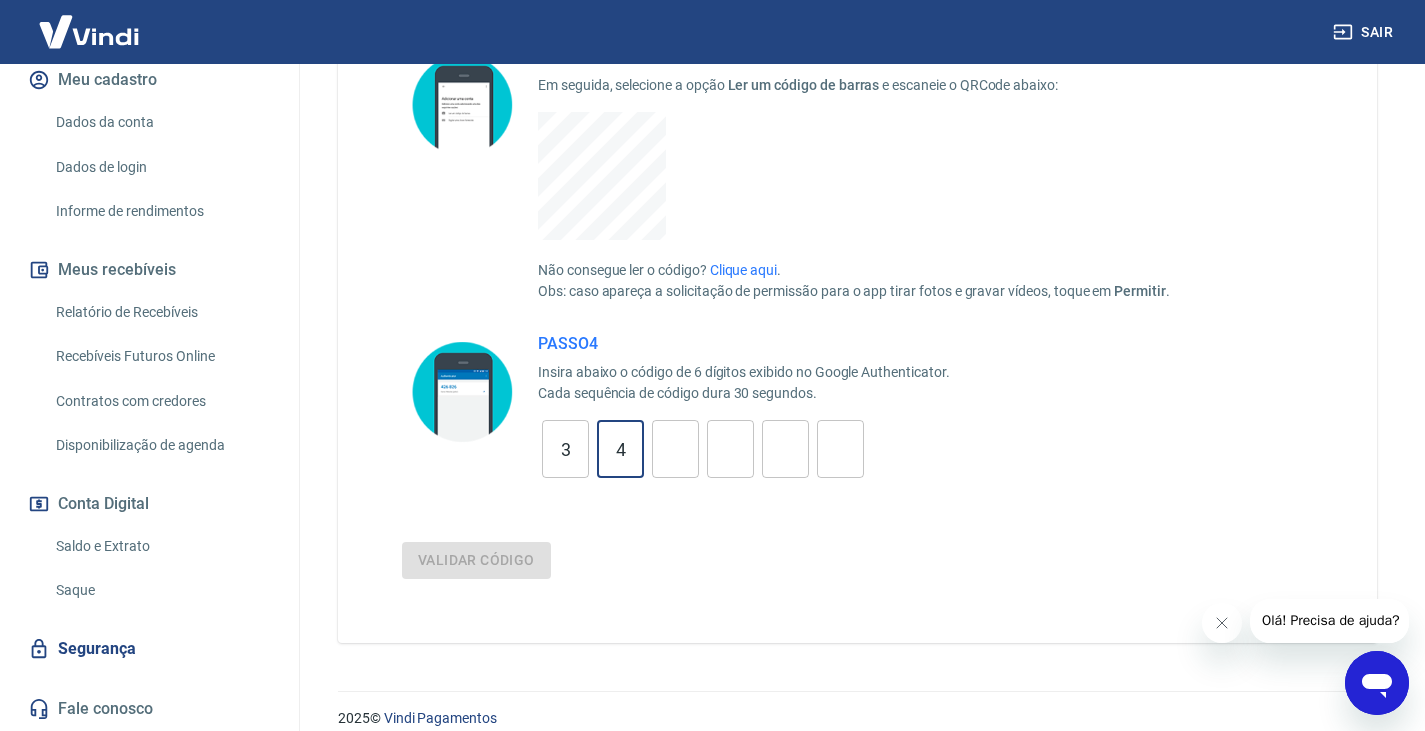 type on "8" 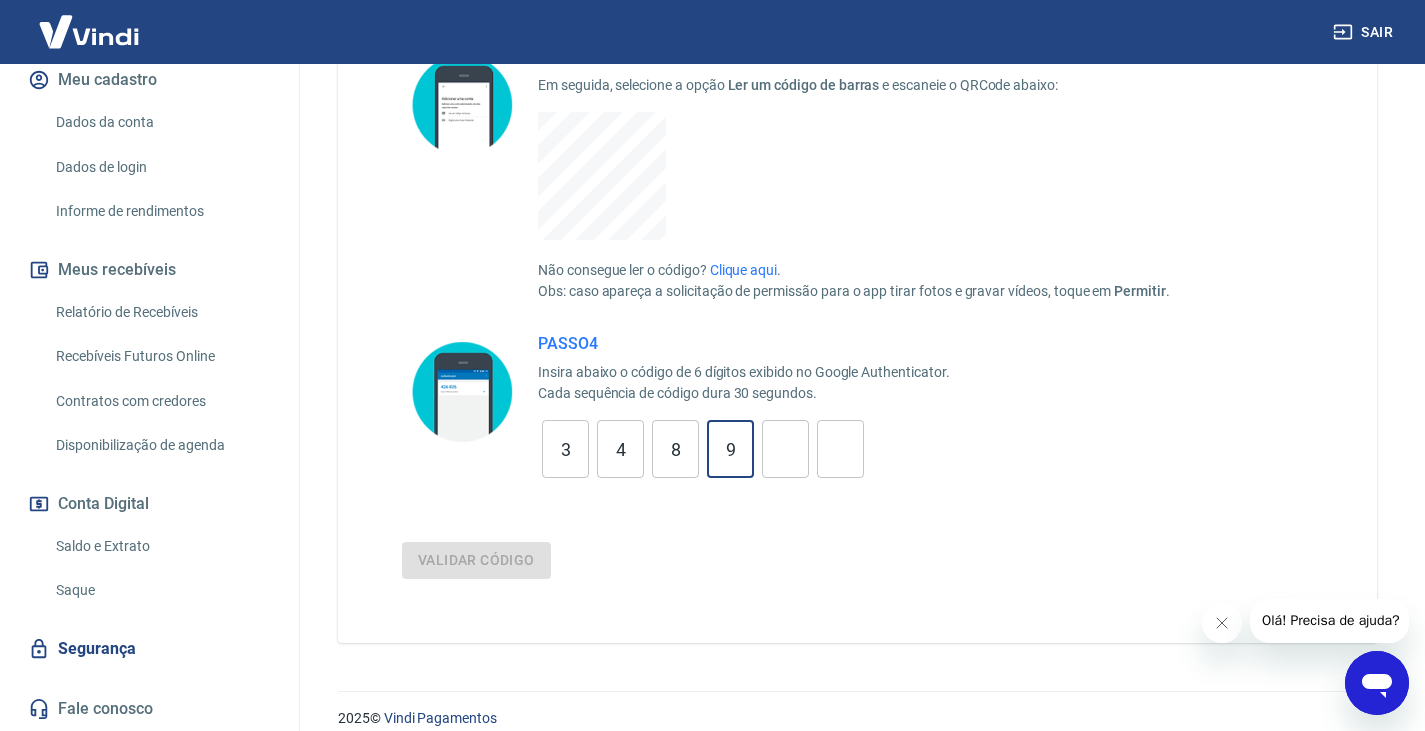 type on "9" 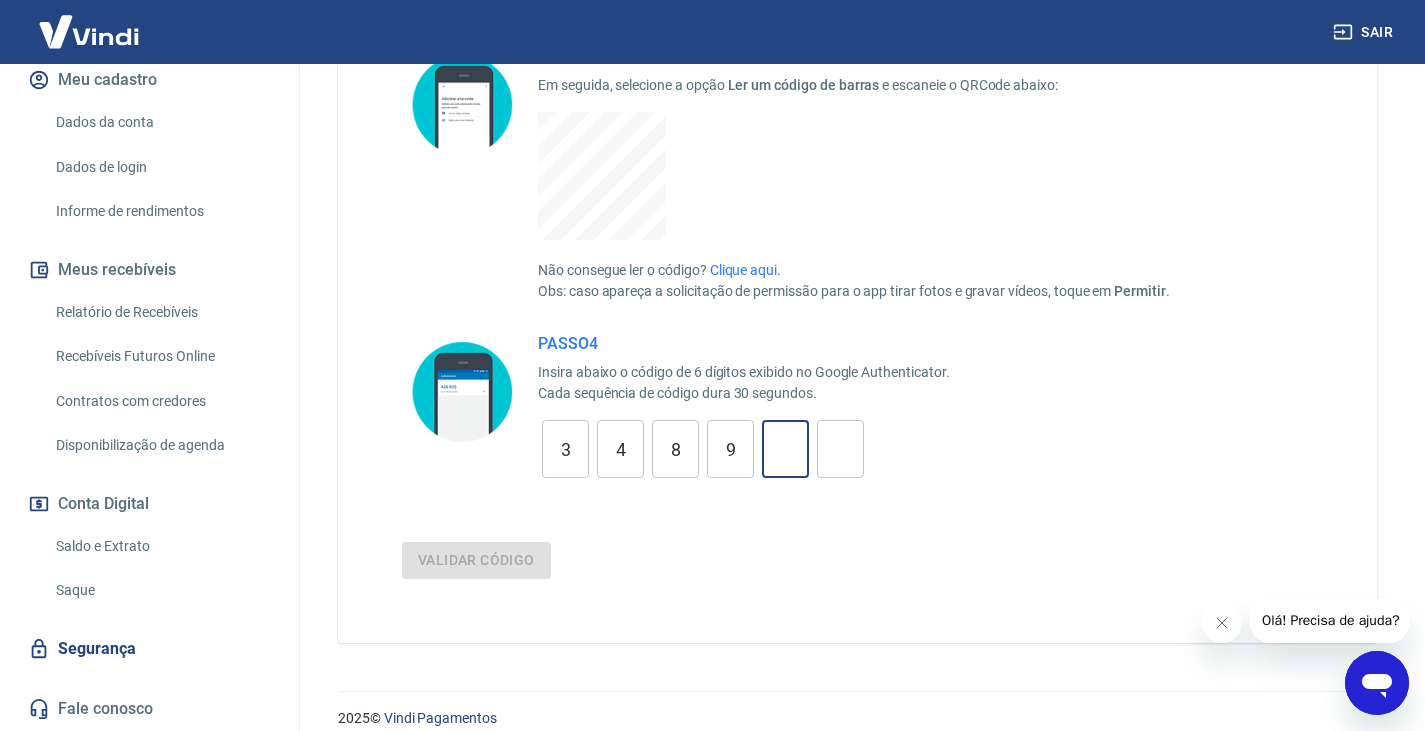 type on "6" 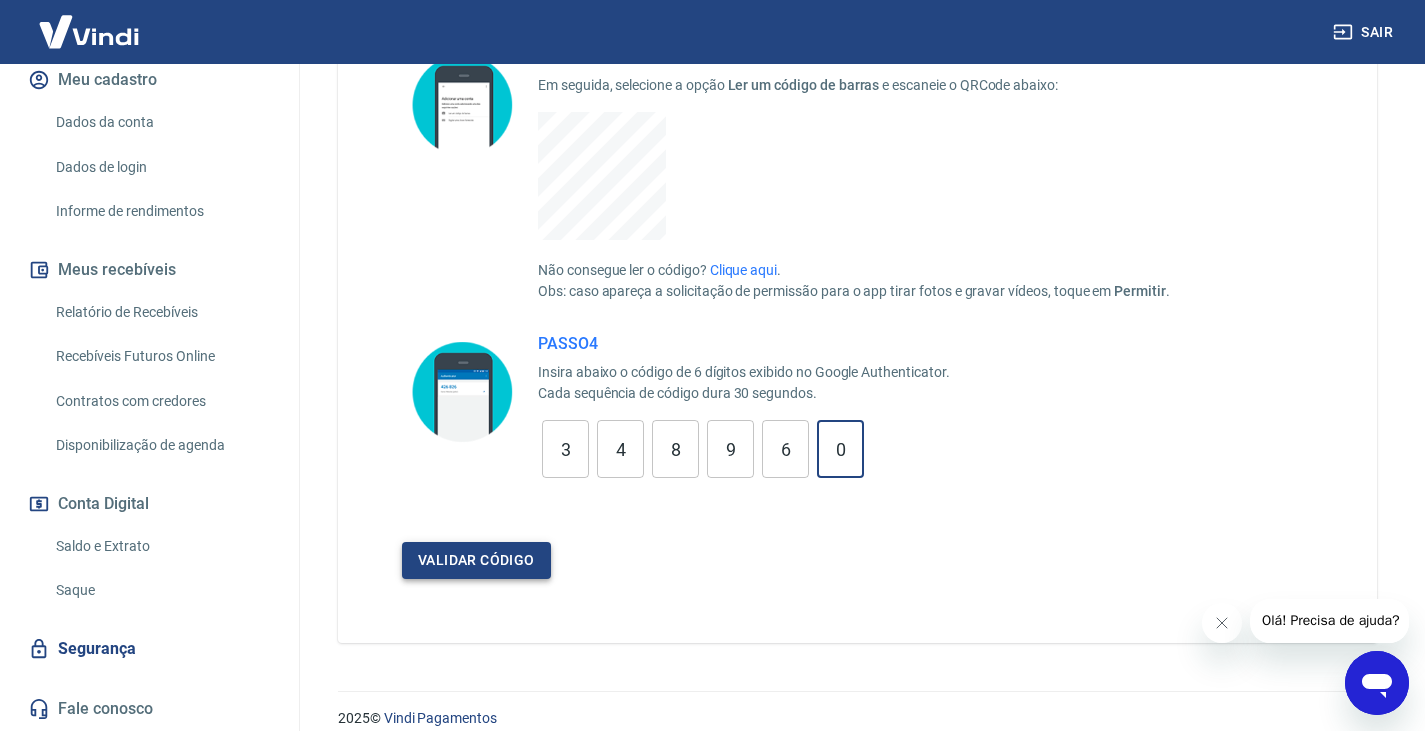 type on "0" 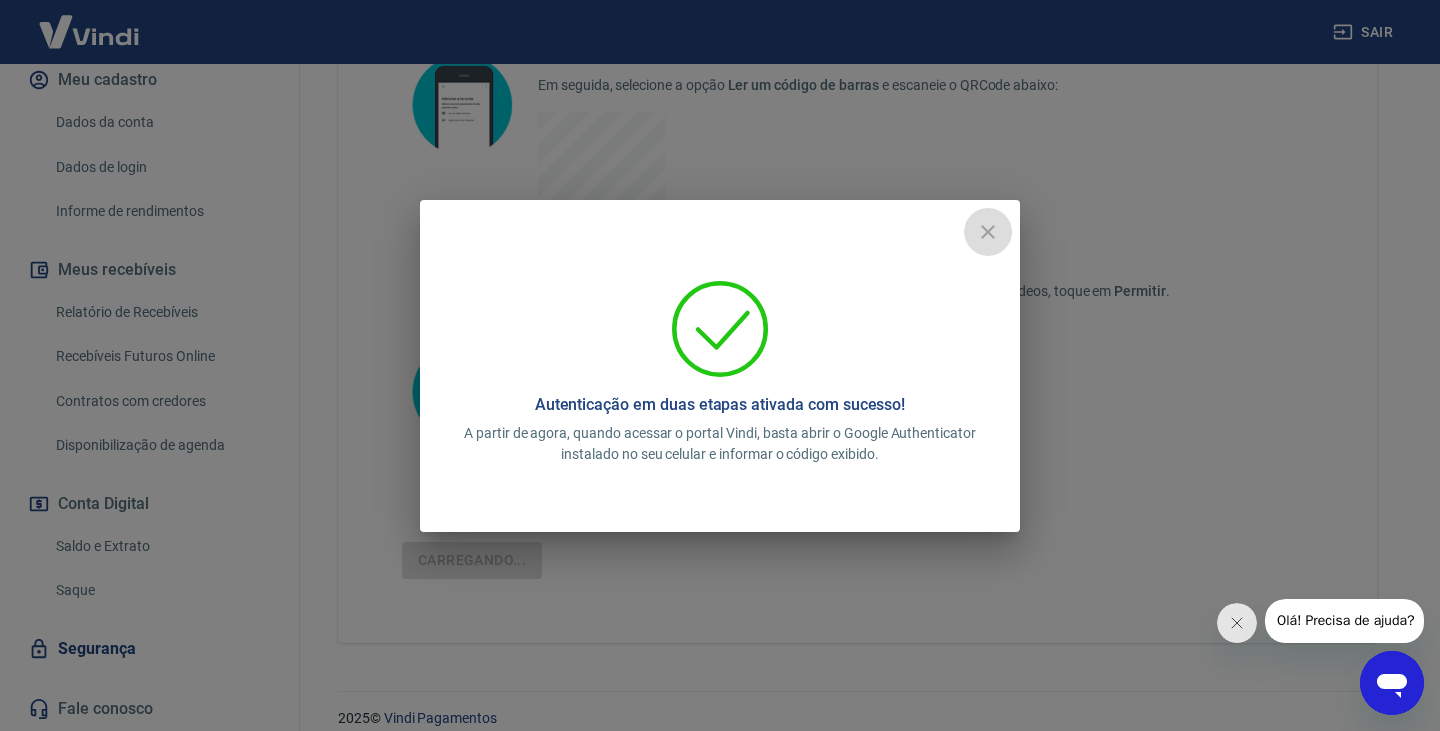 click 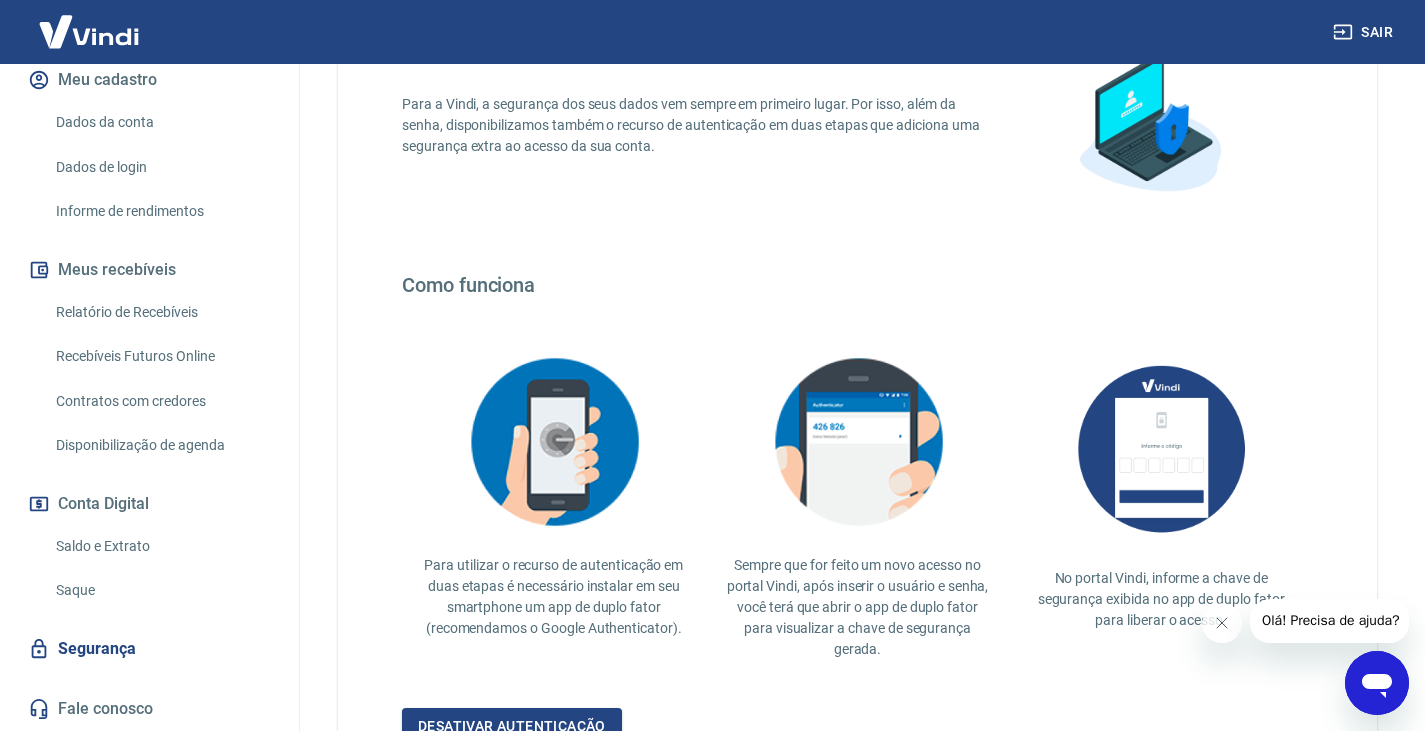 scroll, scrollTop: 0, scrollLeft: 0, axis: both 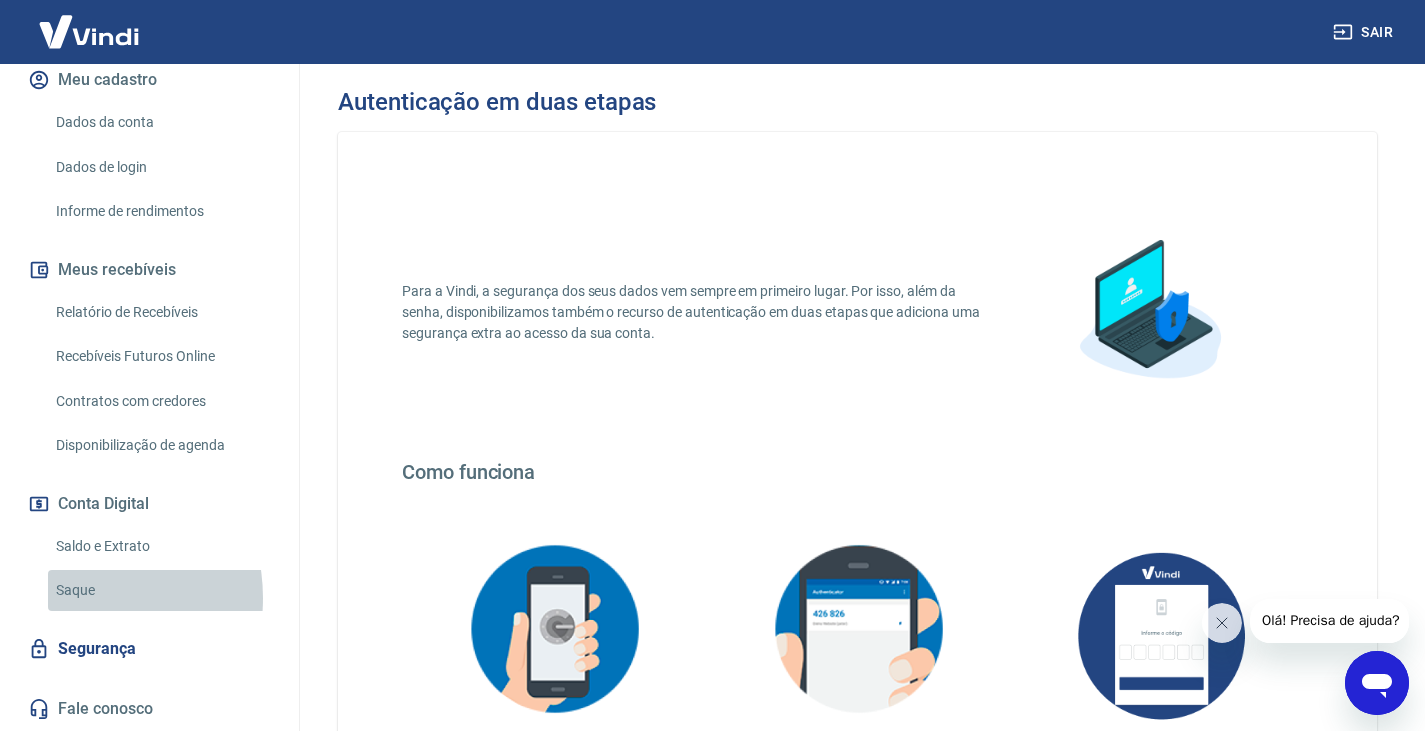 click on "Saque" at bounding box center [161, 590] 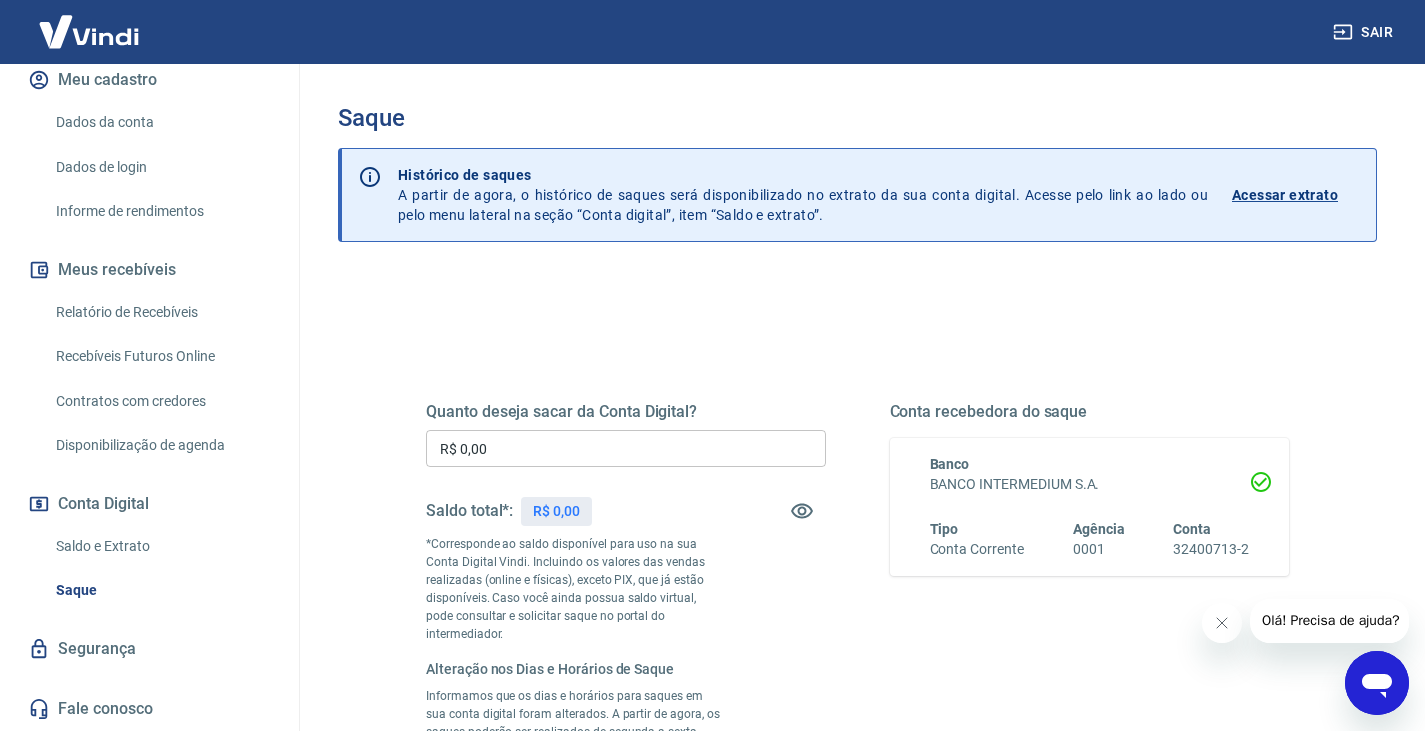 click on "R$ 0,00" at bounding box center (626, 448) 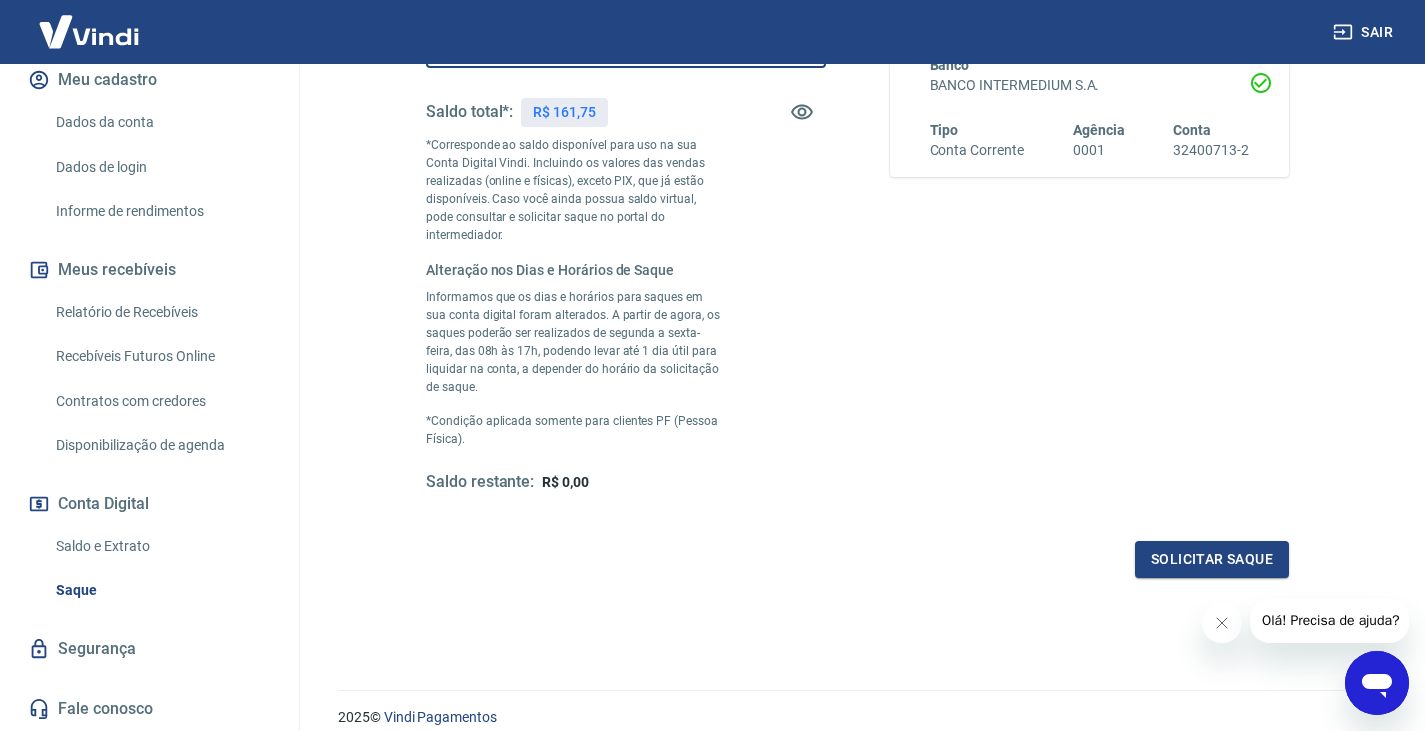 scroll, scrollTop: 400, scrollLeft: 0, axis: vertical 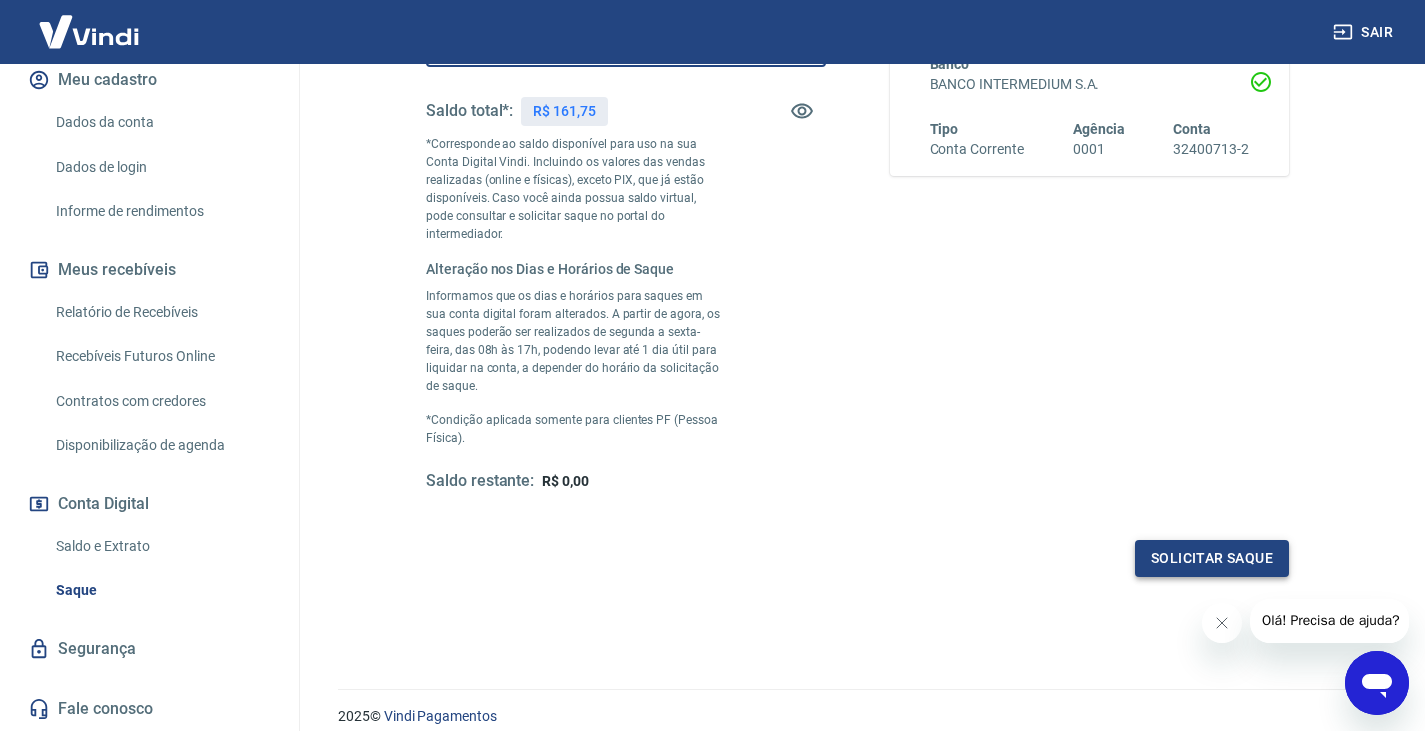 type on "R$ 161,75" 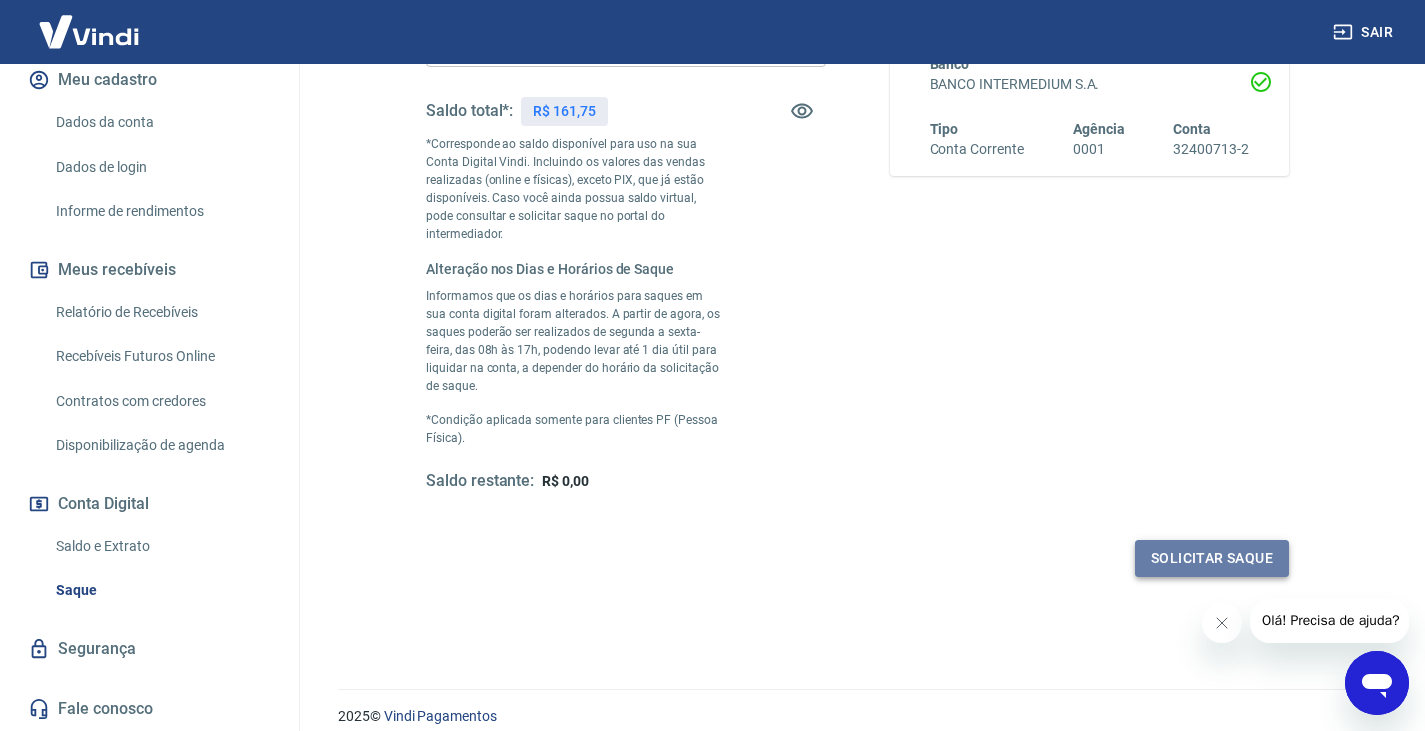 click on "Solicitar saque" at bounding box center [1212, 558] 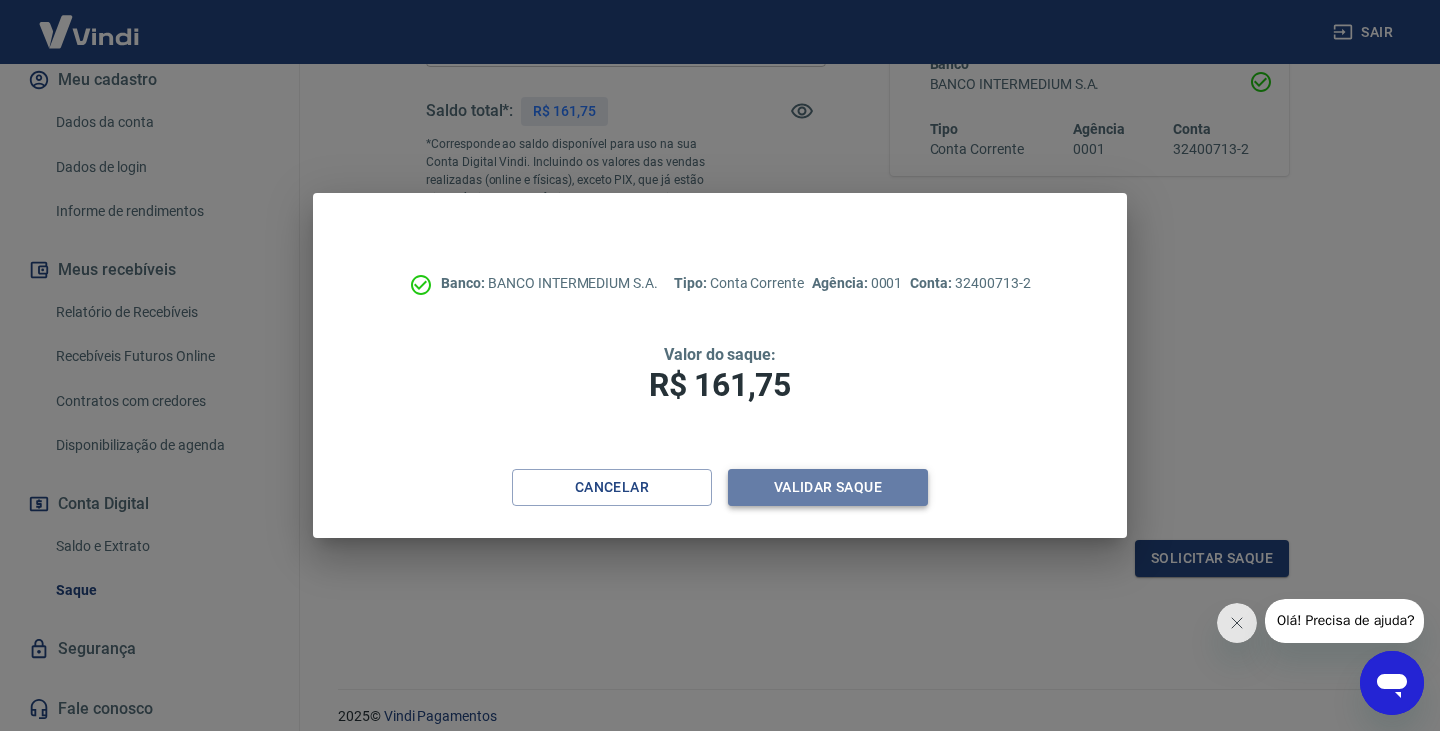 click on "Validar saque" at bounding box center (828, 487) 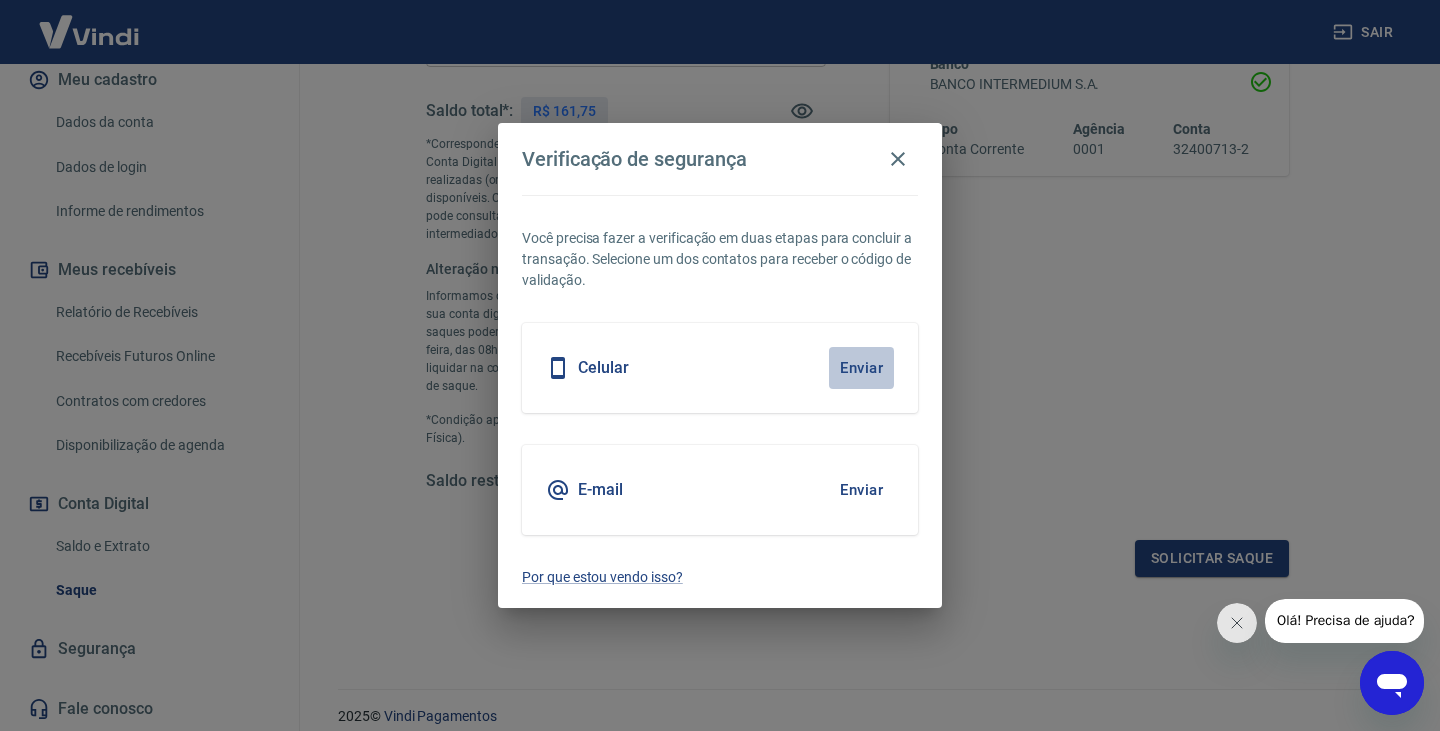 click on "Enviar" at bounding box center (861, 368) 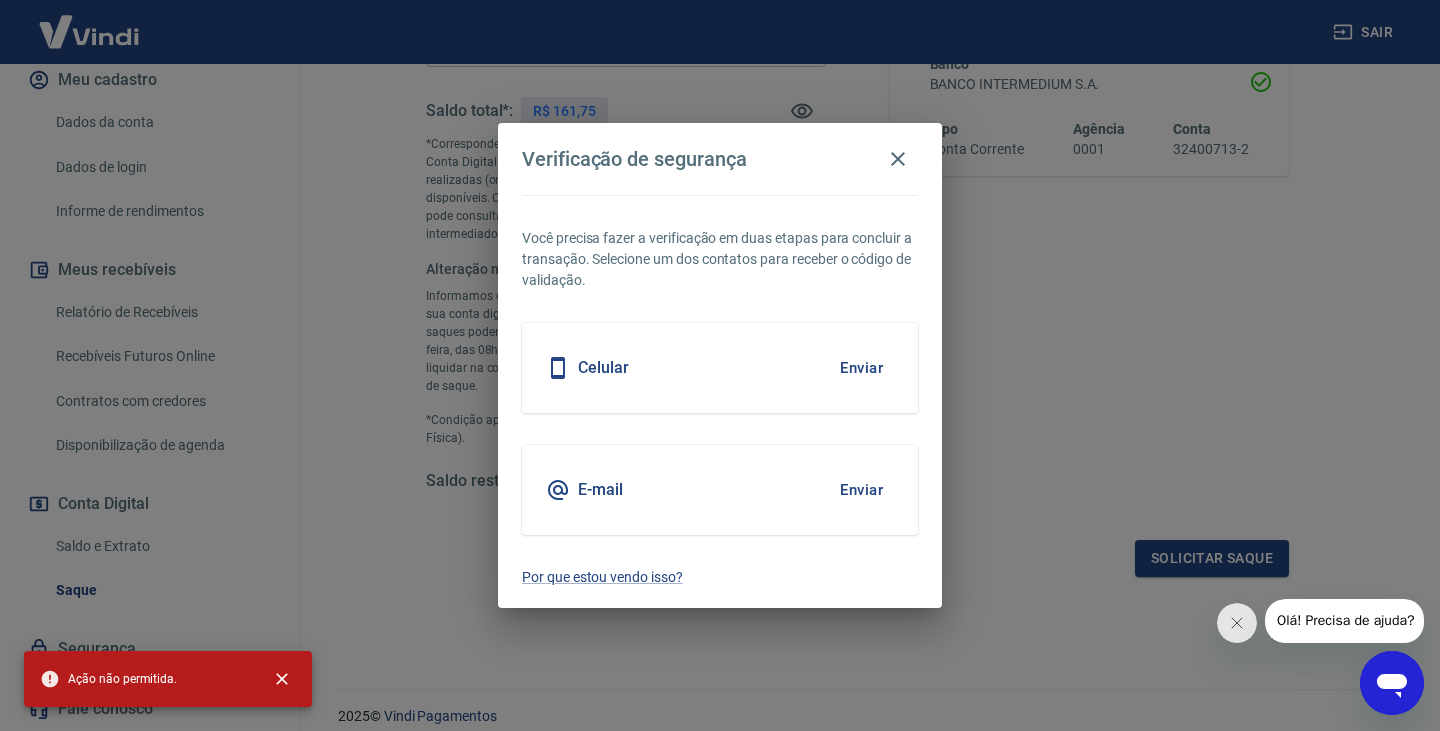 click on "Enviar" at bounding box center [861, 490] 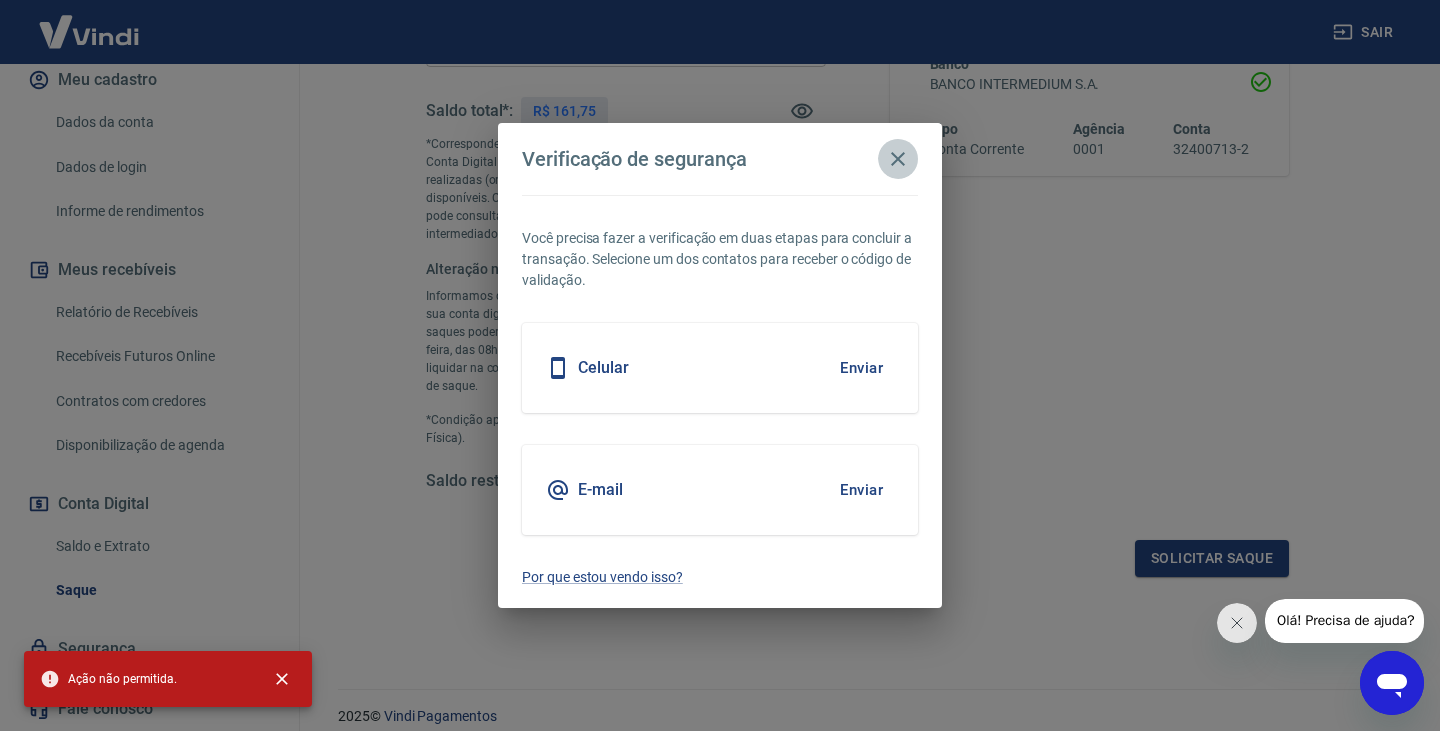 click 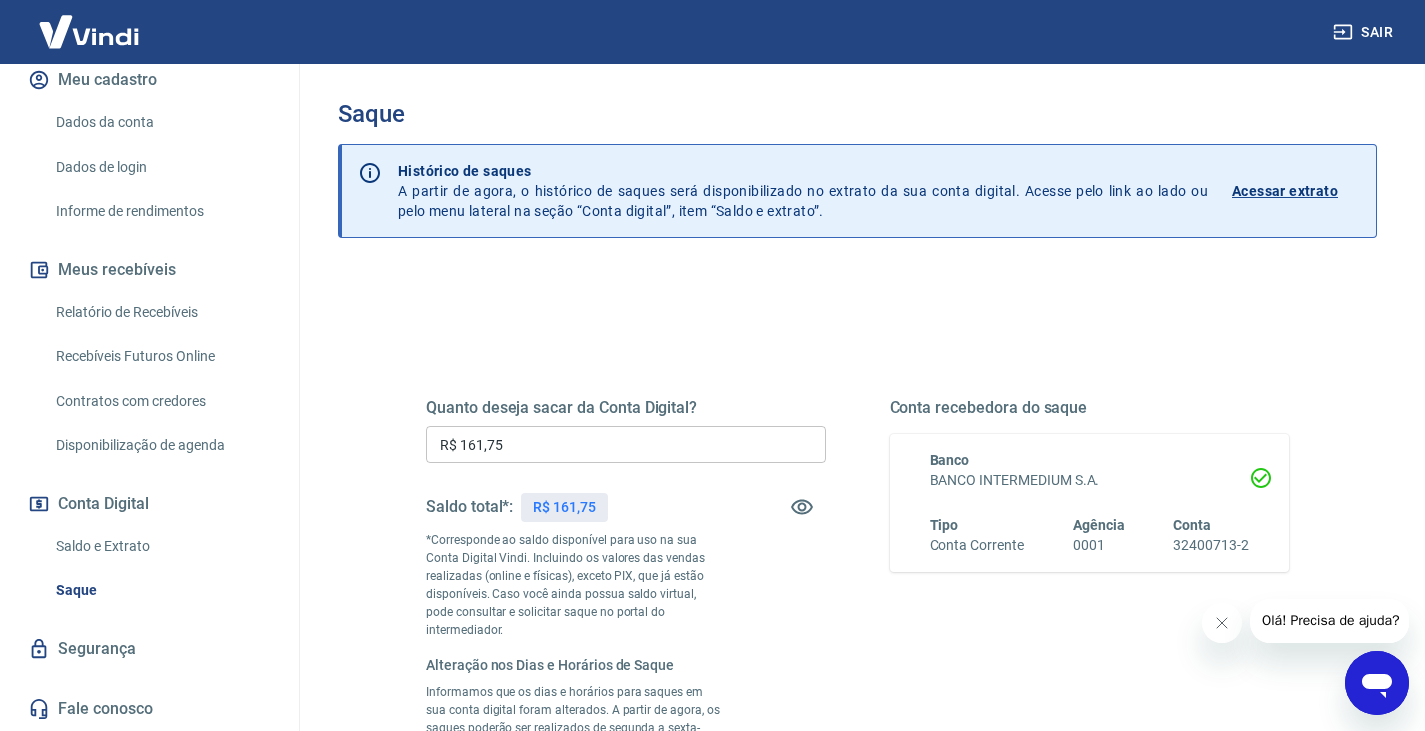 scroll, scrollTop: 0, scrollLeft: 0, axis: both 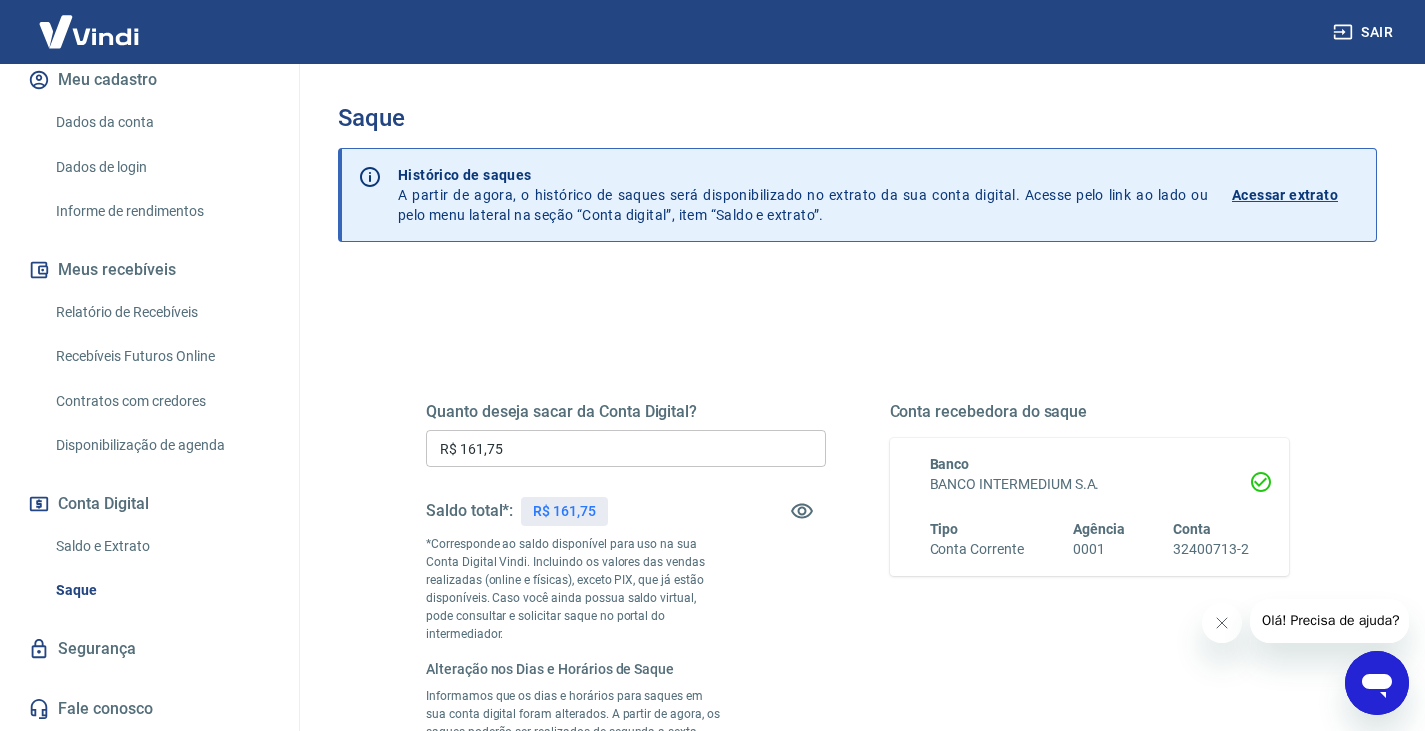 click on "Acessar extrato" at bounding box center [1285, 195] 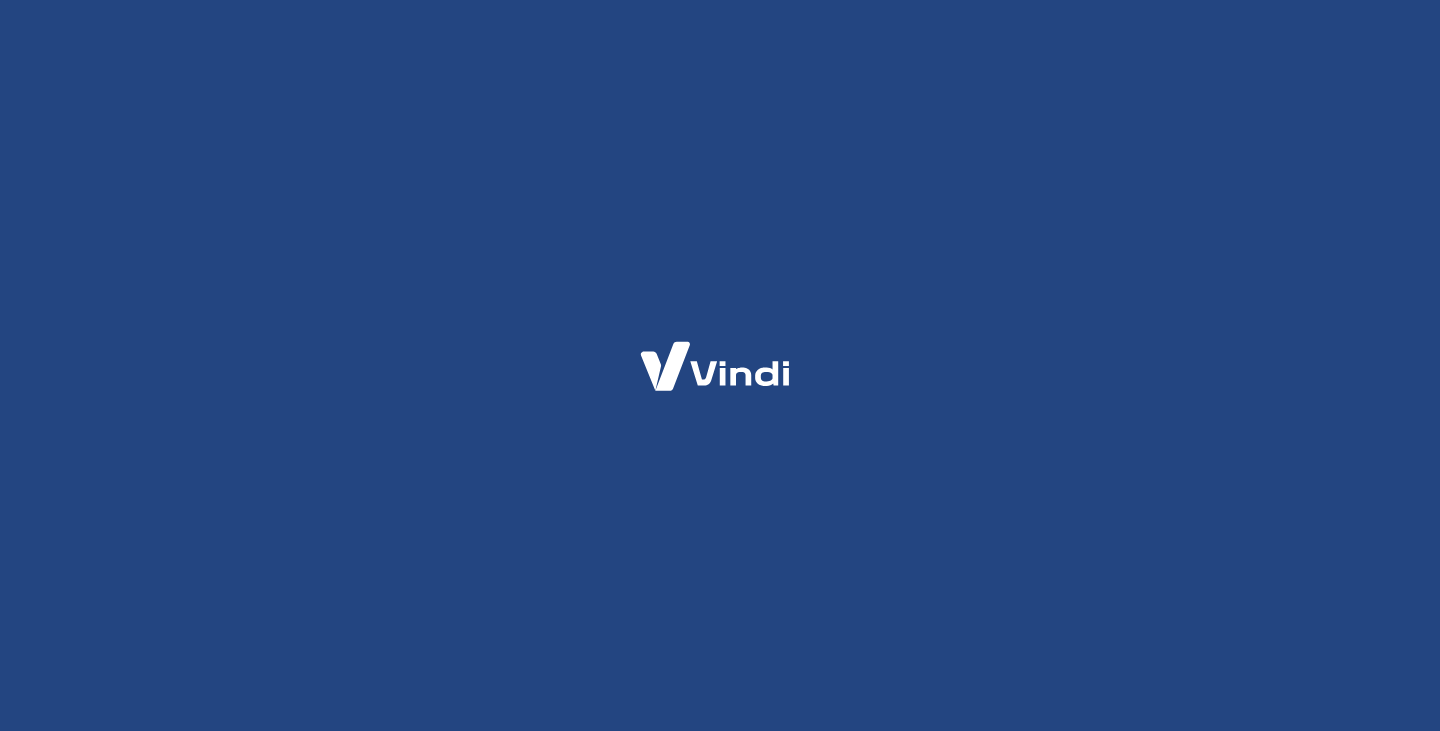 scroll, scrollTop: 0, scrollLeft: 0, axis: both 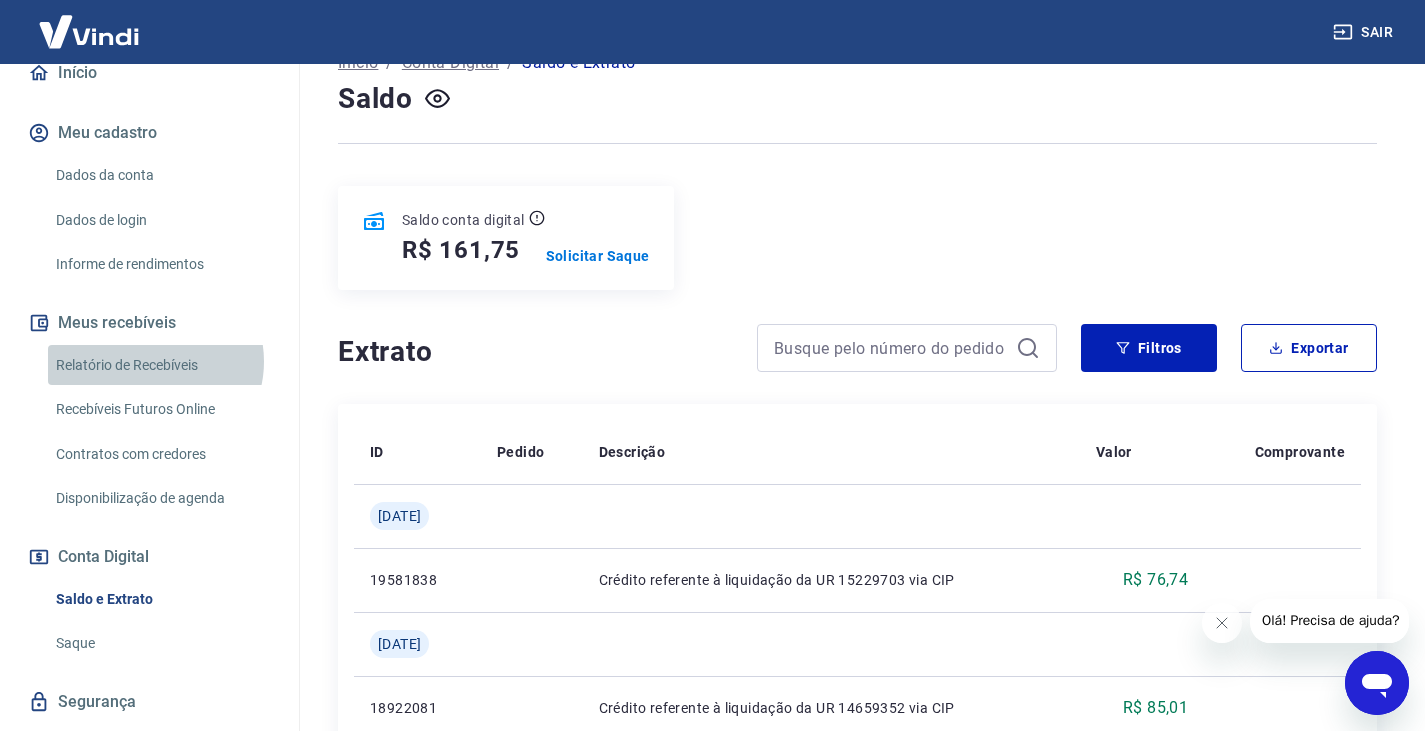 click on "Relatório de Recebíveis" at bounding box center (161, 365) 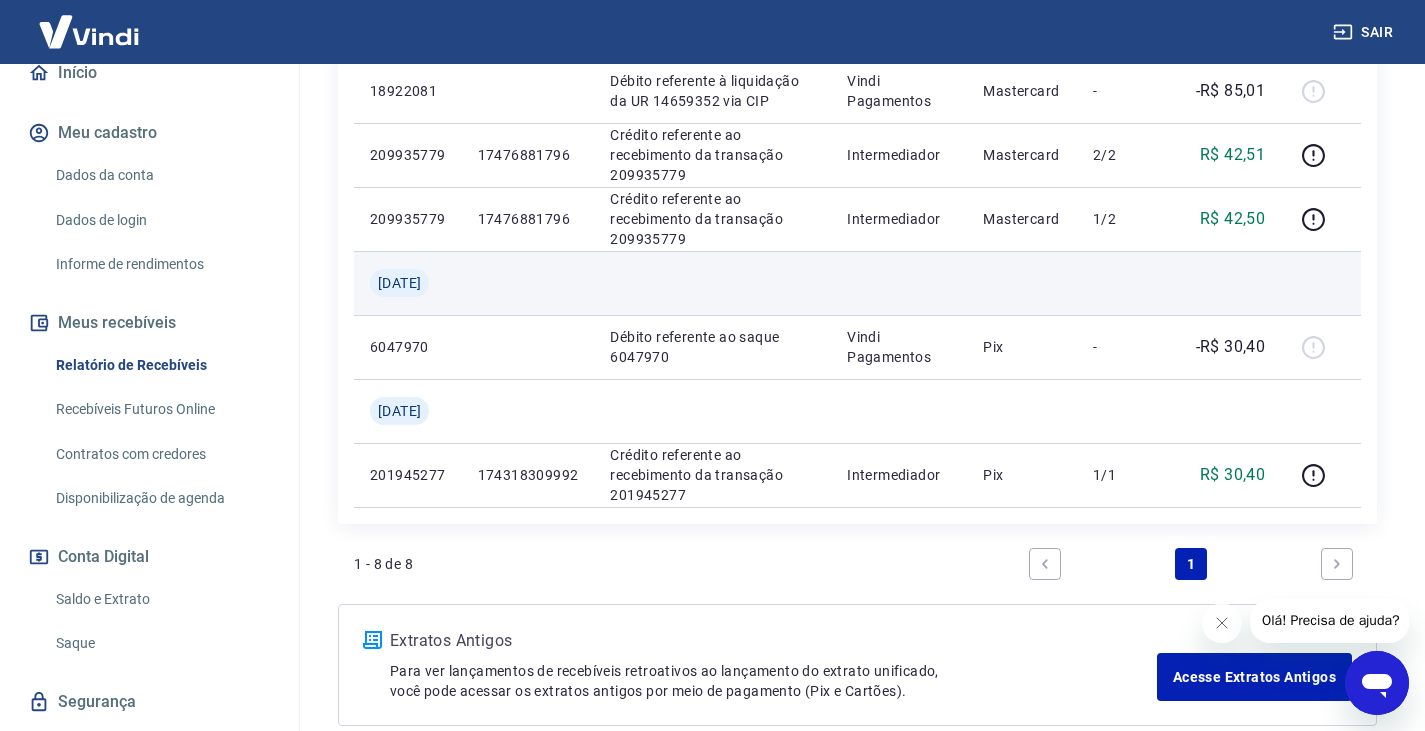 scroll, scrollTop: 873, scrollLeft: 0, axis: vertical 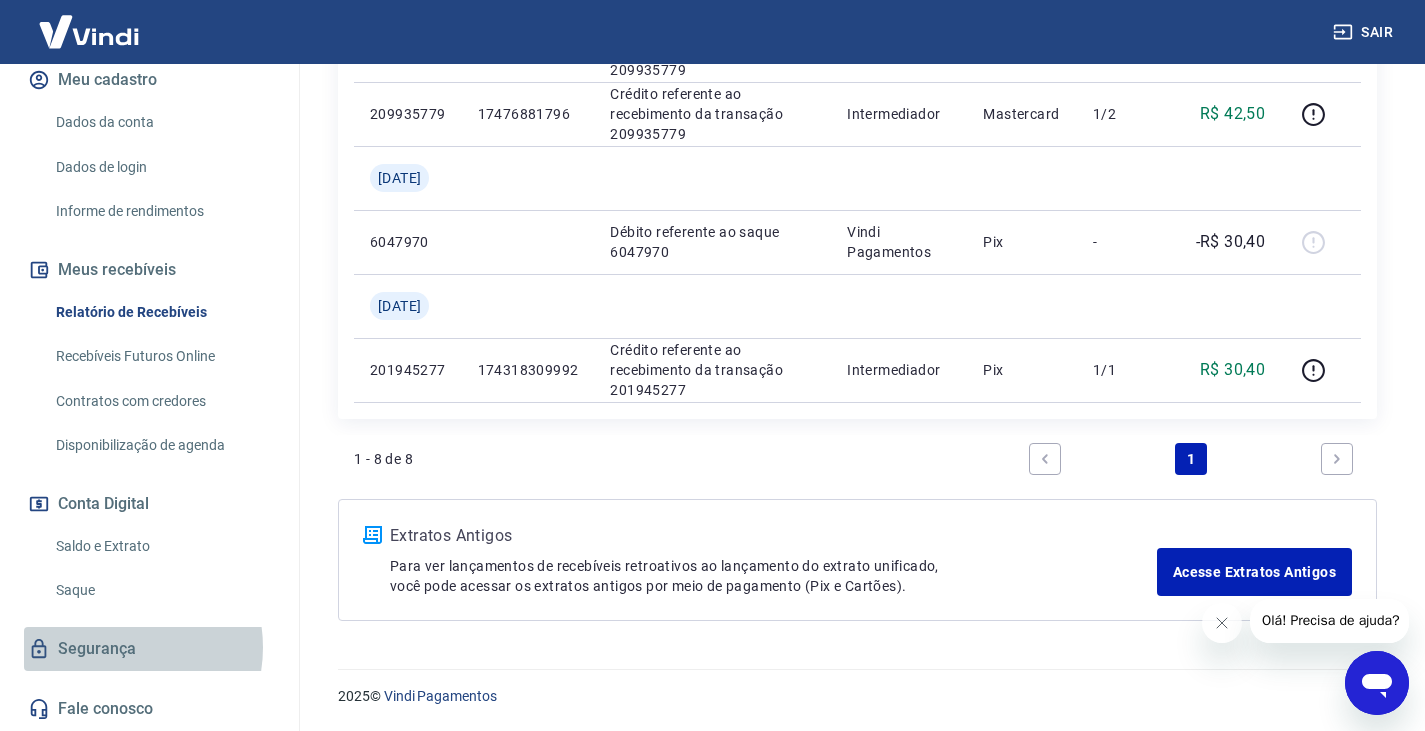 click on "Segurança" at bounding box center (149, 649) 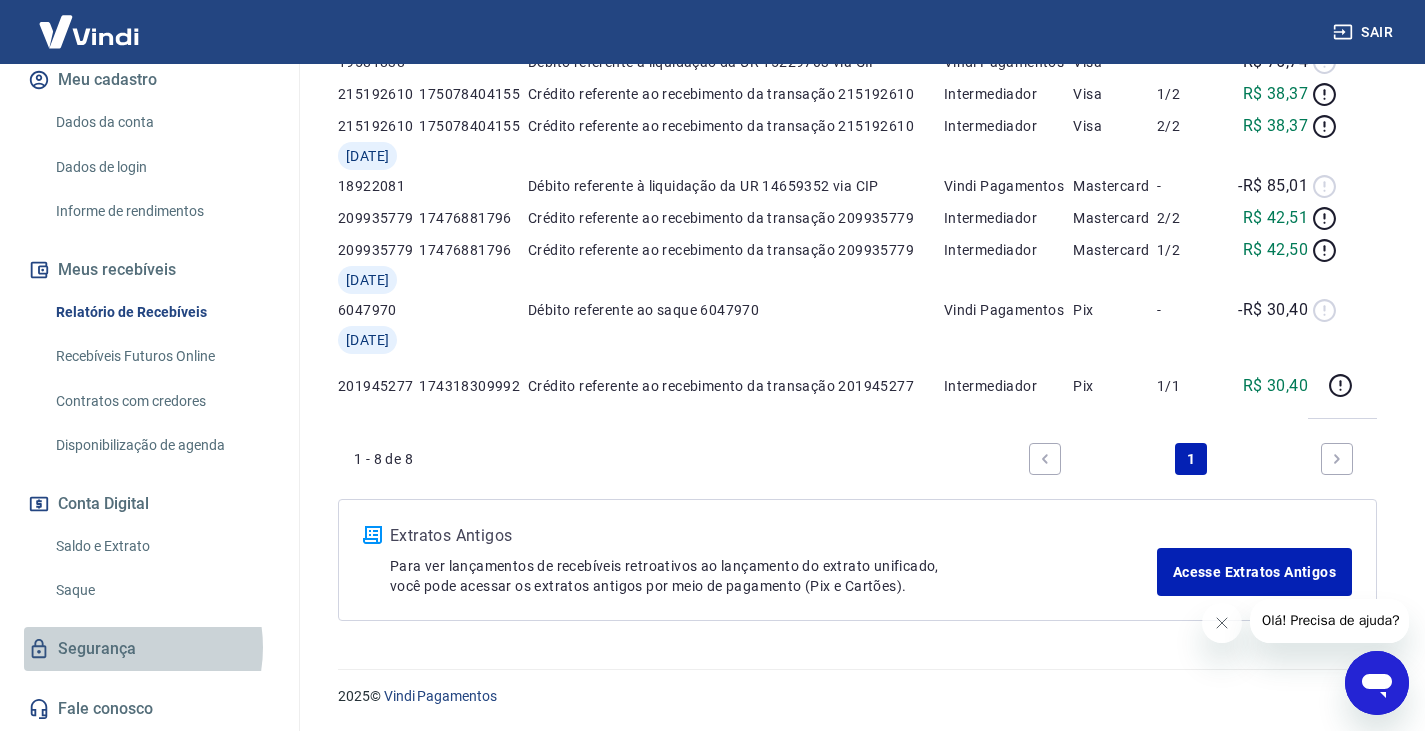 scroll, scrollTop: 0, scrollLeft: 0, axis: both 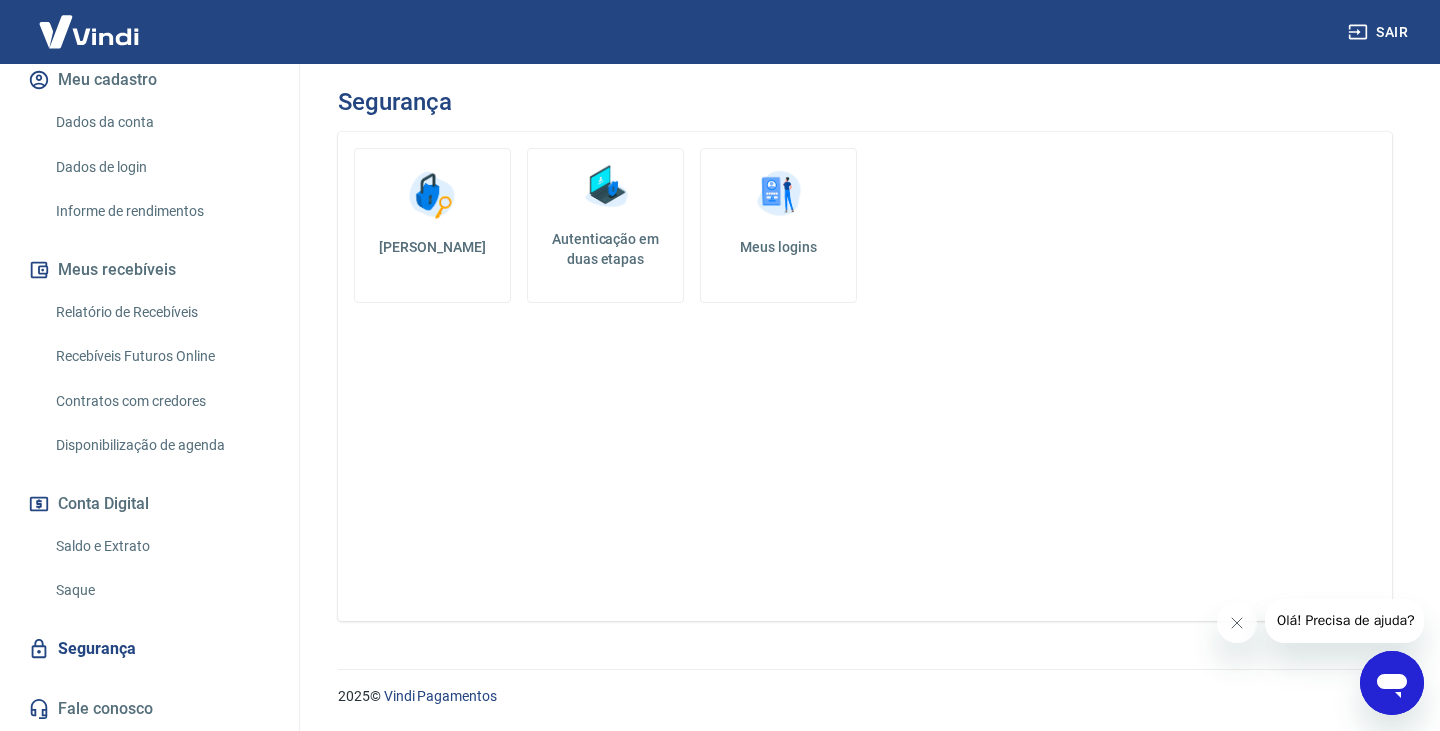 click on "Autenticação em duas etapas" at bounding box center [605, 225] 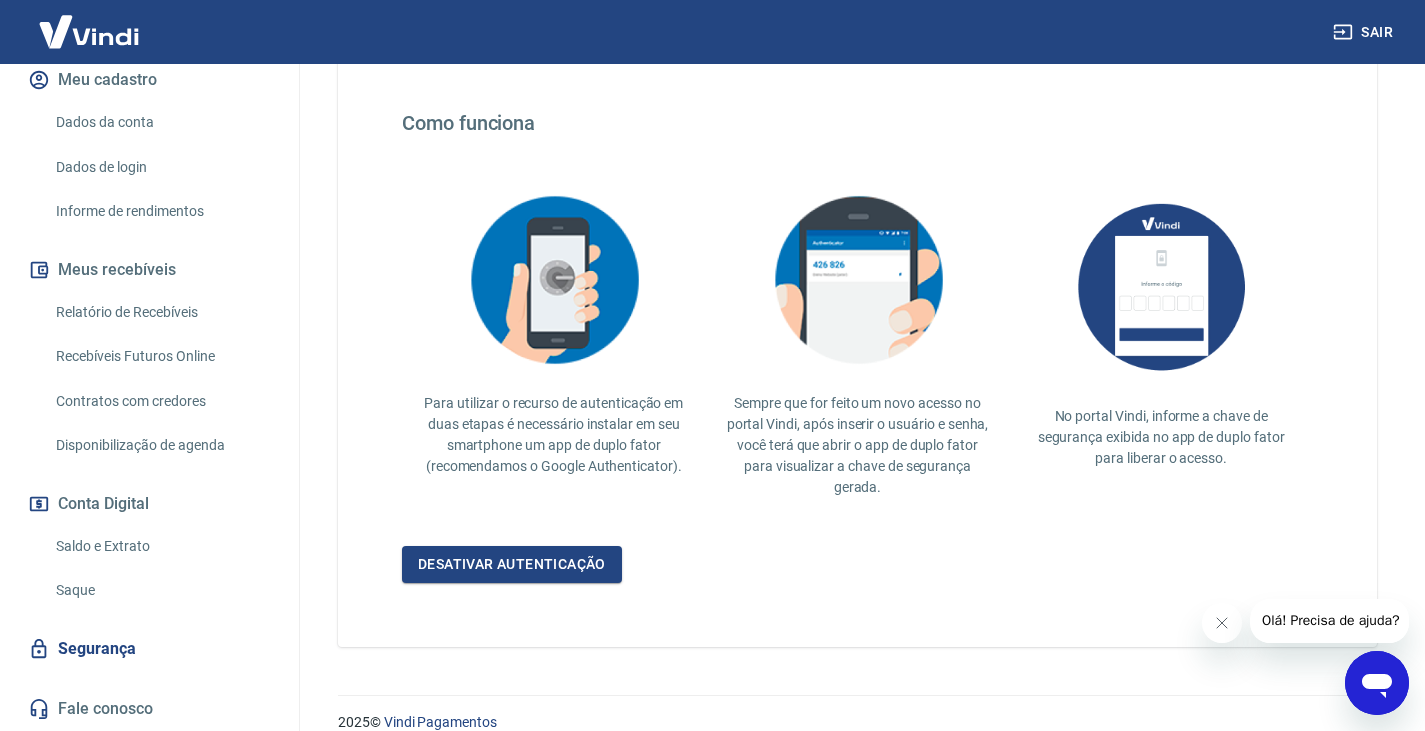 scroll, scrollTop: 375, scrollLeft: 0, axis: vertical 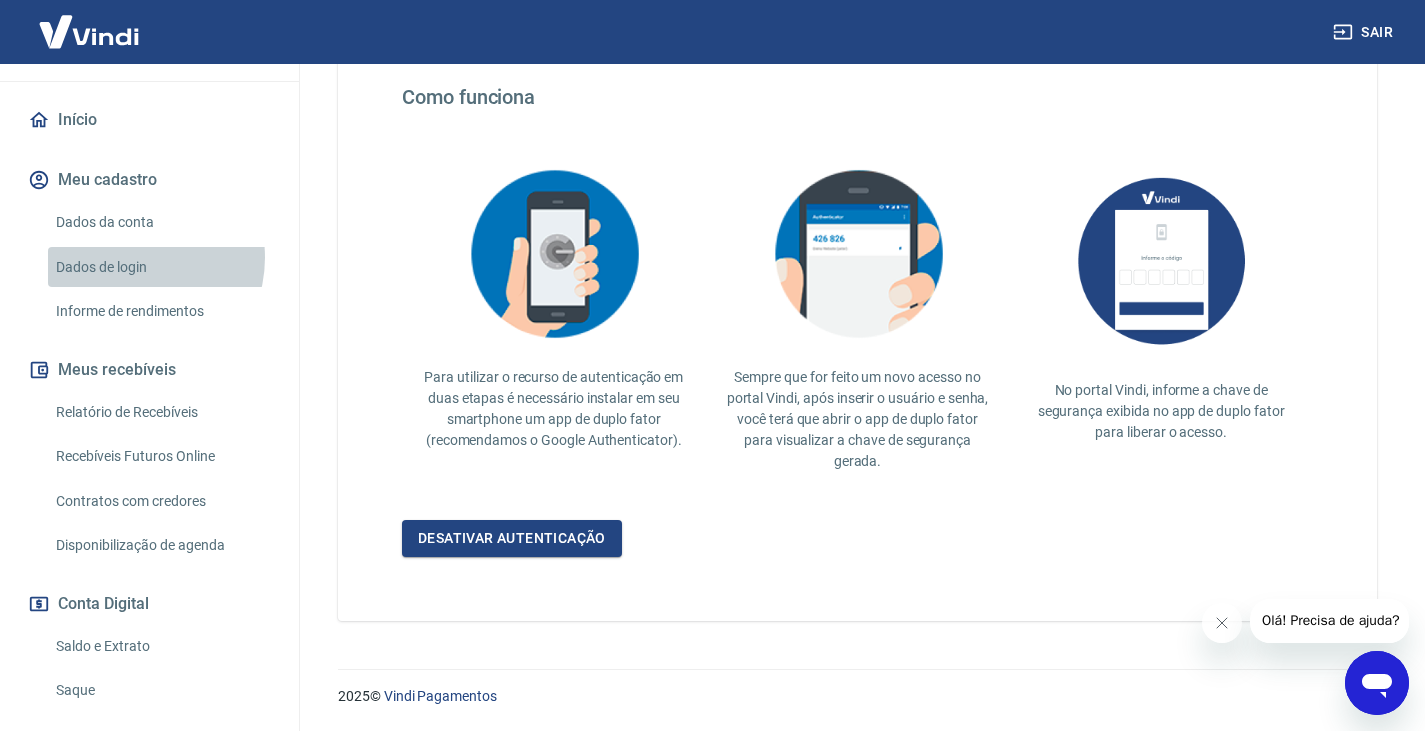 click on "Dados de login" at bounding box center [161, 267] 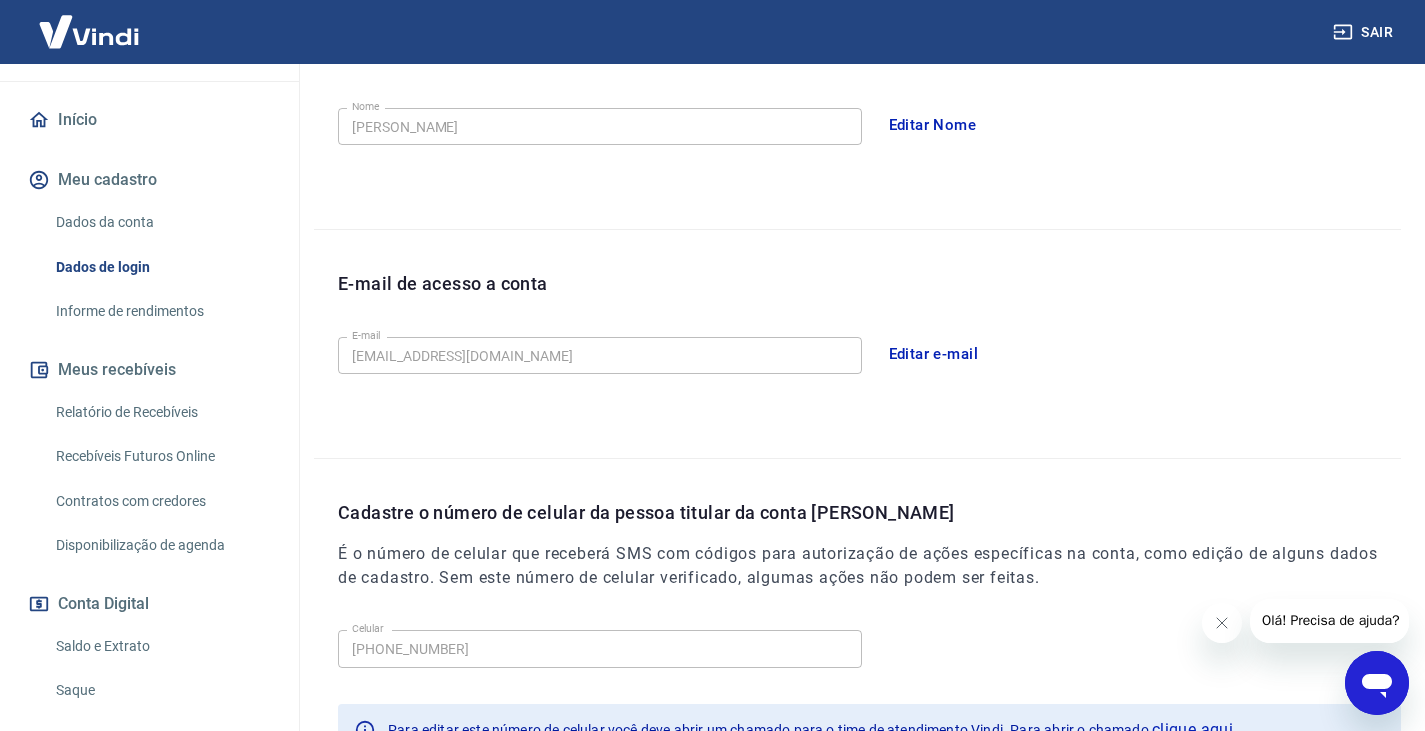 scroll, scrollTop: 534, scrollLeft: 0, axis: vertical 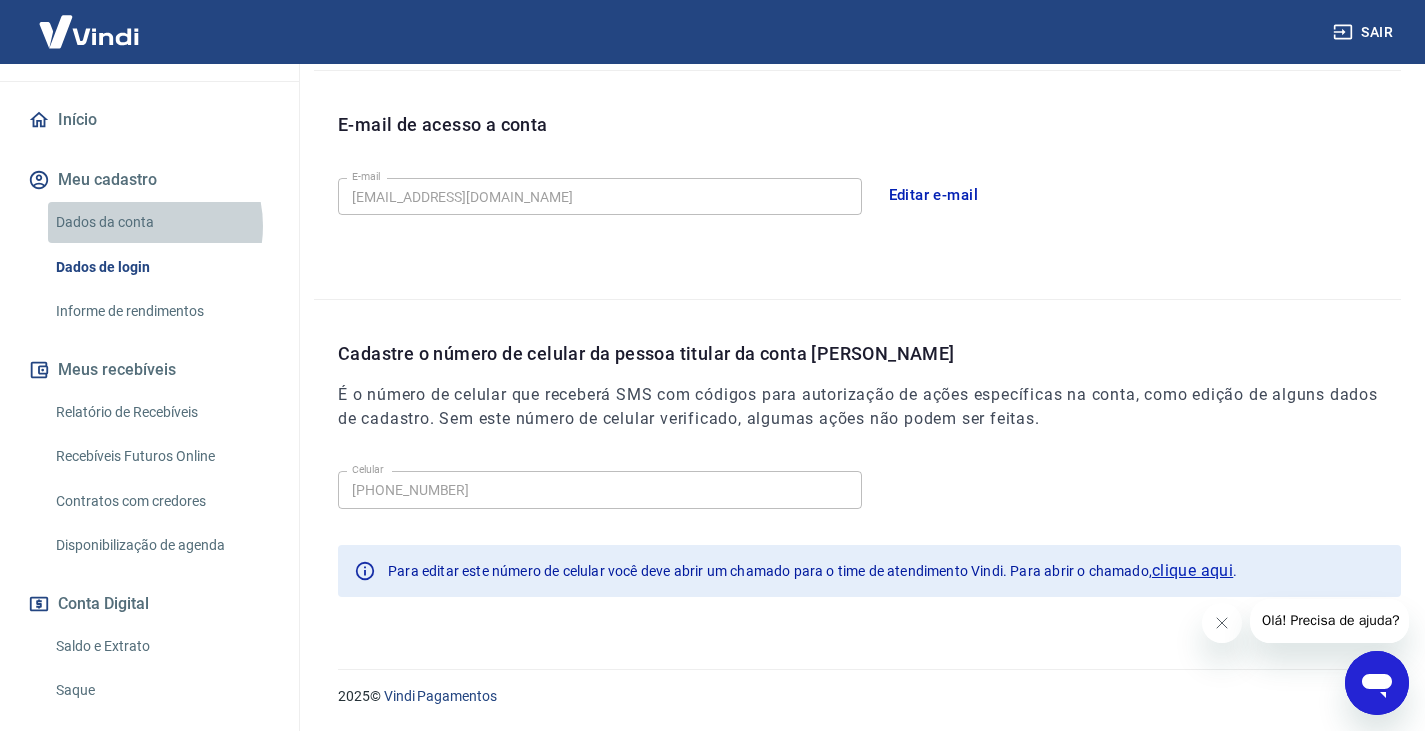 click on "Dados da conta" at bounding box center (161, 222) 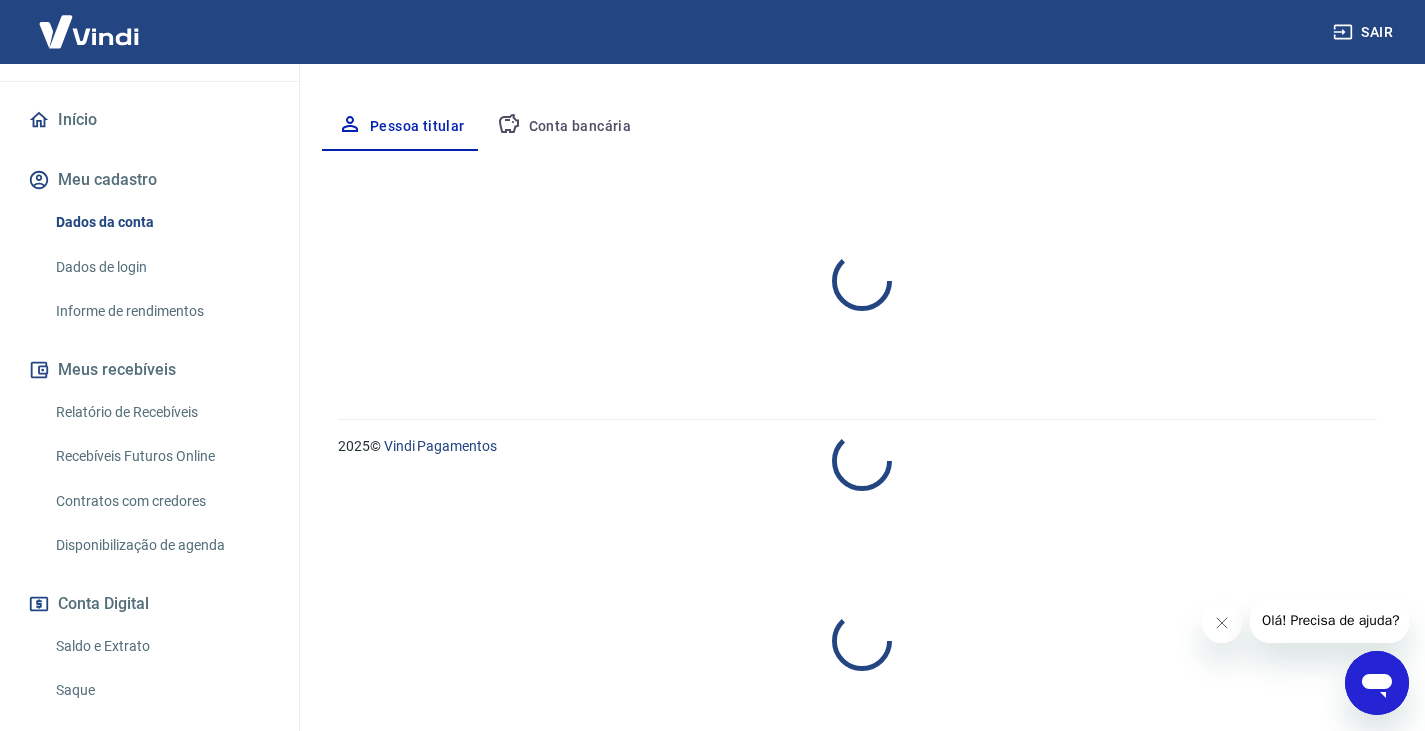 scroll, scrollTop: 0, scrollLeft: 0, axis: both 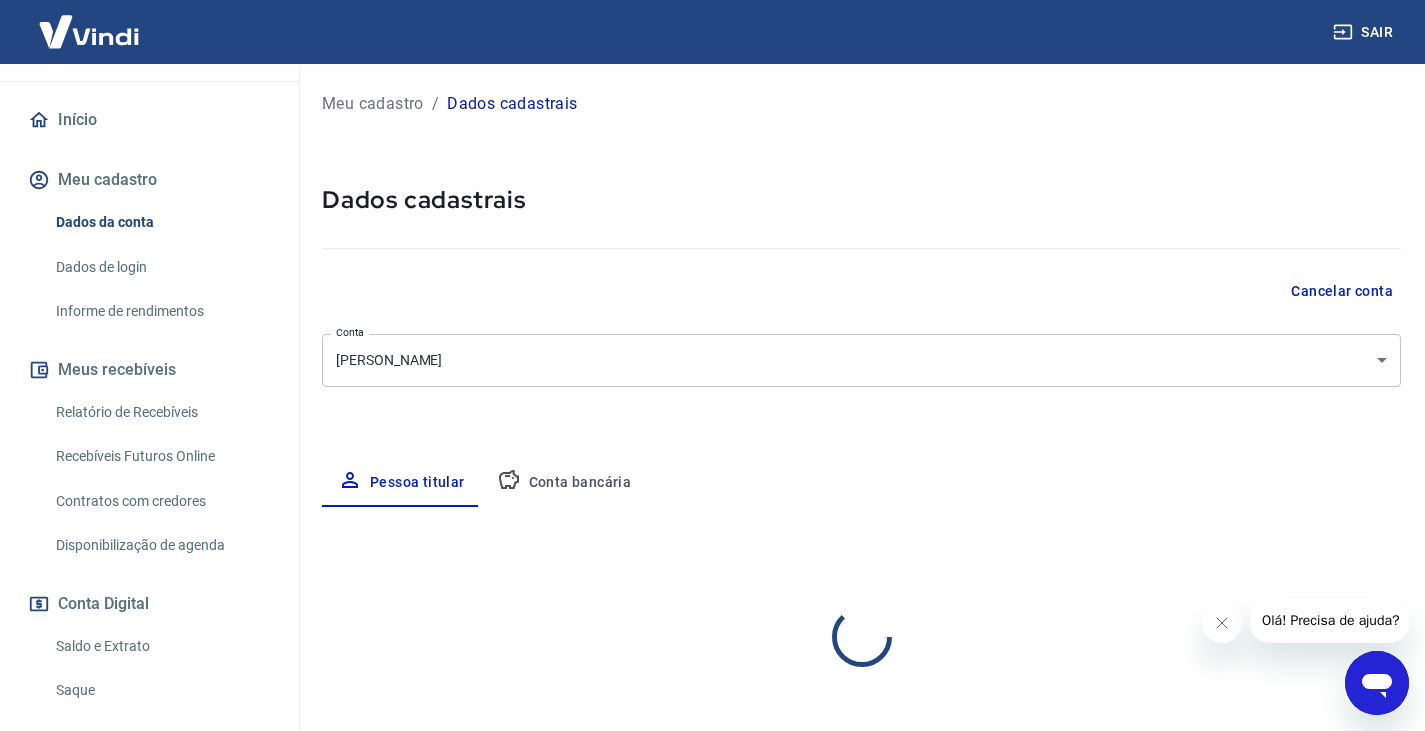 select on "MG" 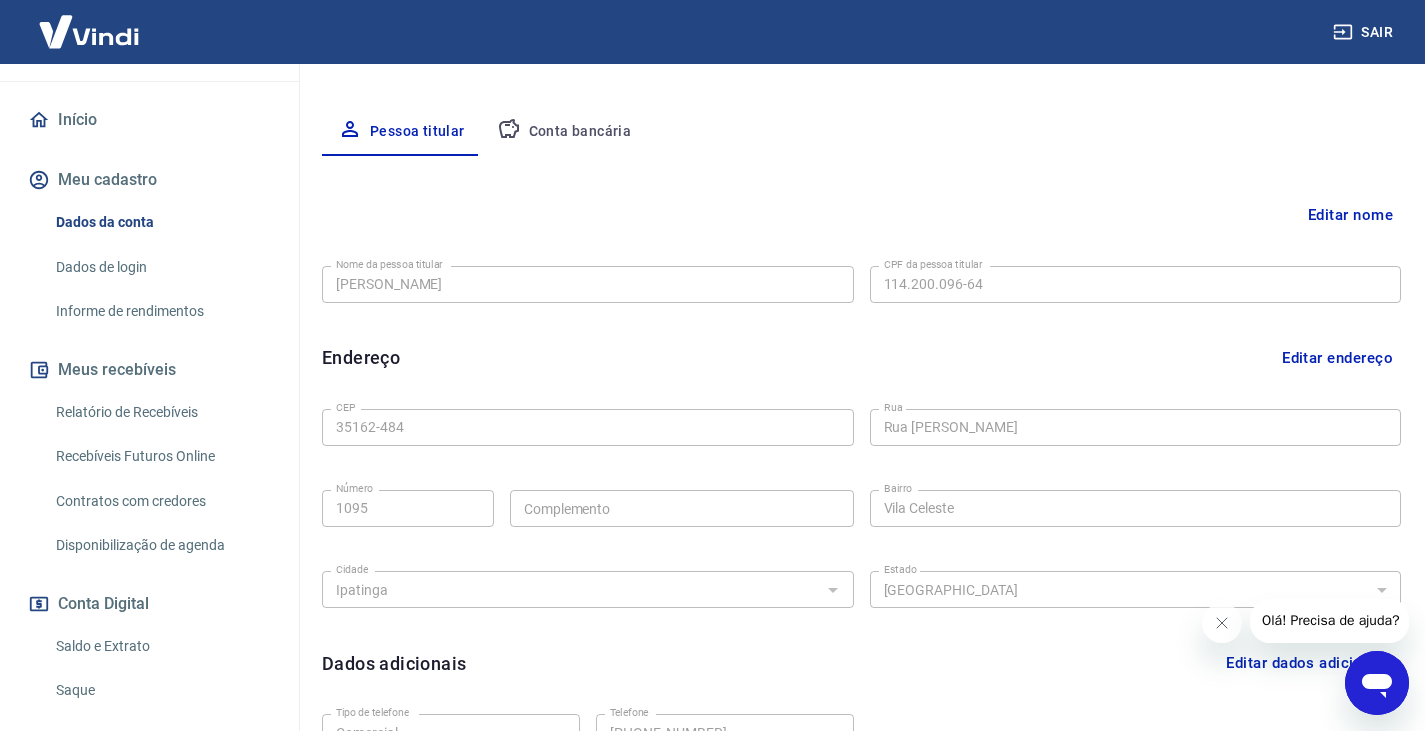 scroll, scrollTop: 349, scrollLeft: 0, axis: vertical 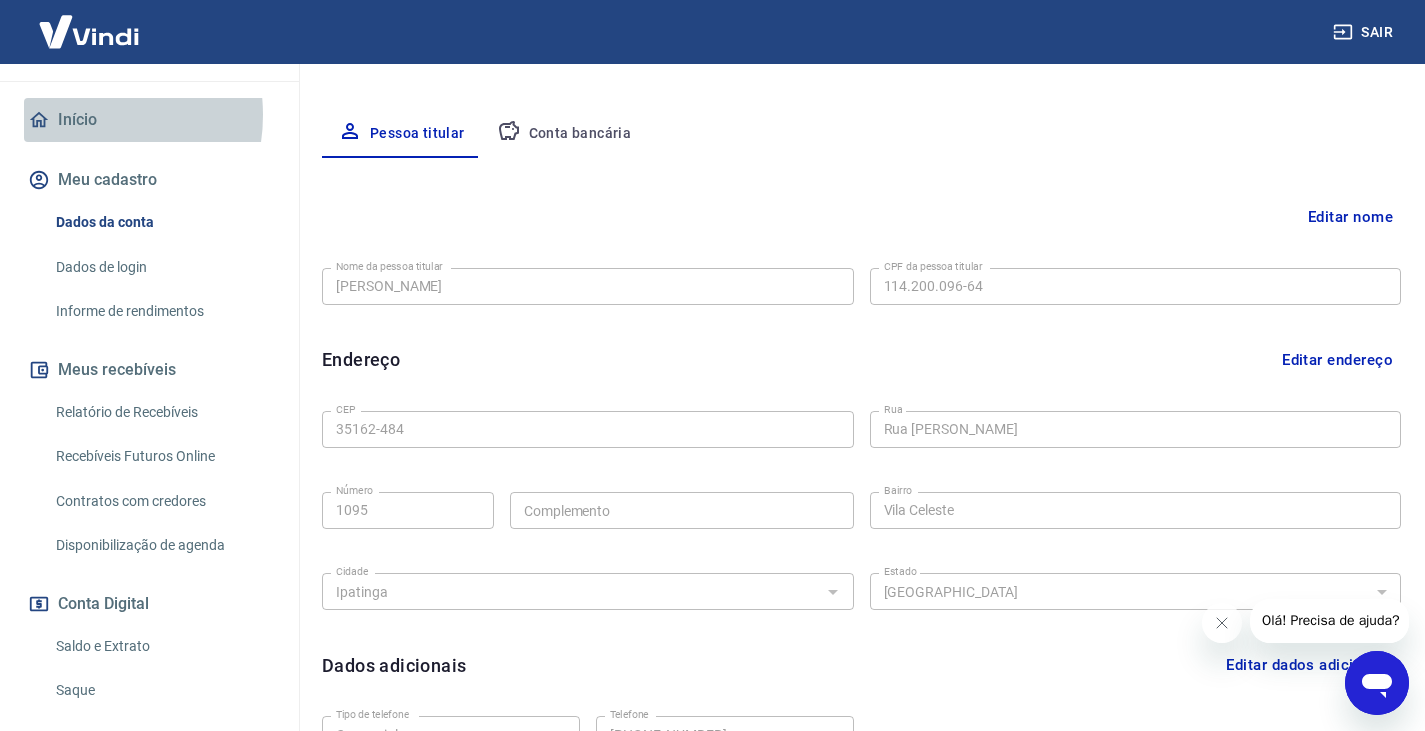 click on "Início" at bounding box center [149, 120] 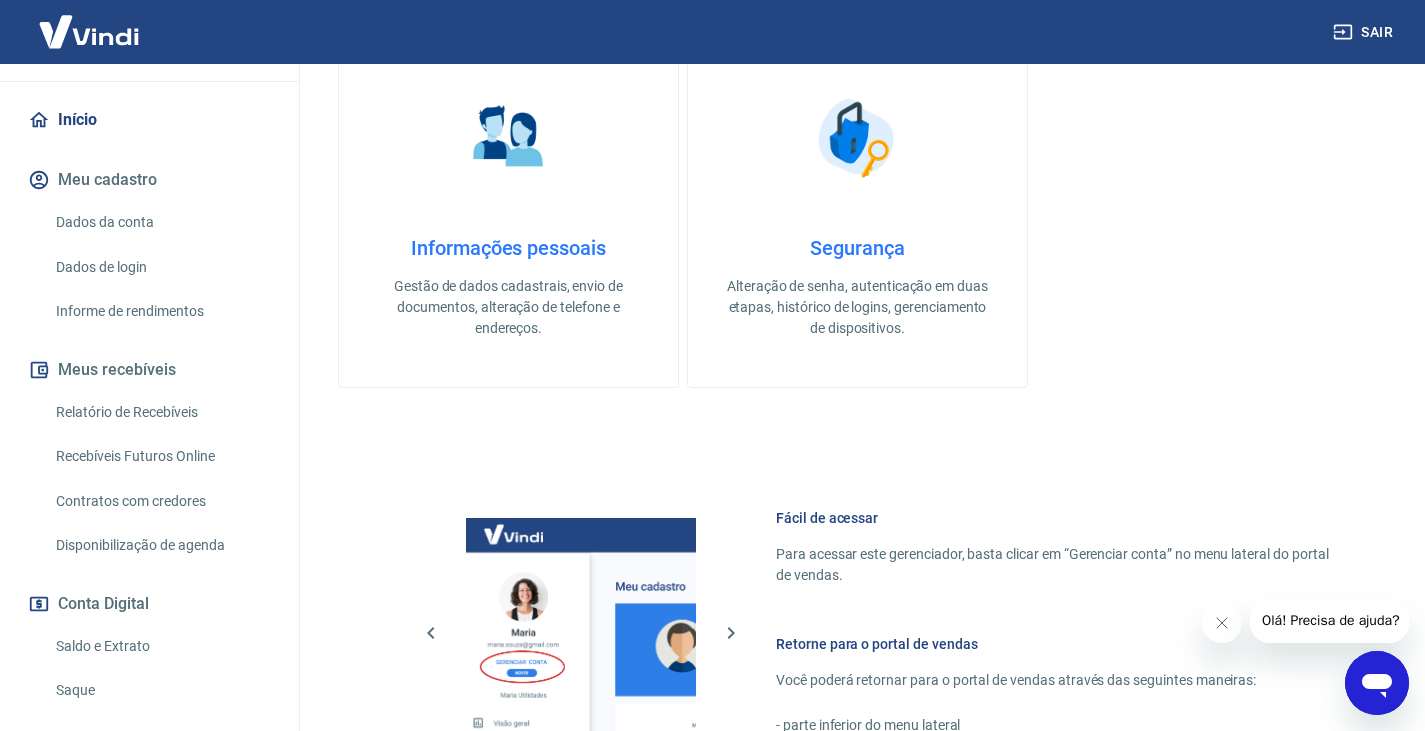 scroll, scrollTop: 649, scrollLeft: 0, axis: vertical 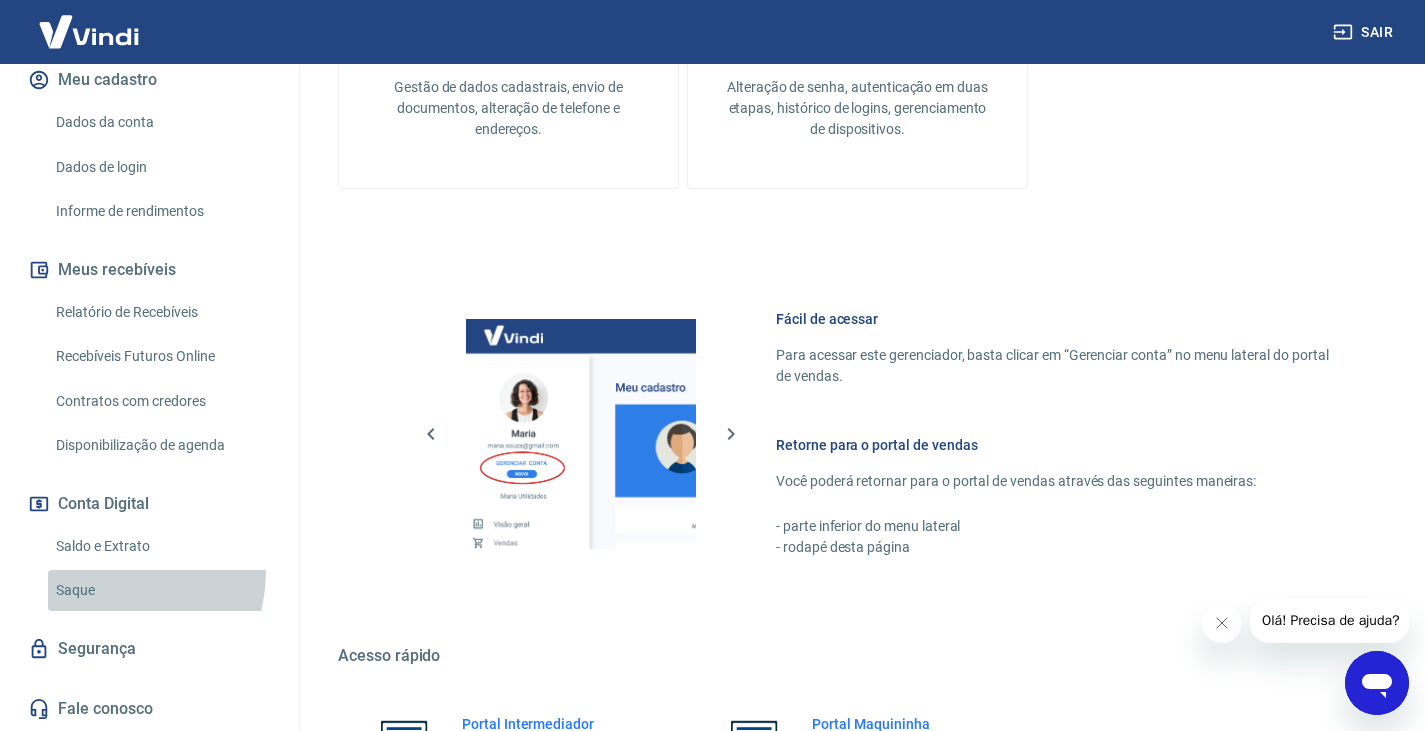 click on "Saque" at bounding box center (161, 590) 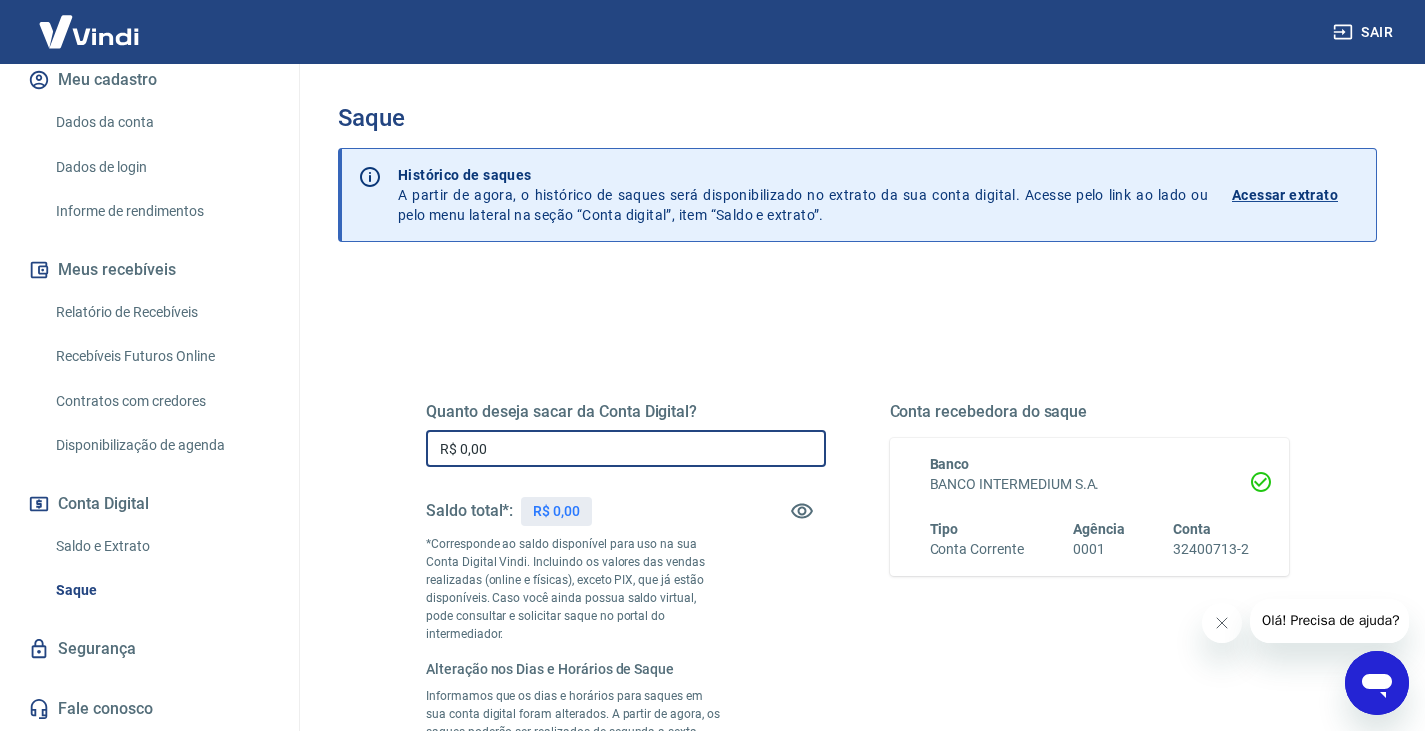 click on "R$ 0,00" at bounding box center (626, 448) 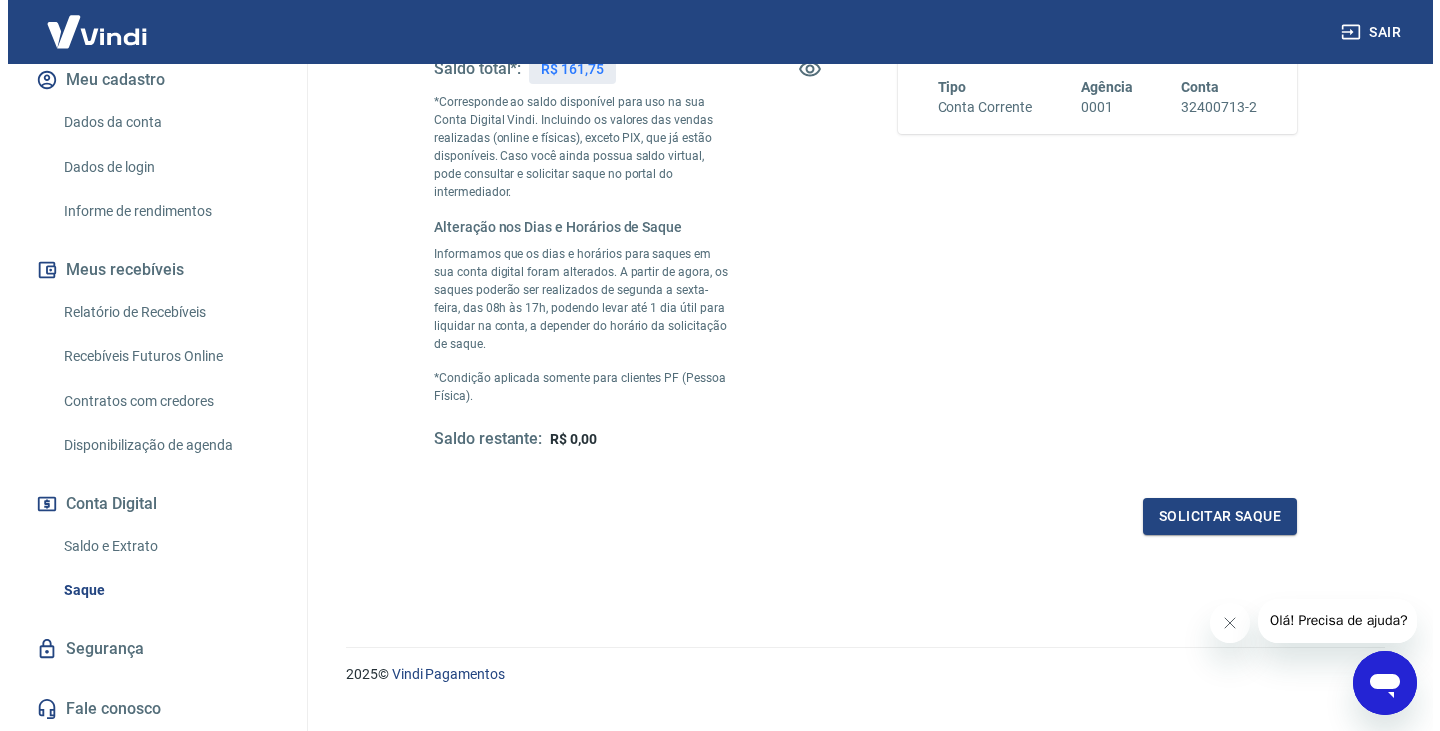 scroll, scrollTop: 444, scrollLeft: 0, axis: vertical 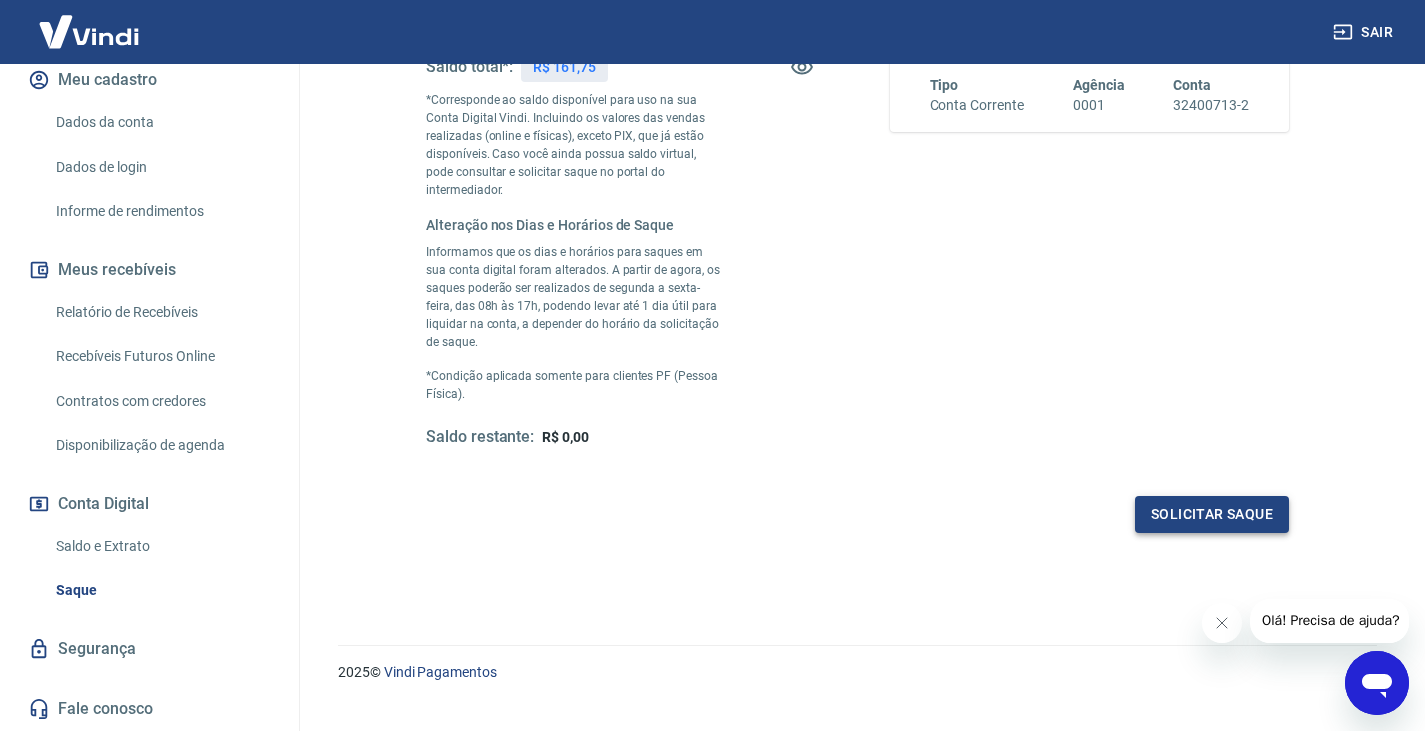 type on "R$ 161,75" 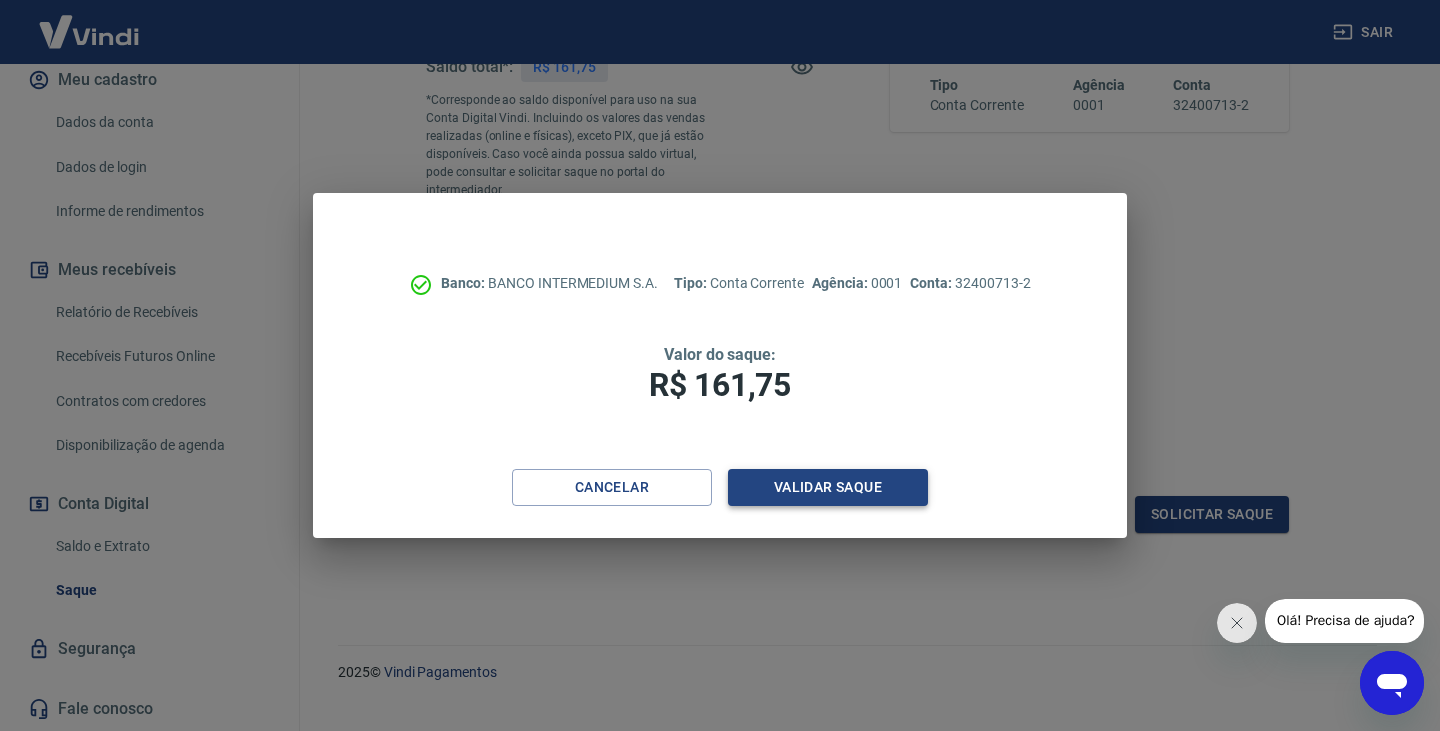 click on "Validar saque" at bounding box center [828, 487] 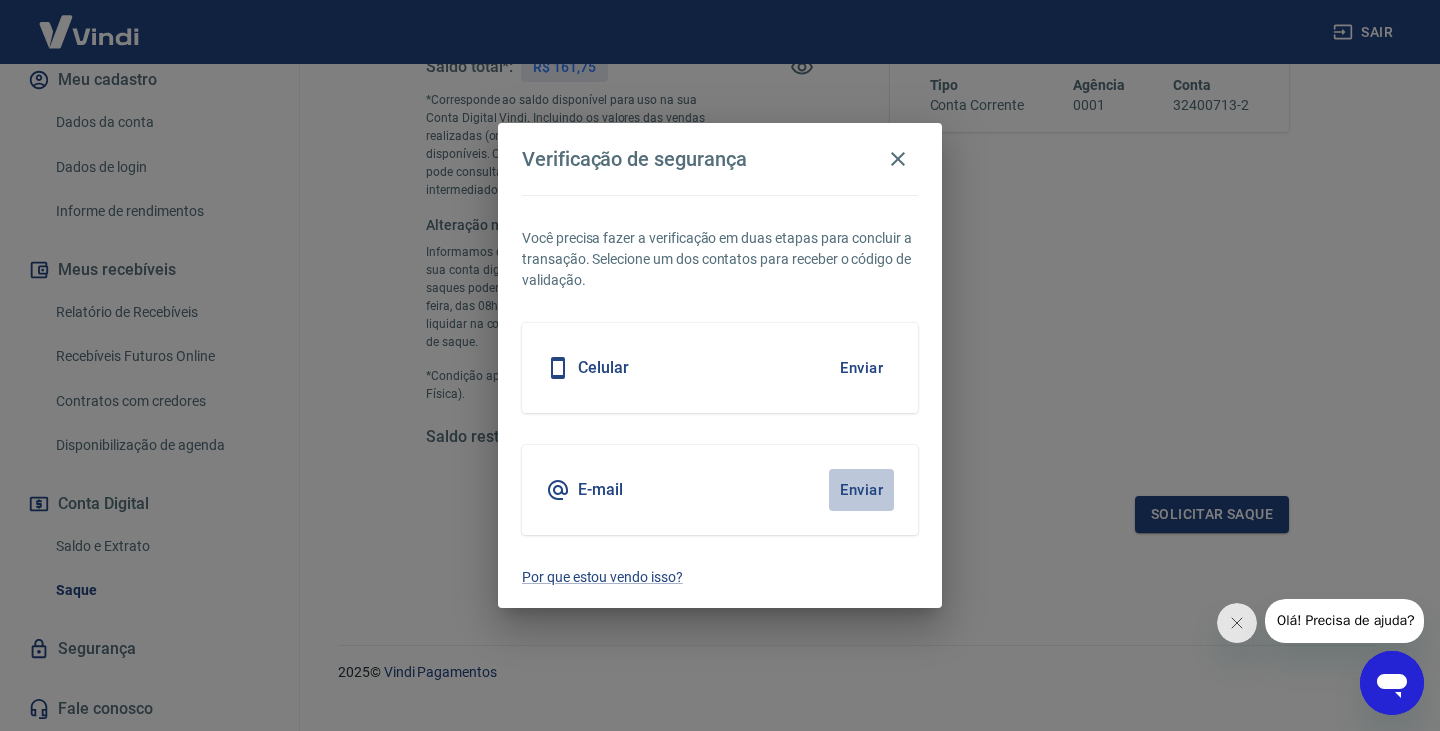 click on "Enviar" at bounding box center (861, 490) 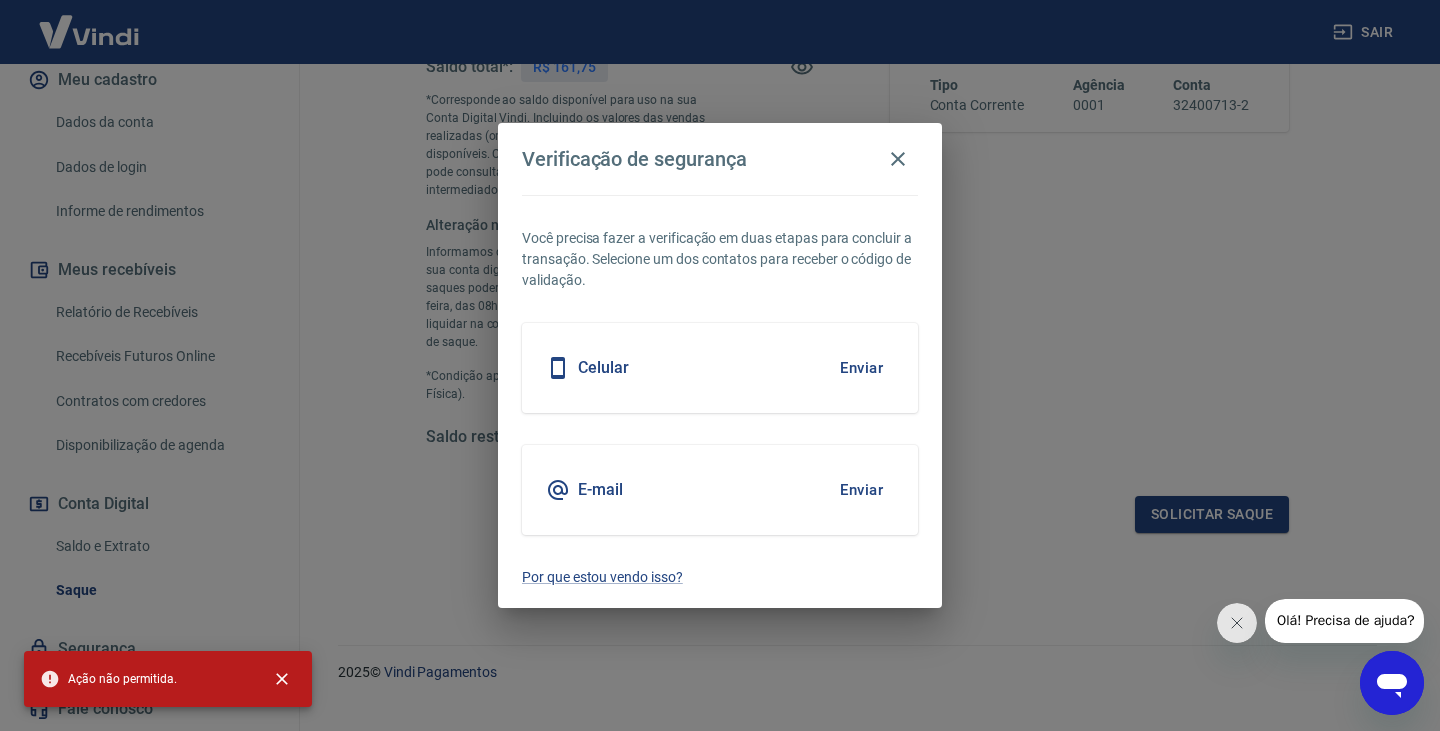 click on "Ação não permitida." at bounding box center (168, 679) 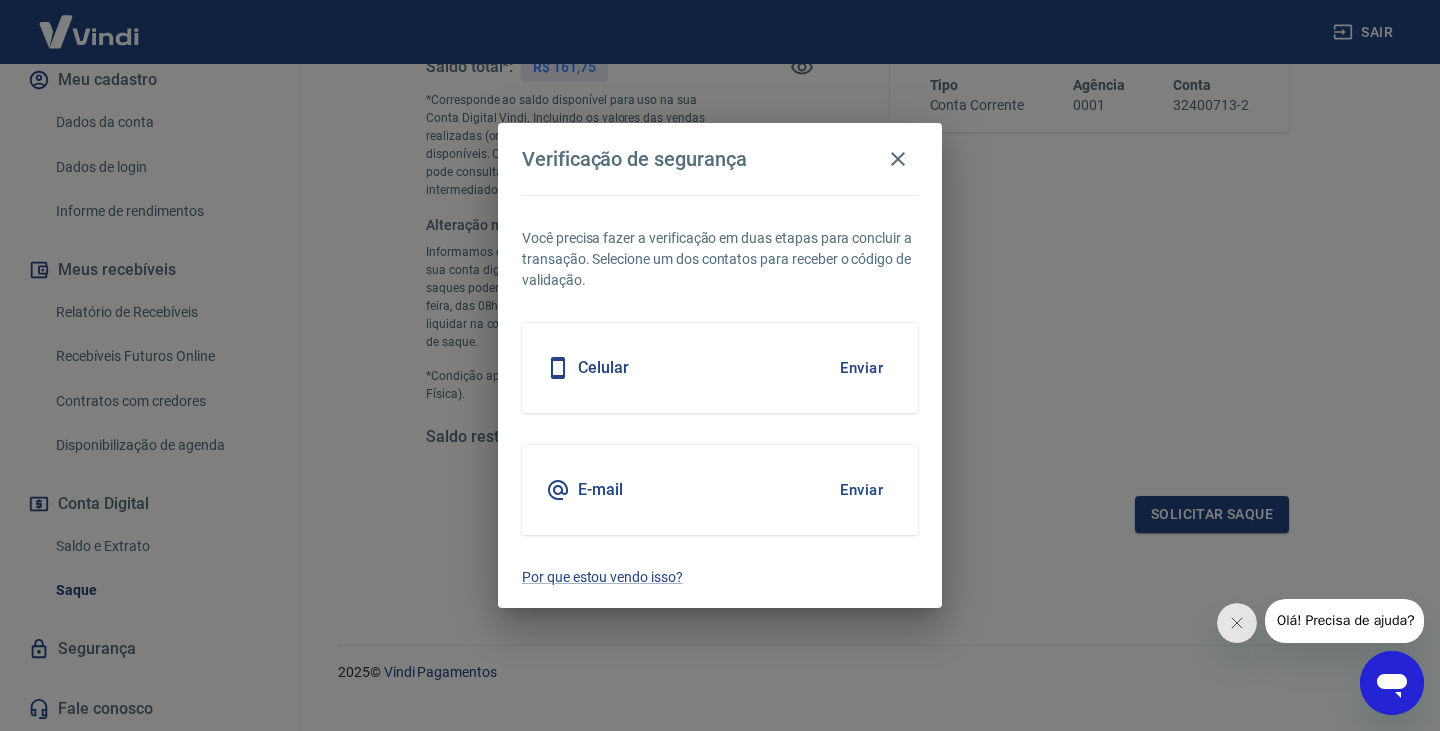 click on "Enviar" at bounding box center [861, 368] 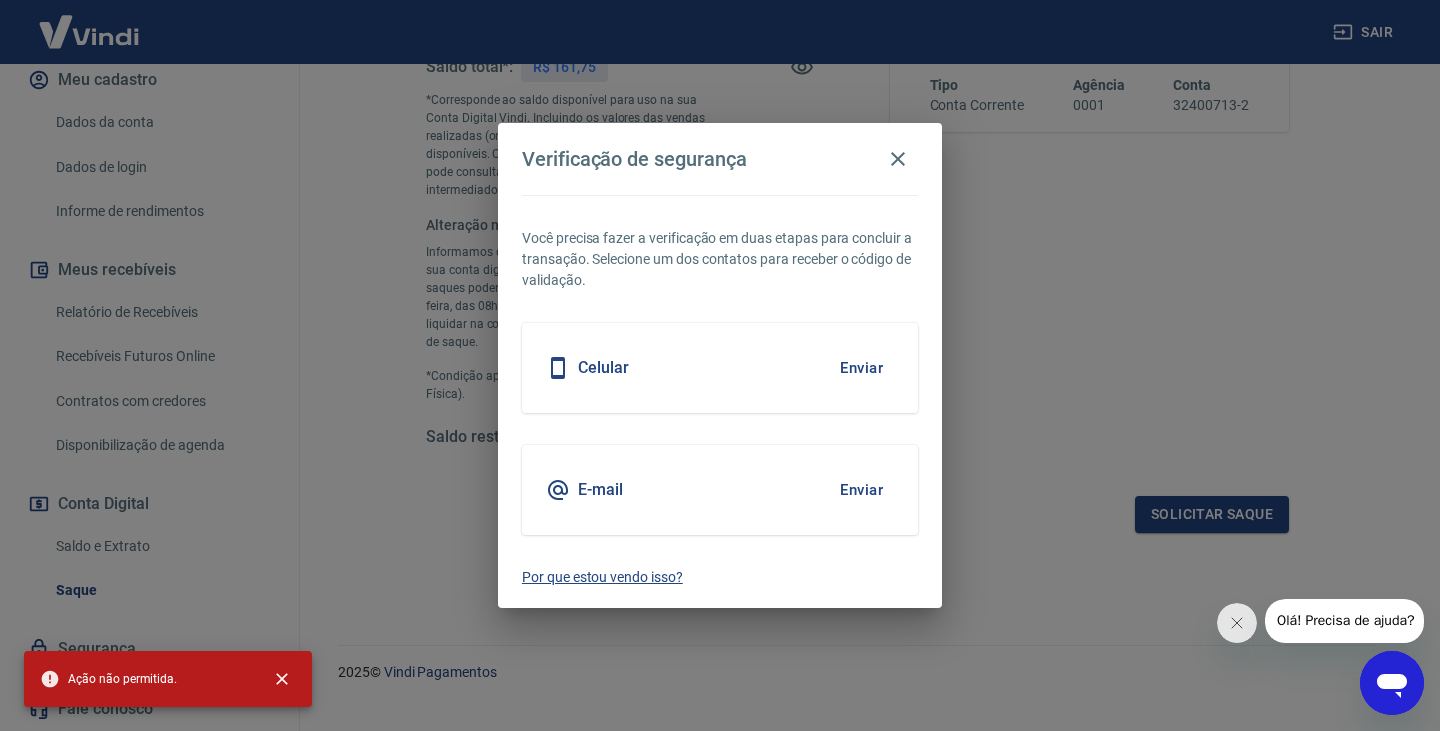 click on "Por que estou vendo isso?" at bounding box center [720, 577] 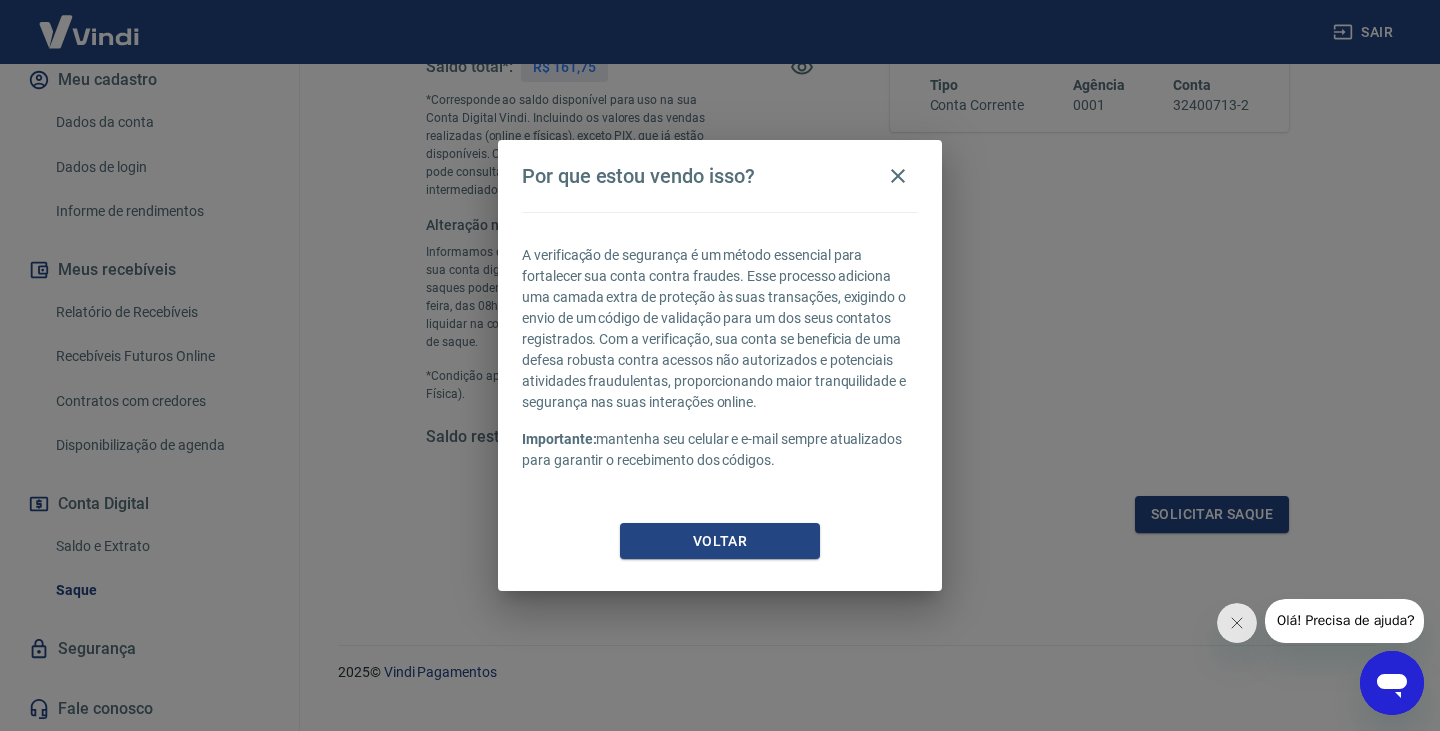 scroll, scrollTop: 0, scrollLeft: 0, axis: both 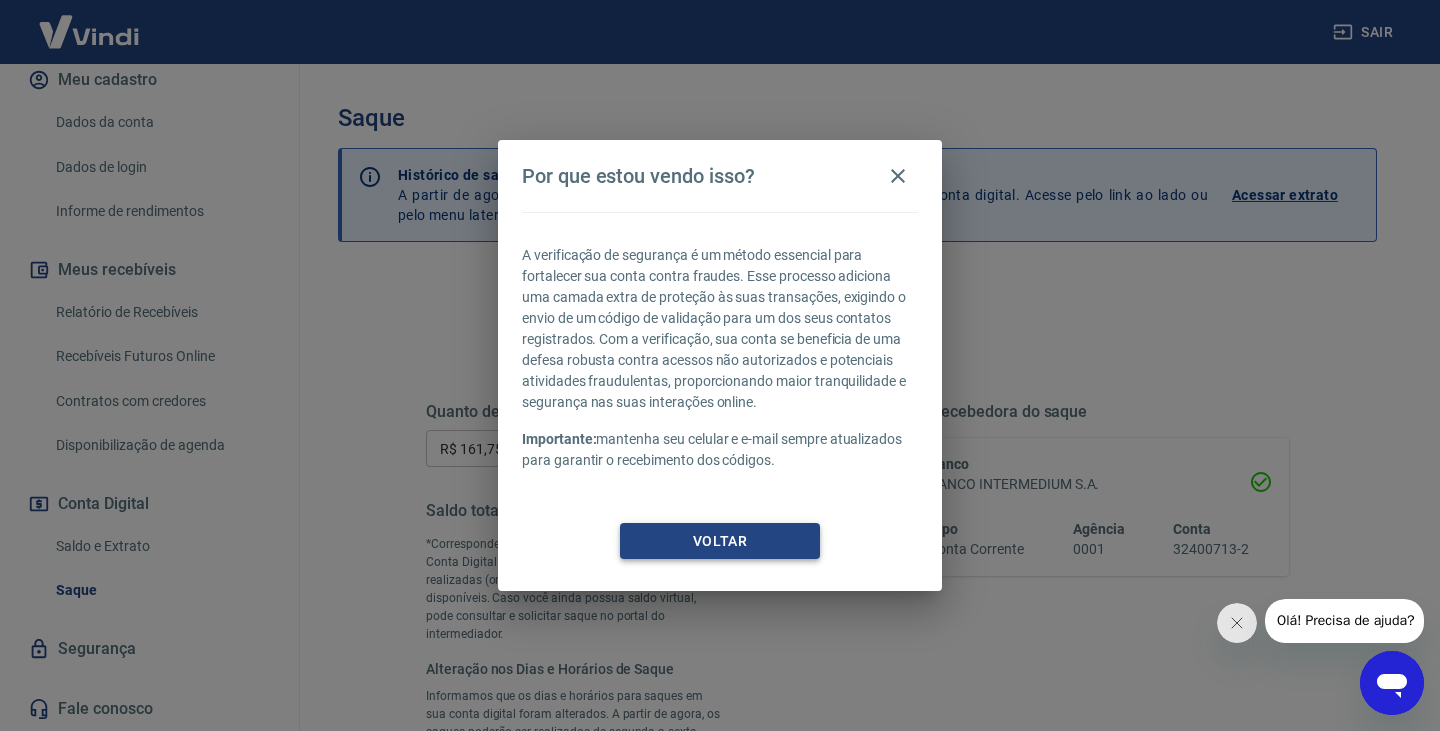 click on "Voltar" at bounding box center (720, 541) 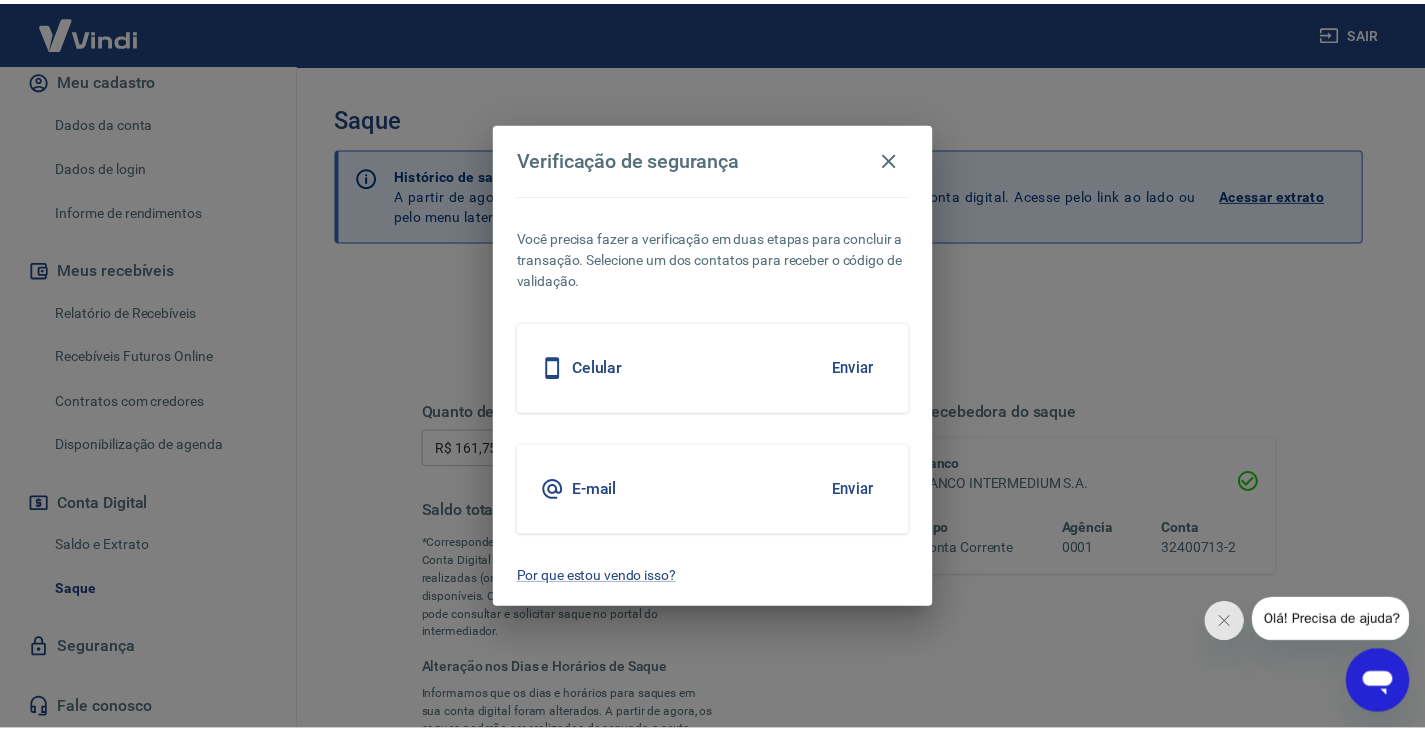 scroll, scrollTop: 444, scrollLeft: 0, axis: vertical 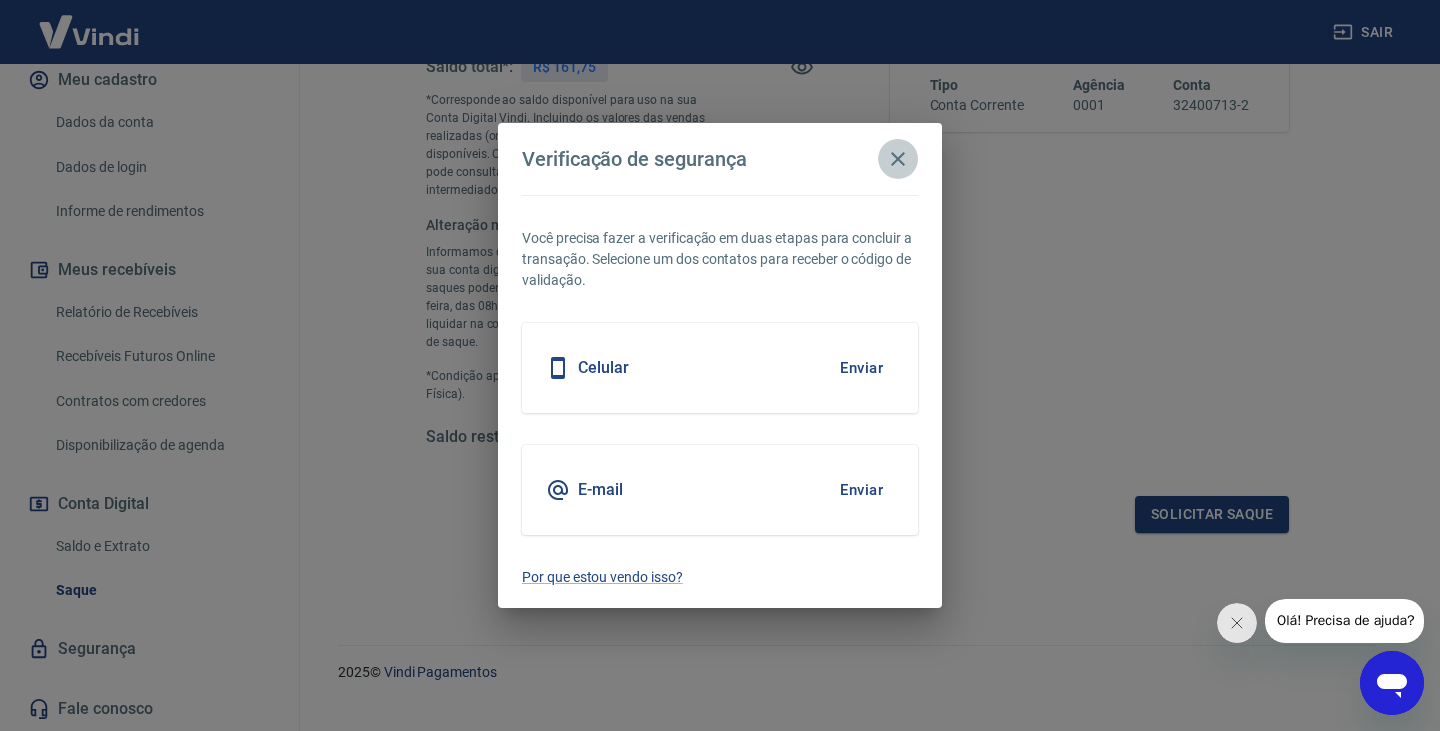 click 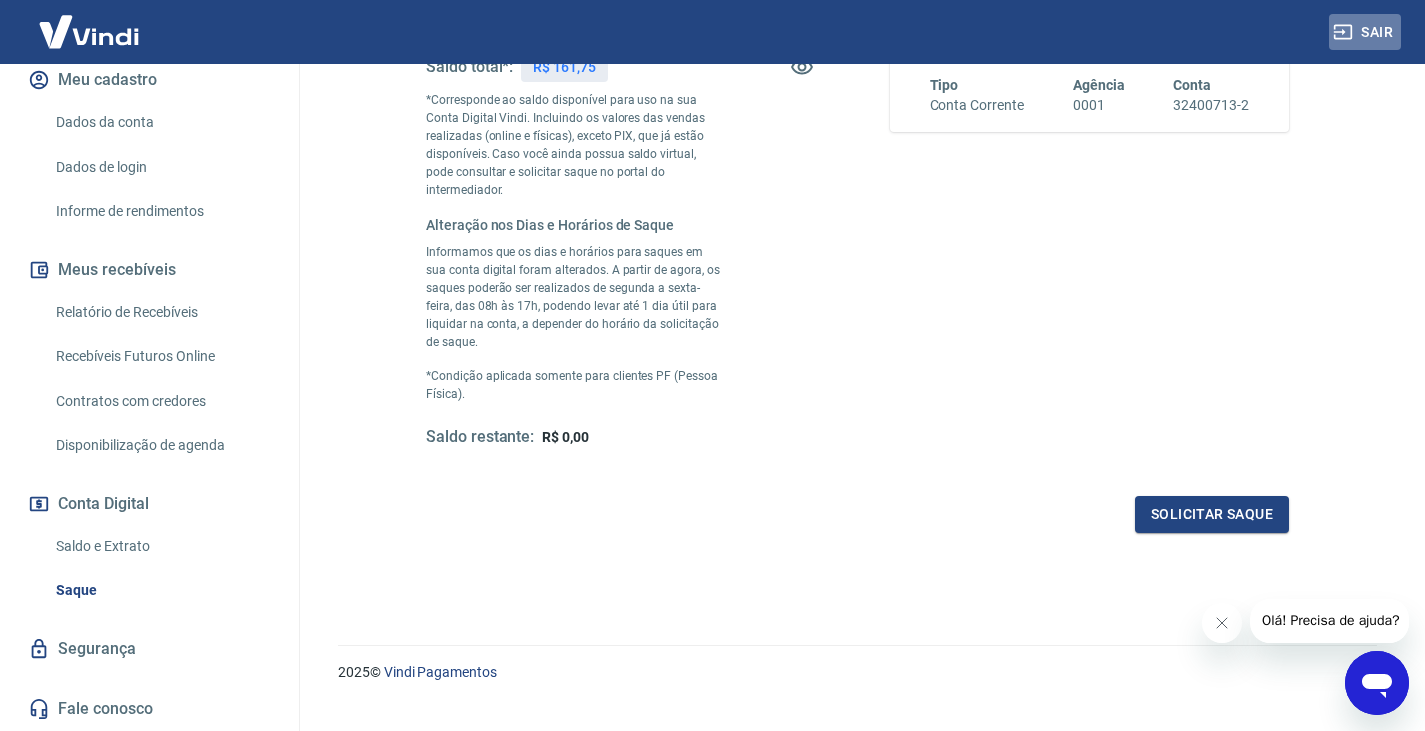 click on "Sair" at bounding box center (1365, 32) 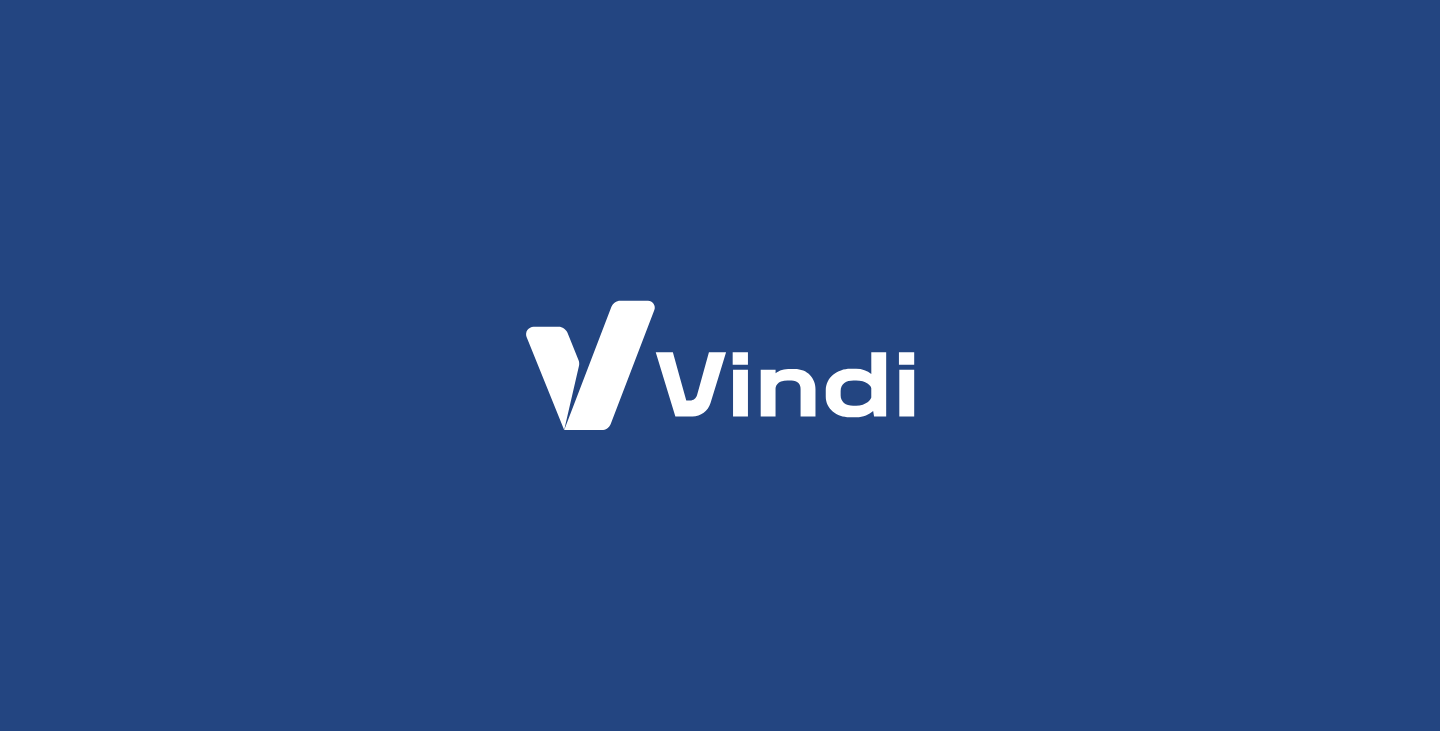 scroll, scrollTop: 0, scrollLeft: 0, axis: both 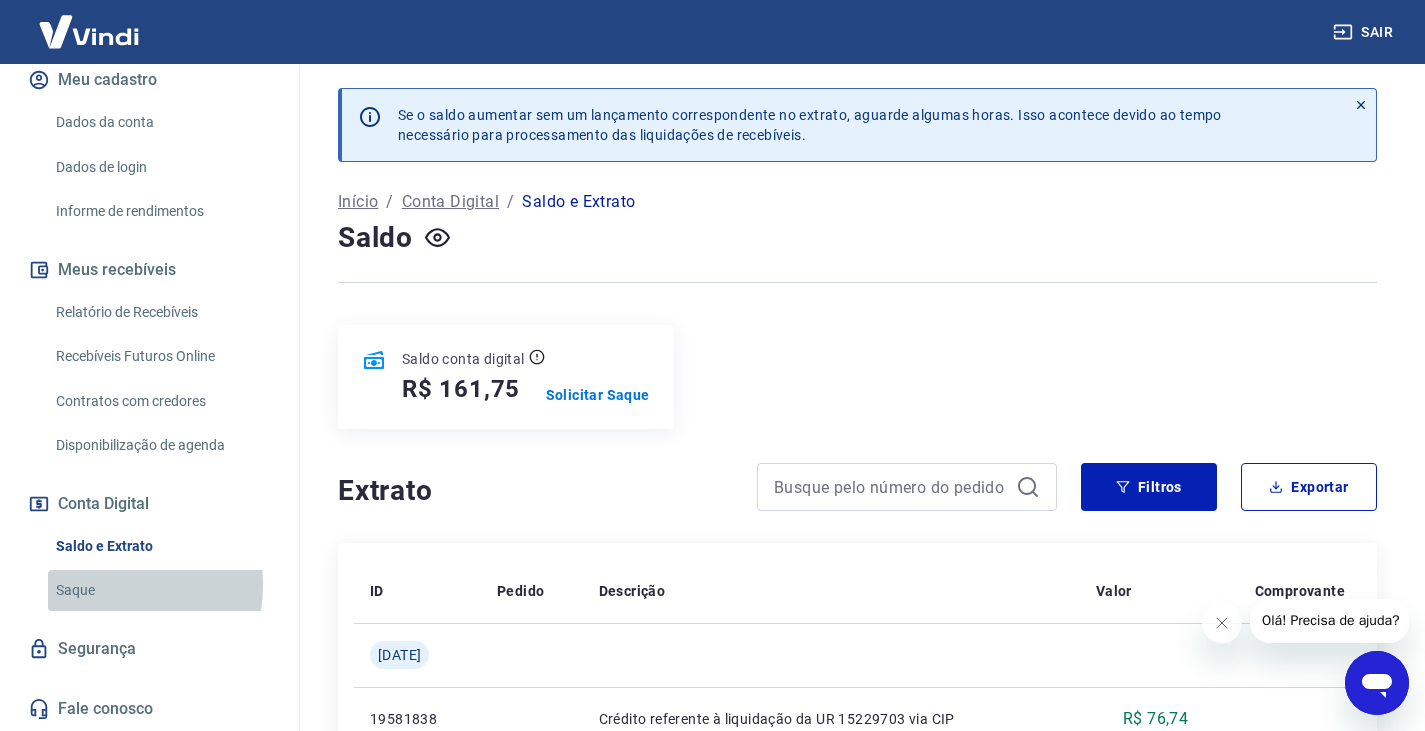 click on "Saque" at bounding box center [161, 590] 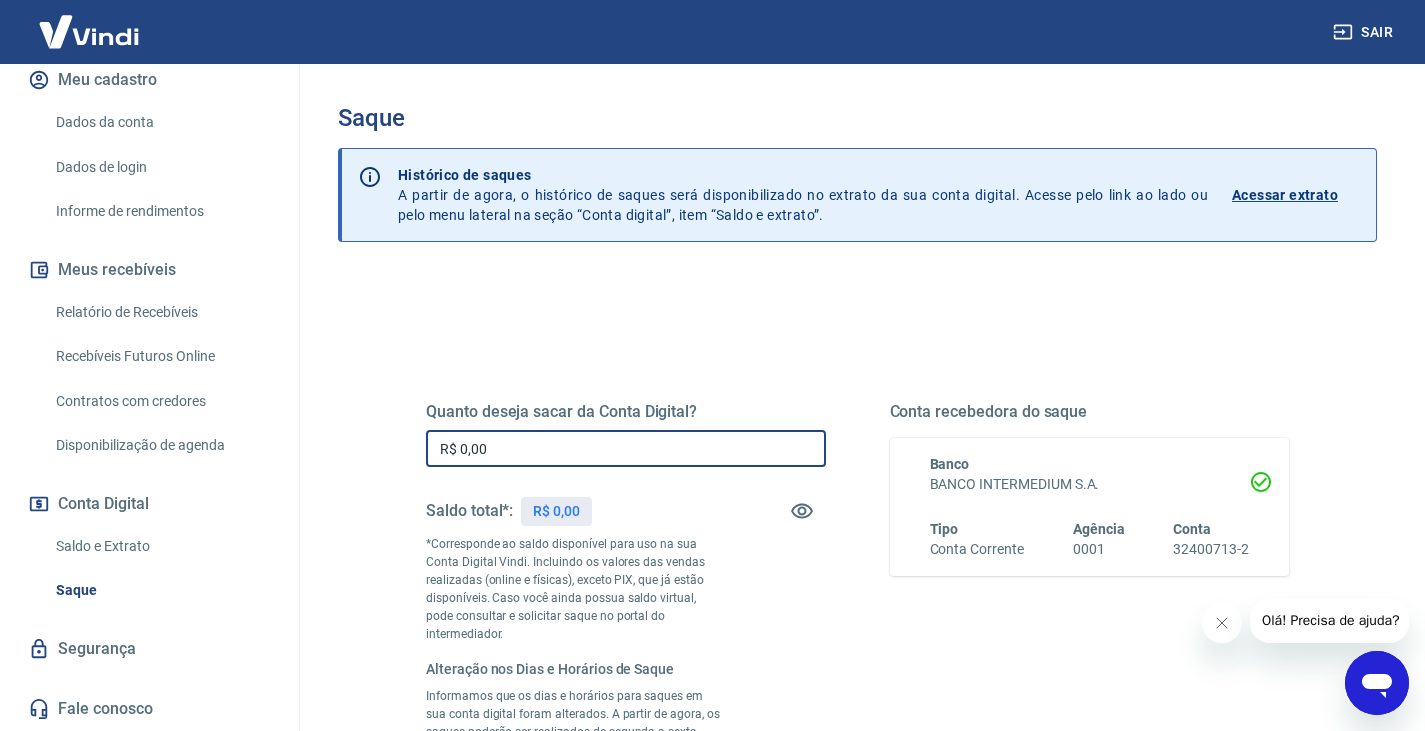 click on "R$ 0,00" at bounding box center [626, 448] 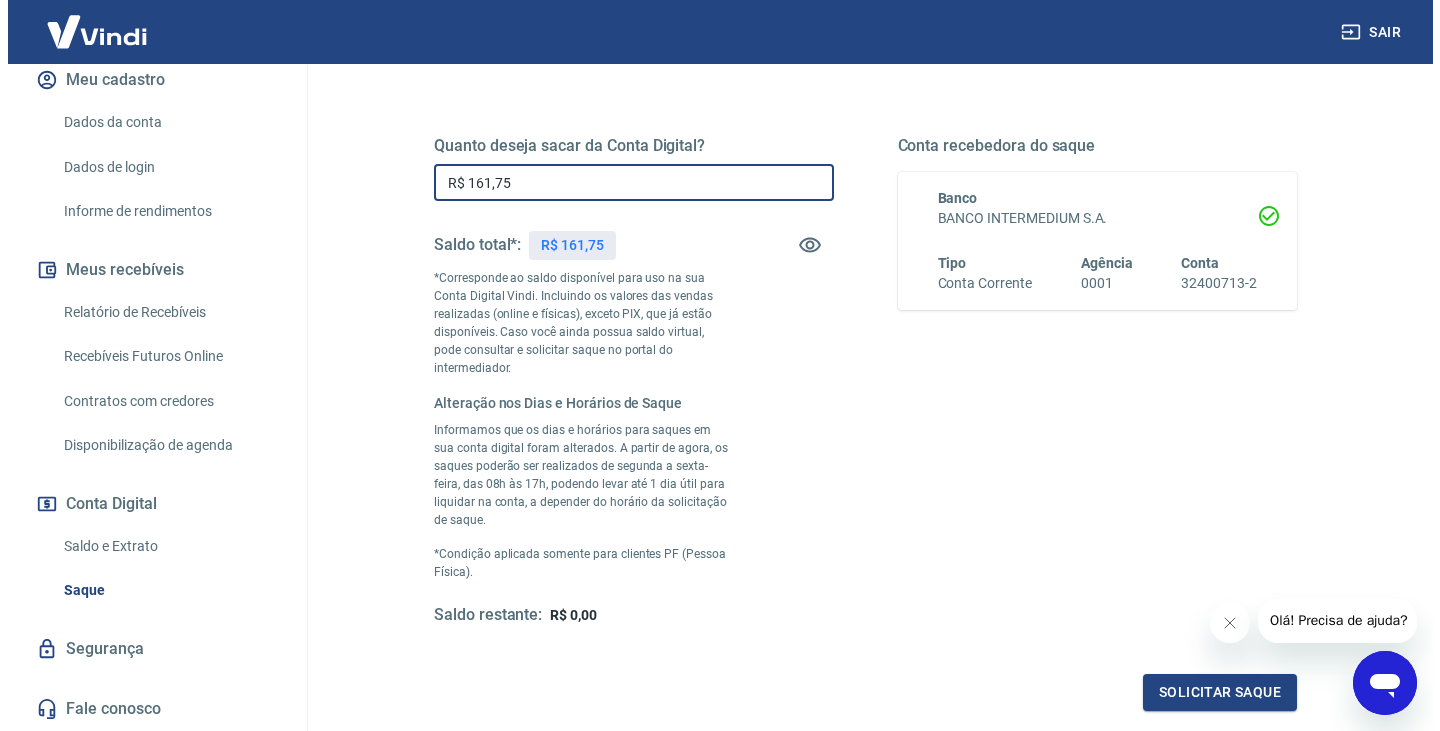 scroll, scrollTop: 300, scrollLeft: 0, axis: vertical 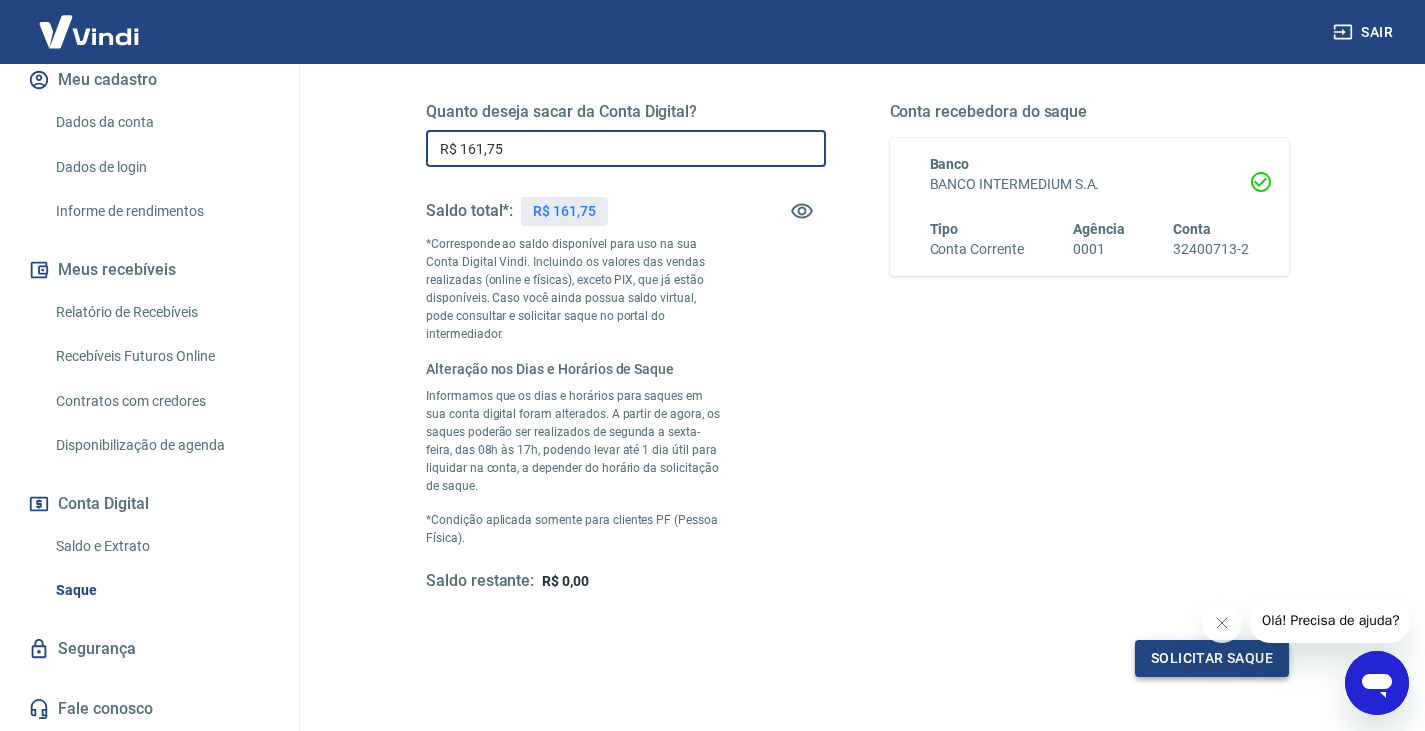type on "R$ 161,75" 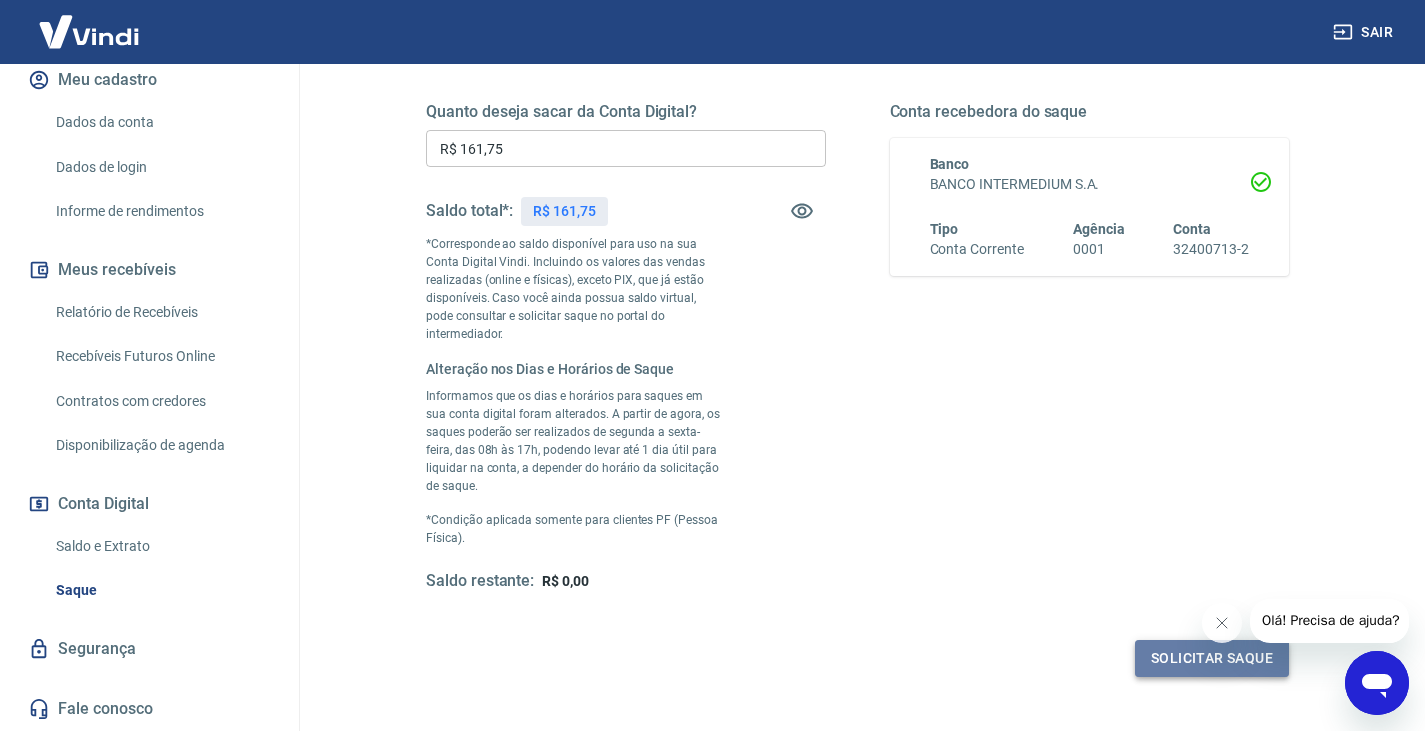 click on "Solicitar saque" at bounding box center [1212, 658] 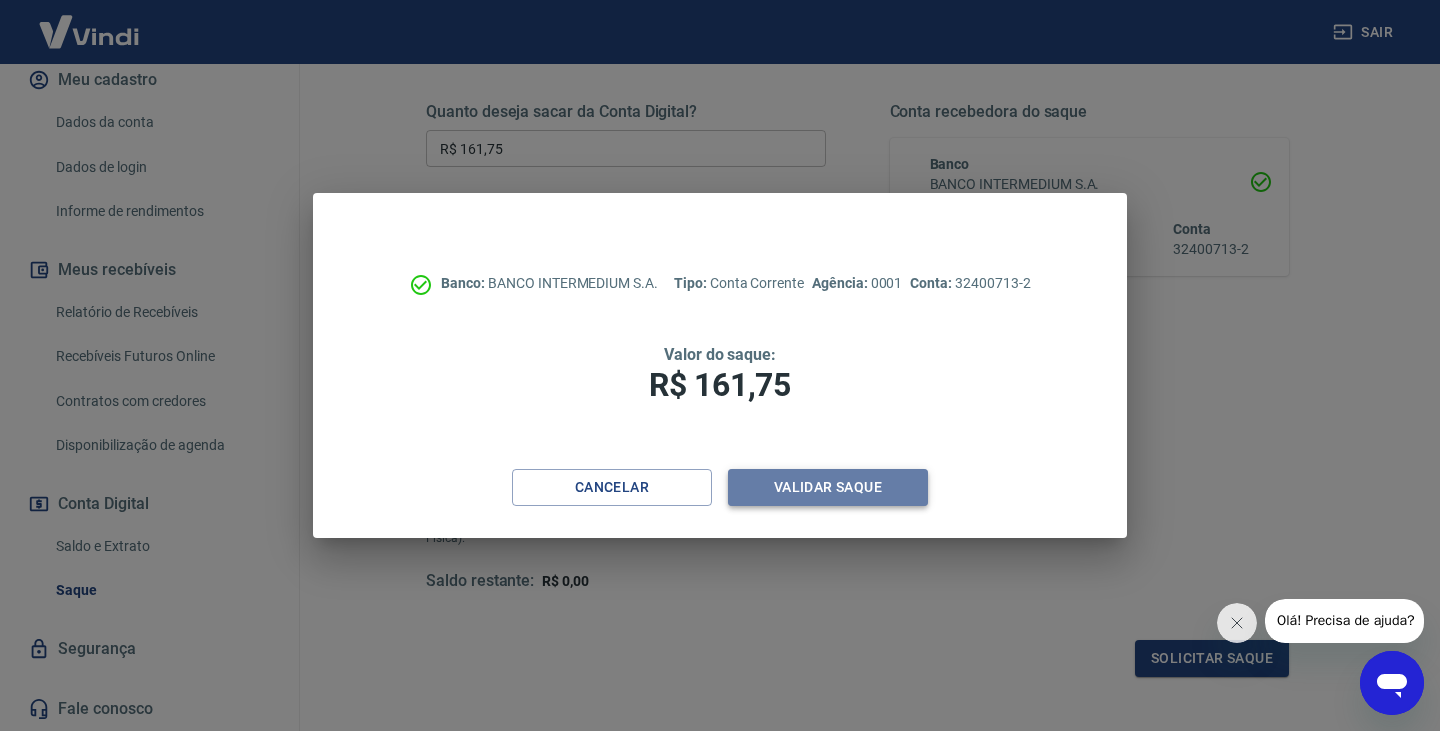 click on "Validar saque" at bounding box center (828, 487) 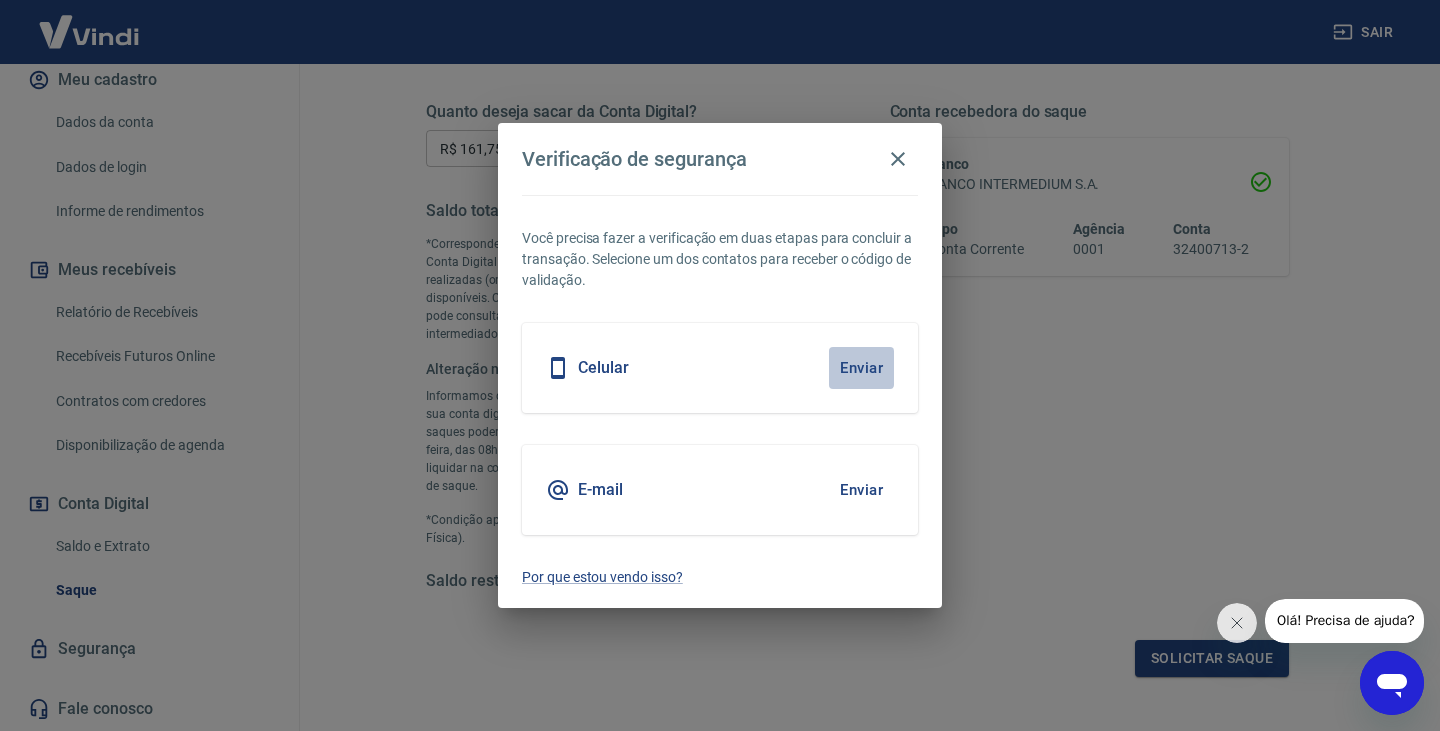 click on "Enviar" at bounding box center [861, 368] 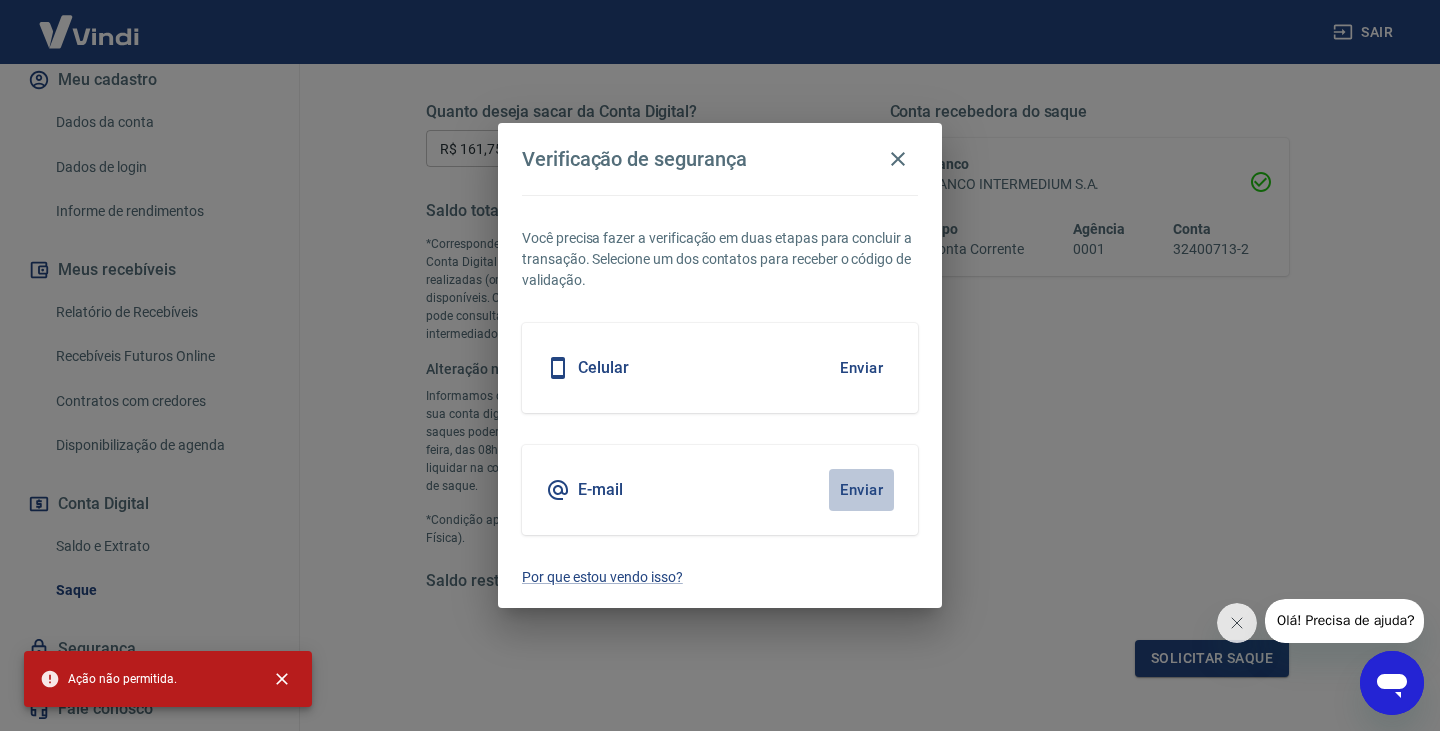 click on "Enviar" at bounding box center [861, 490] 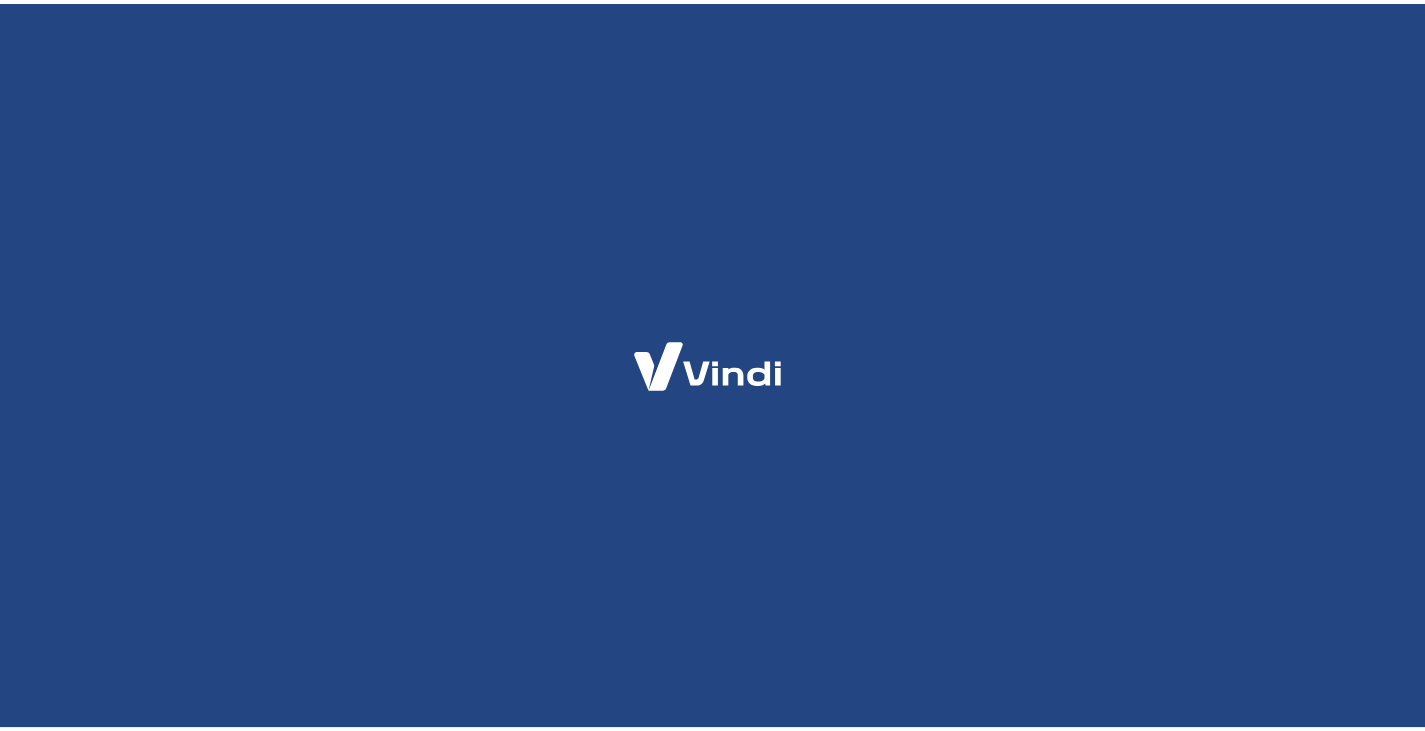 scroll, scrollTop: 0, scrollLeft: 0, axis: both 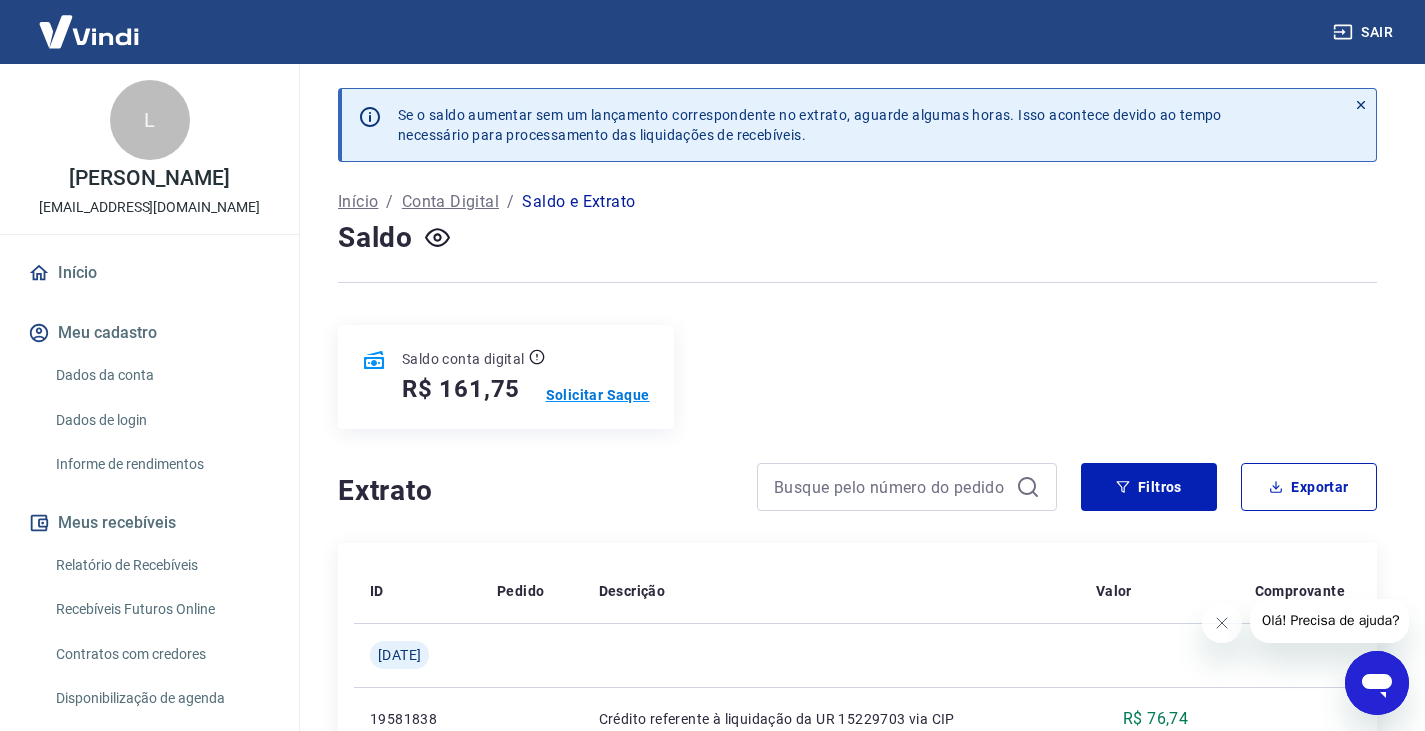 click on "Solicitar Saque" at bounding box center (598, 395) 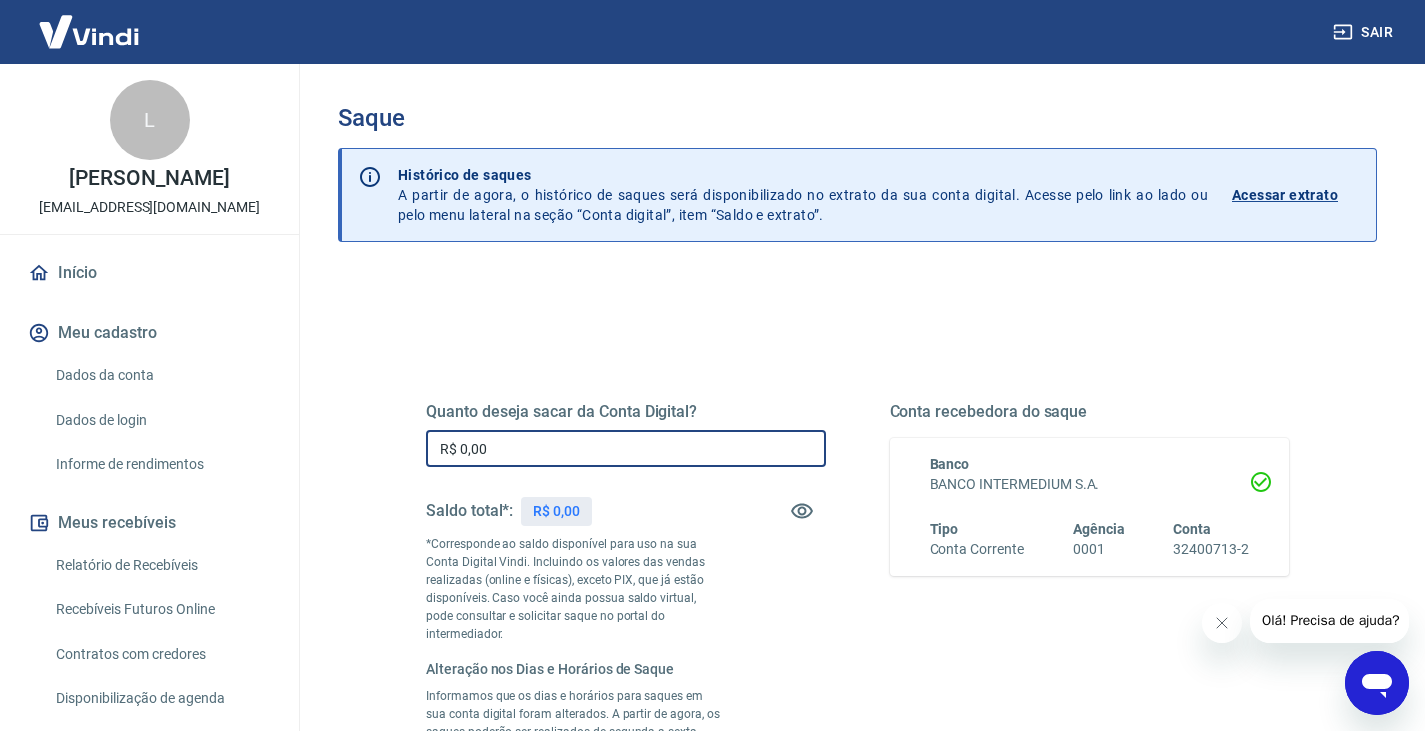 click on "R$ 0,00" at bounding box center [626, 448] 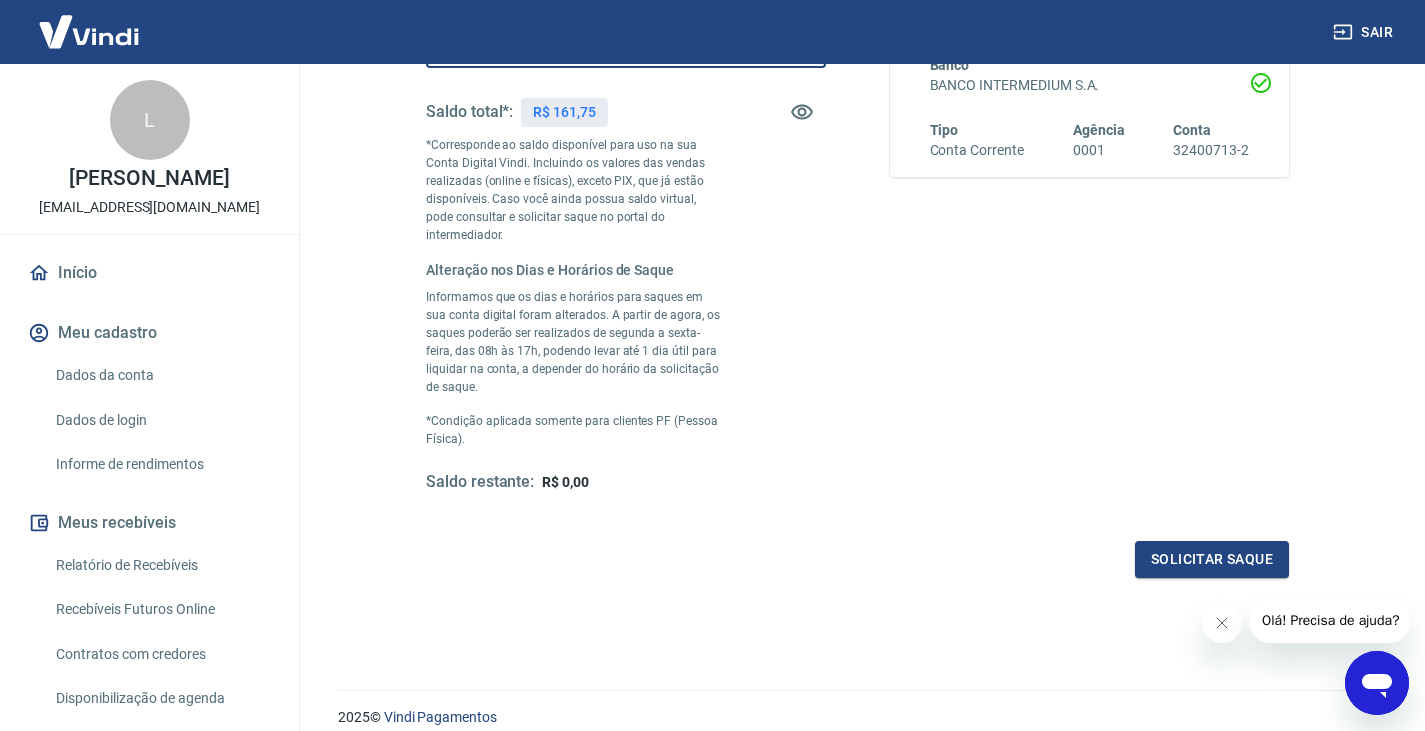 scroll, scrollTop: 400, scrollLeft: 0, axis: vertical 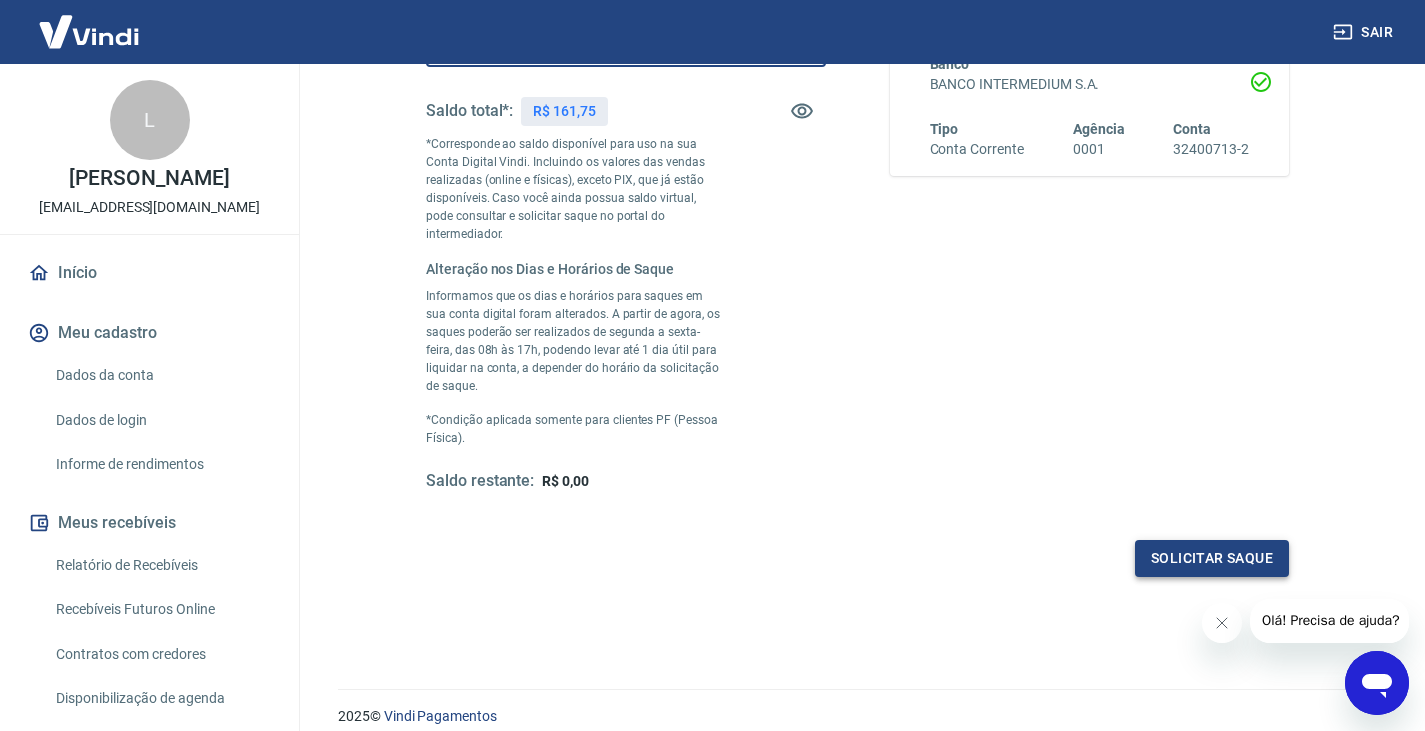 type on "R$ 161,75" 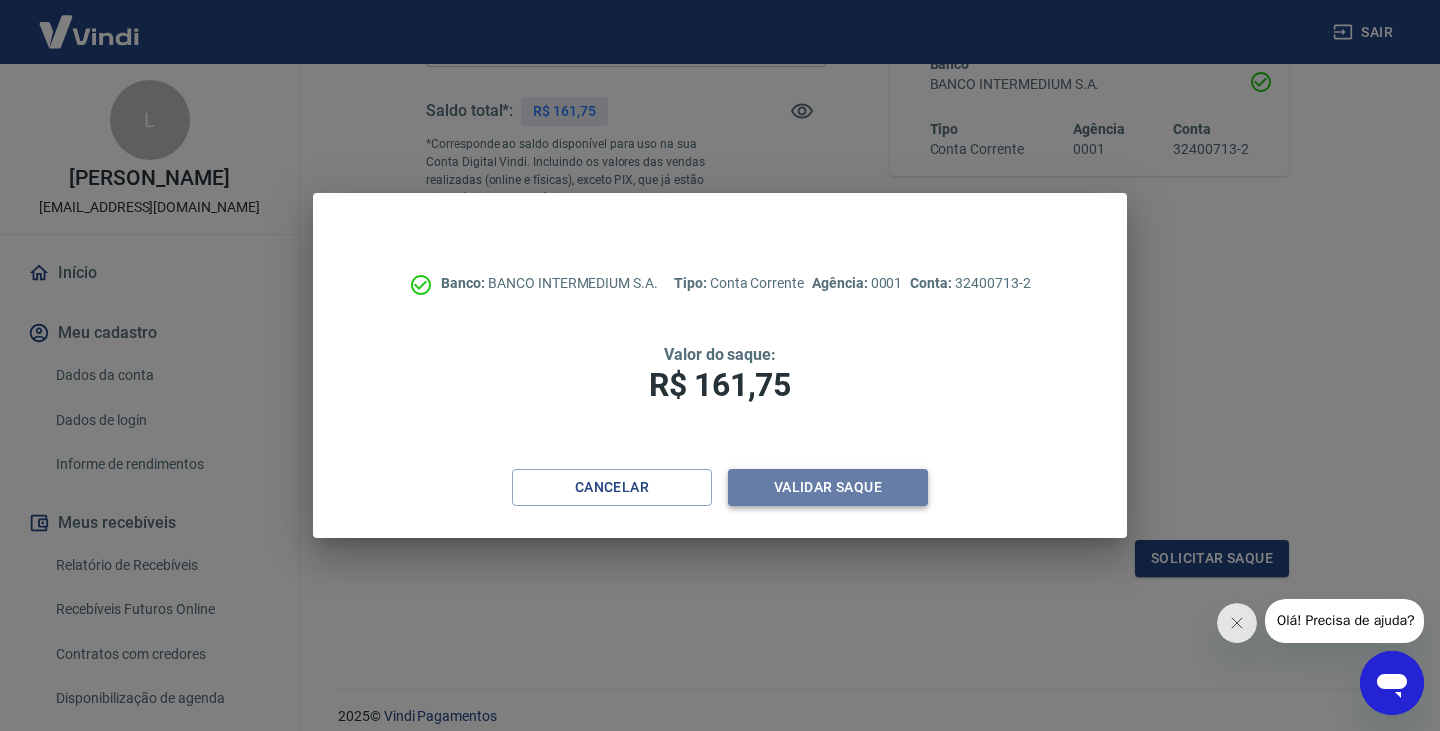 click on "Validar saque" at bounding box center (828, 487) 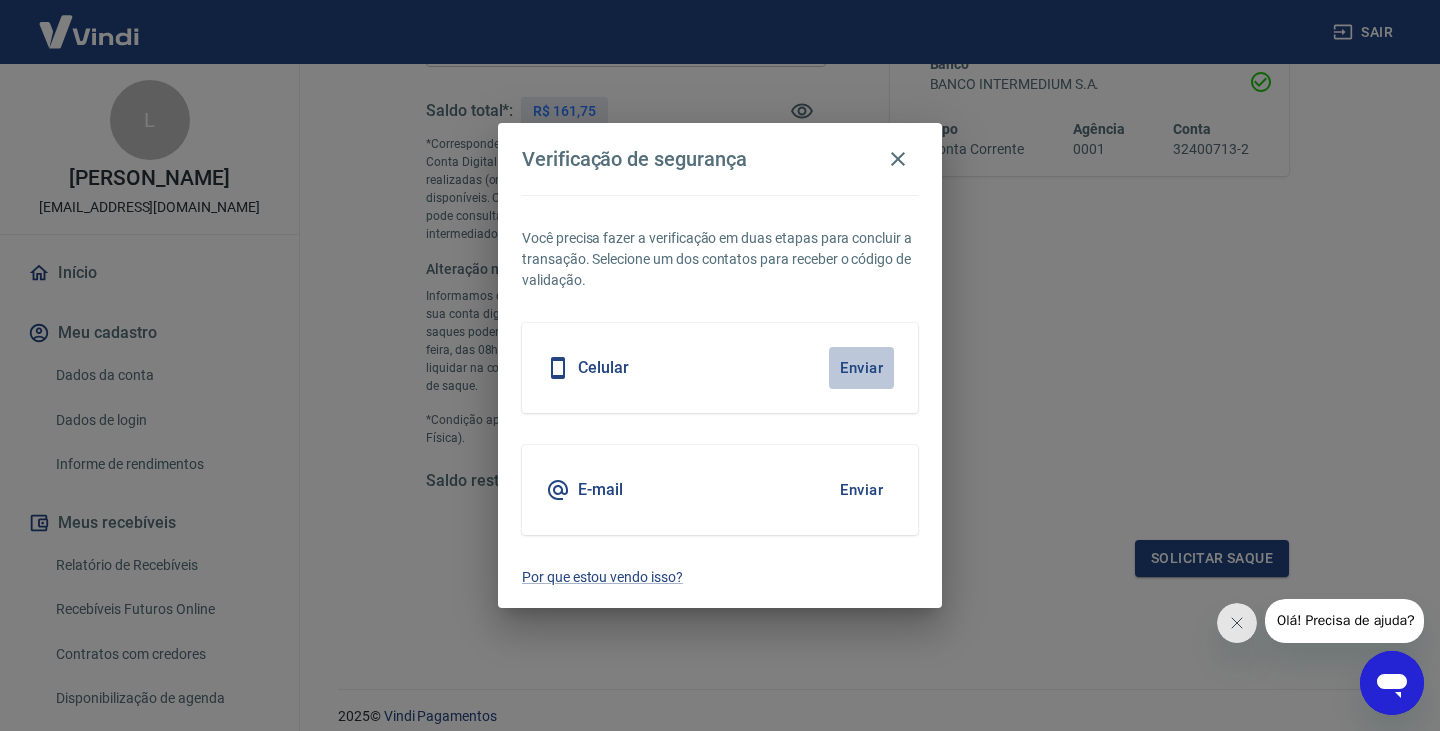 click on "Enviar" at bounding box center [861, 368] 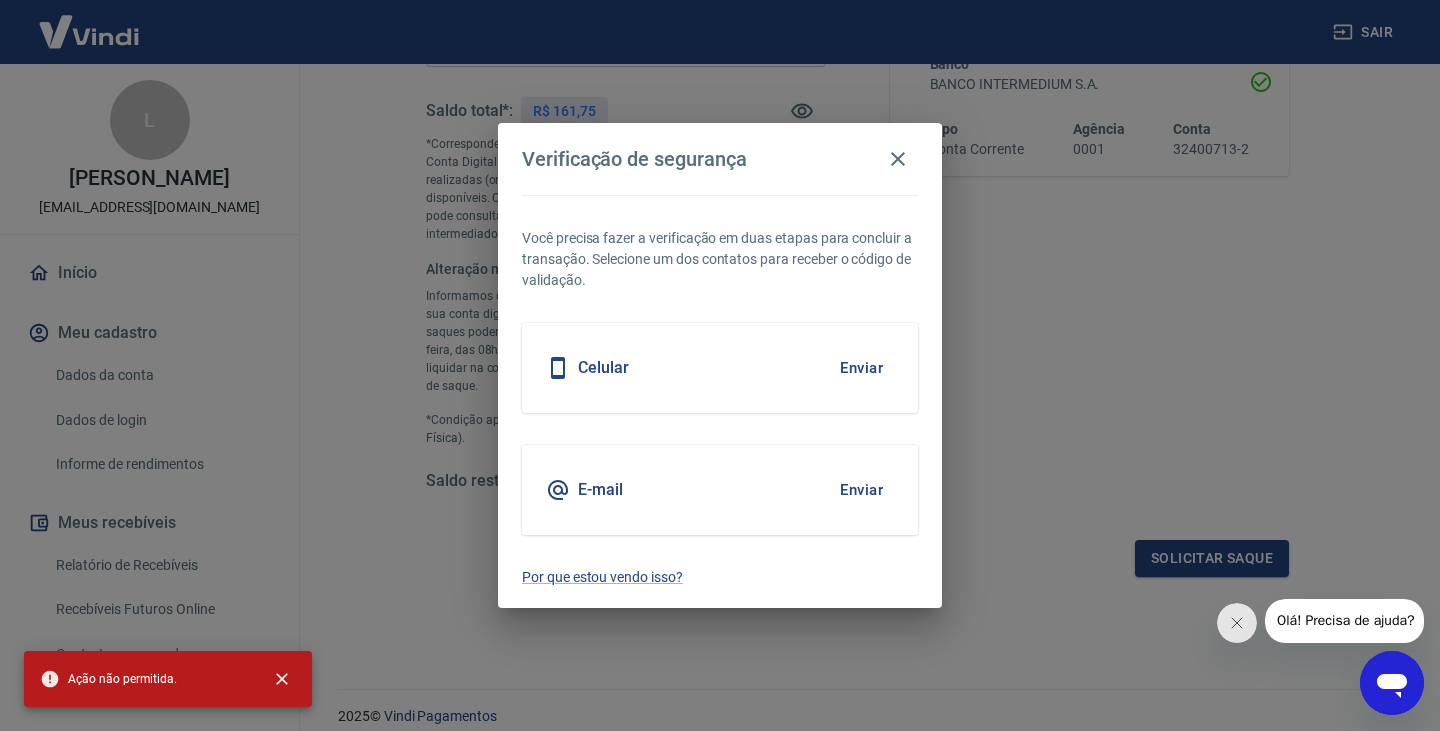 click on "Enviar" at bounding box center [861, 490] 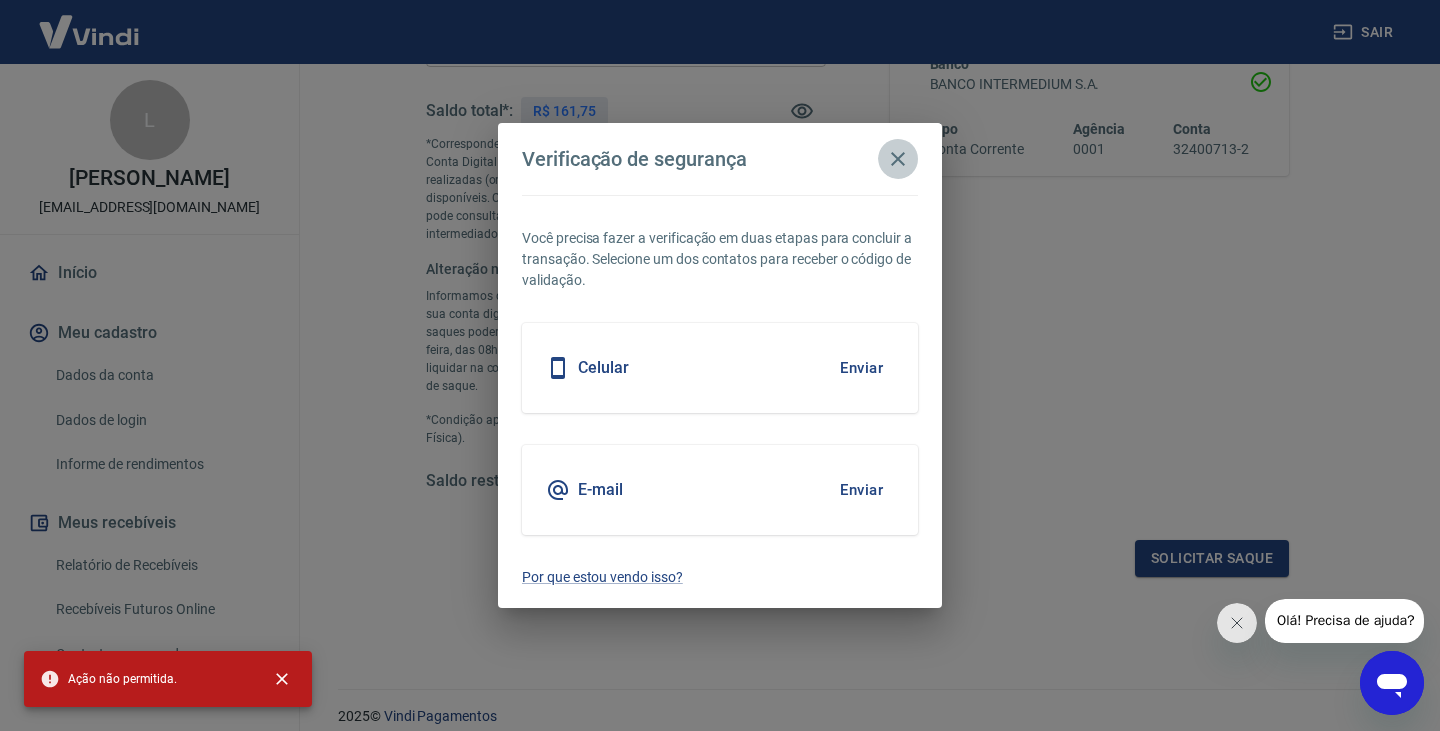 click 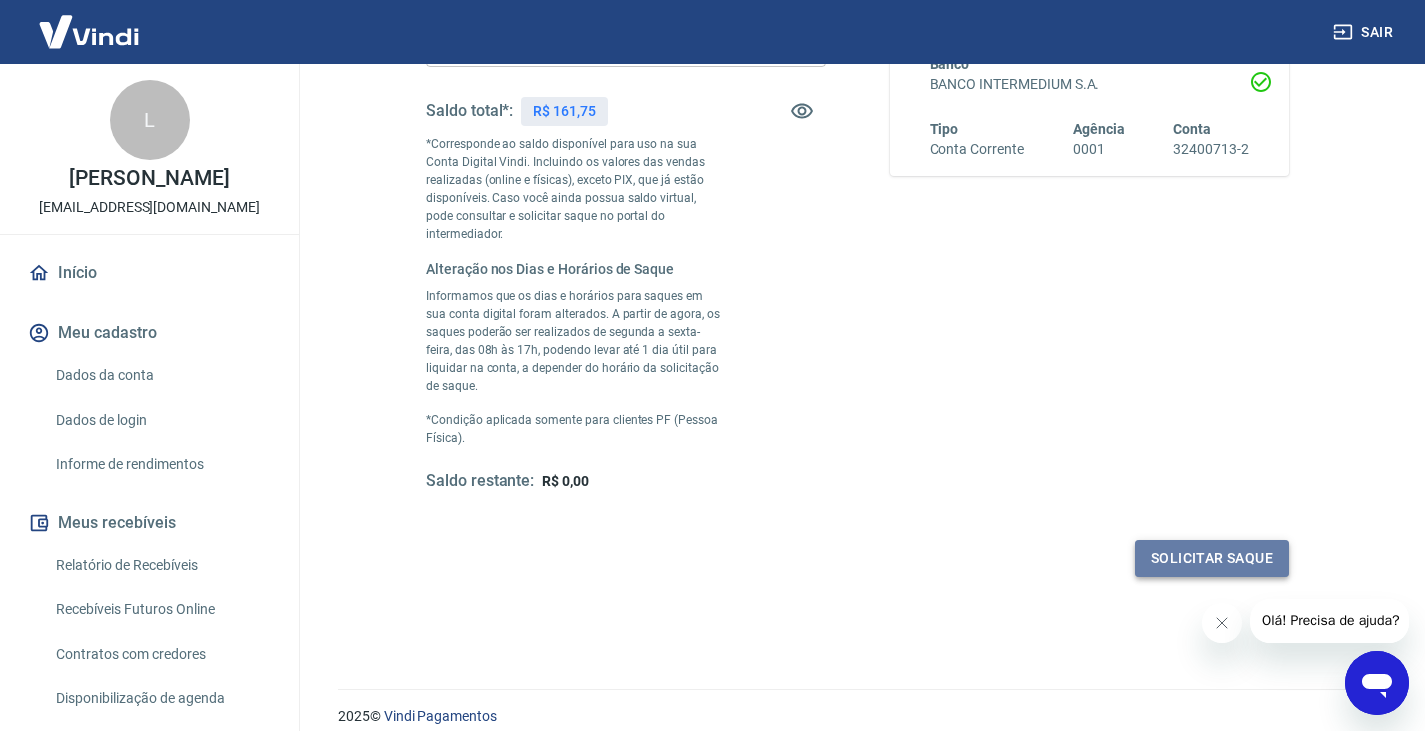 click on "Solicitar saque" at bounding box center [1212, 558] 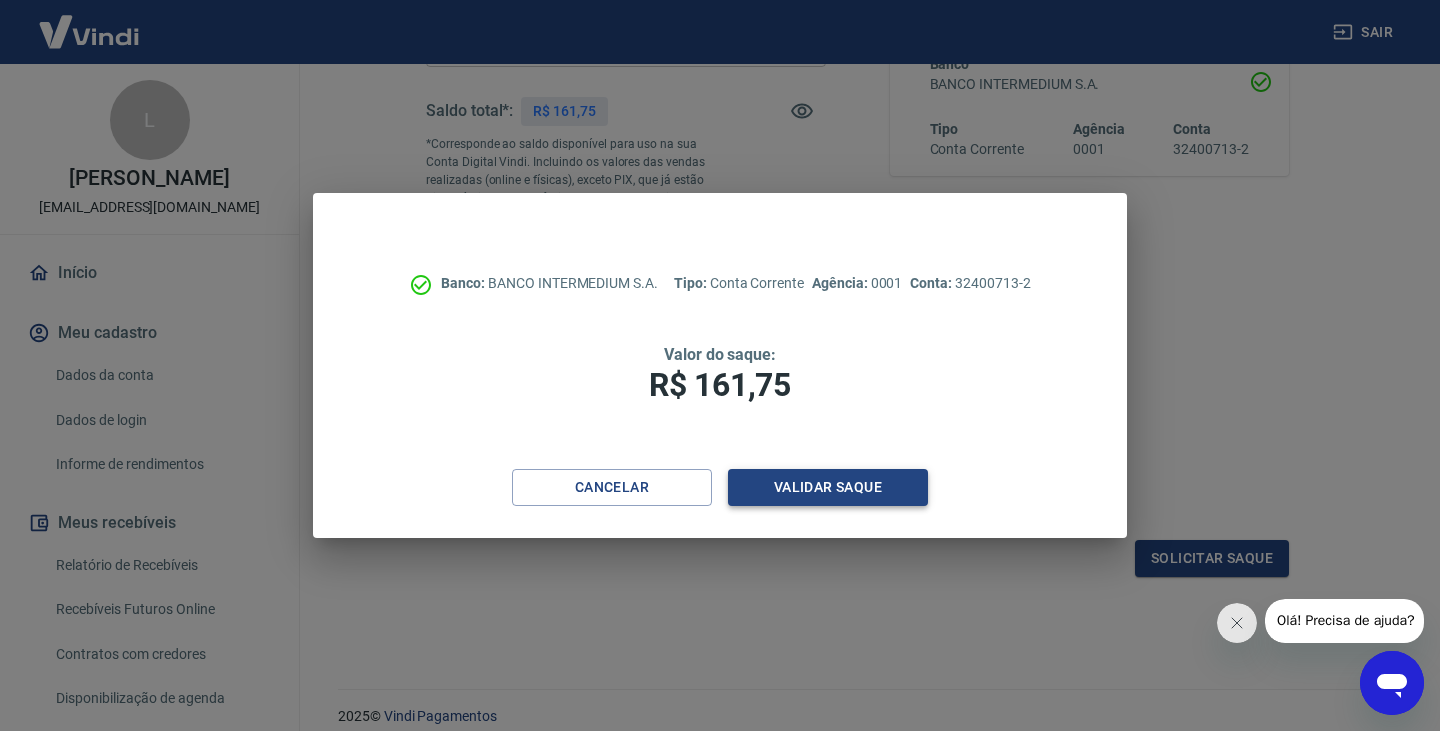 click on "Validar saque" at bounding box center (828, 487) 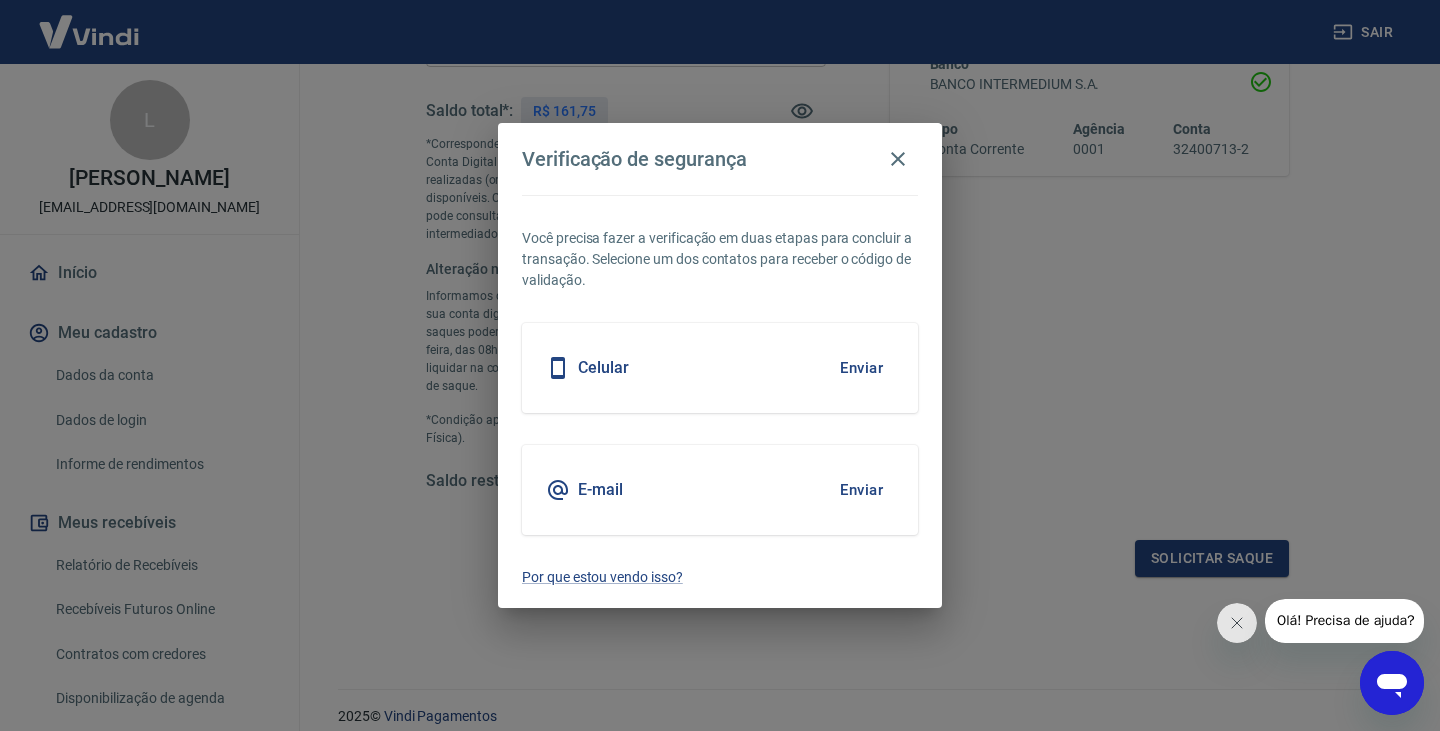 click on "Celular Enviar" at bounding box center [720, 368] 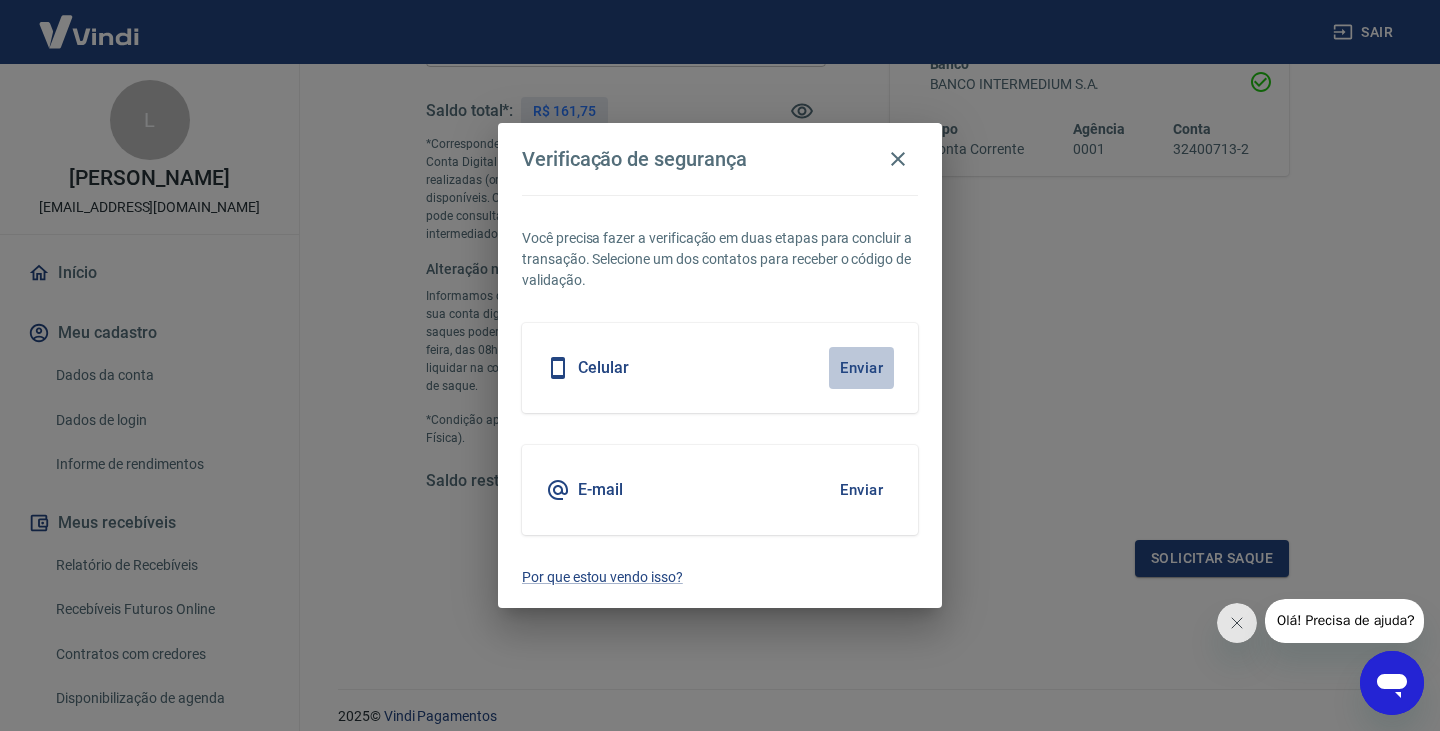 click on "Enviar" at bounding box center [861, 368] 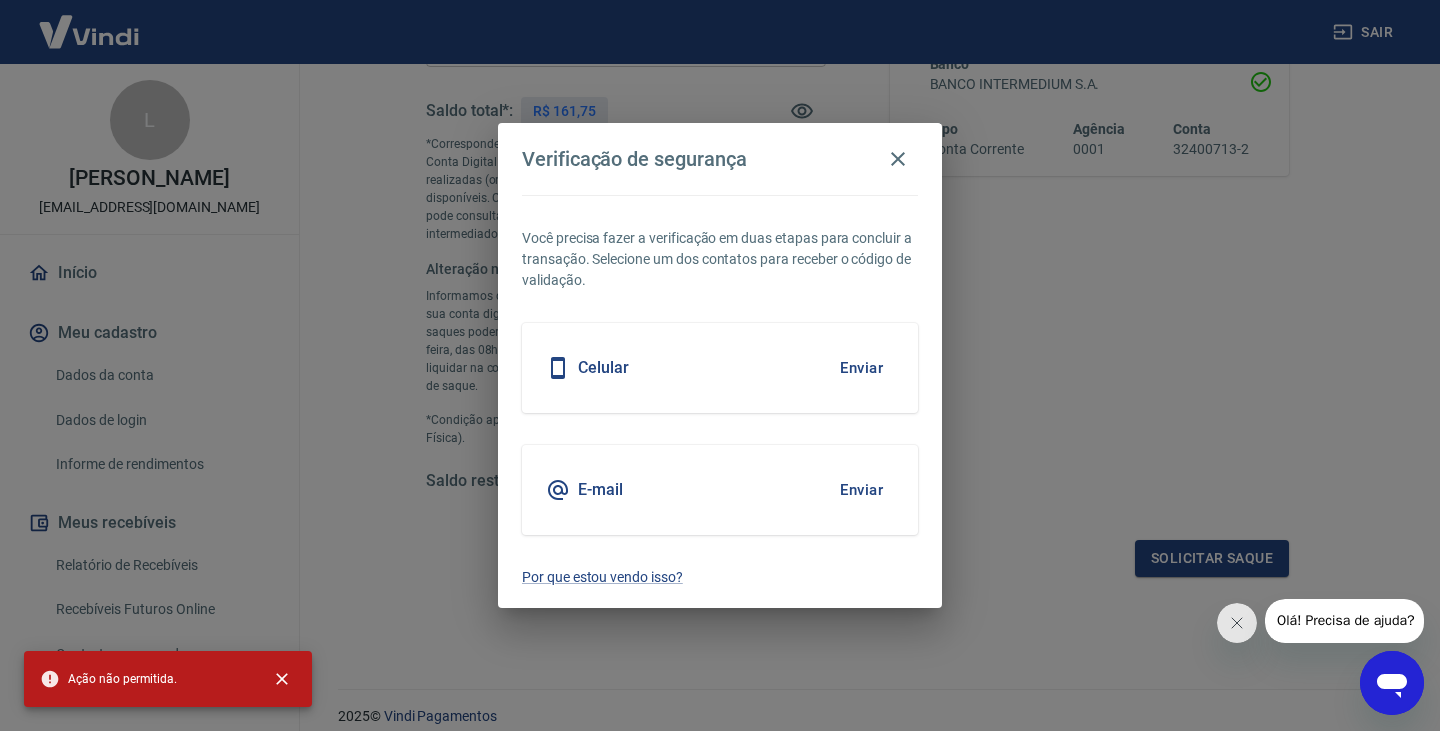 drag, startPoint x: 903, startPoint y: 152, endPoint x: 917, endPoint y: 128, distance: 27.784887 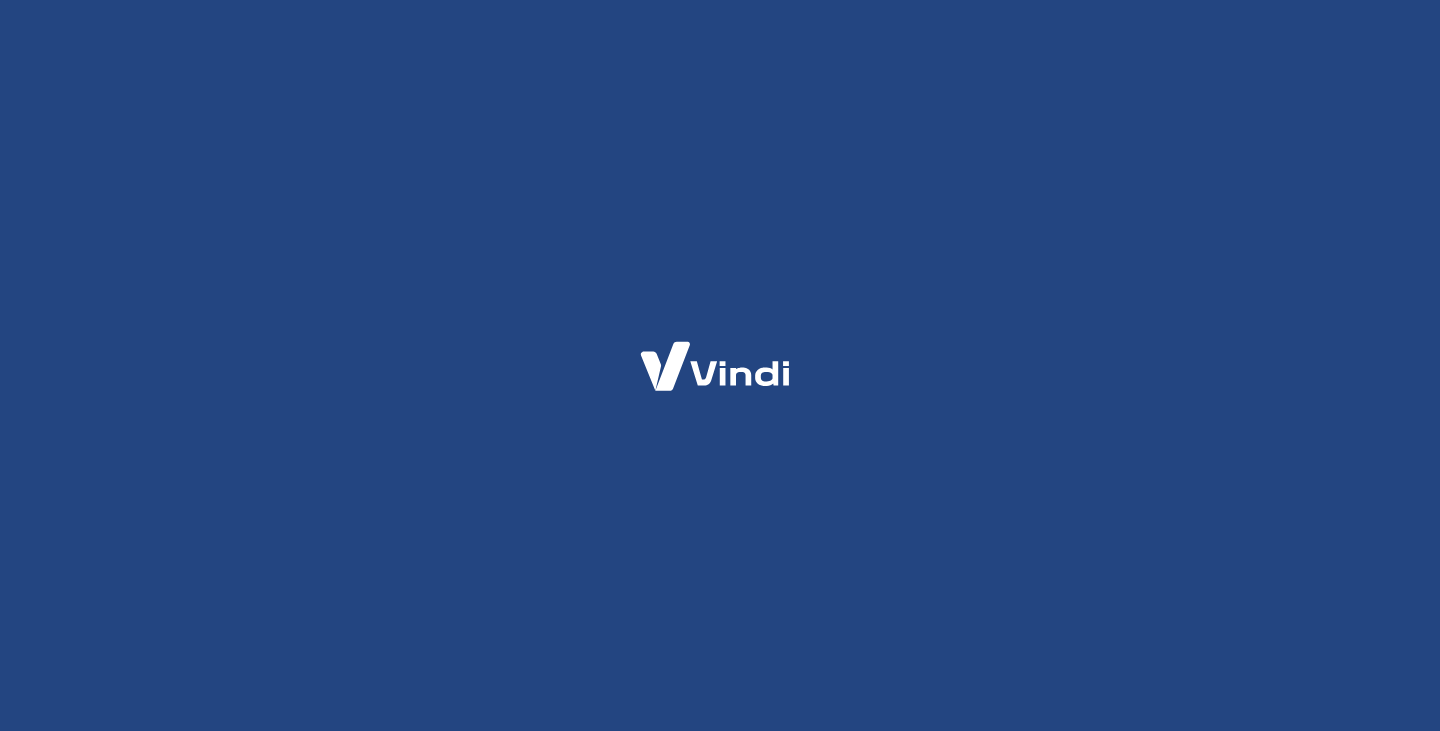 scroll, scrollTop: 0, scrollLeft: 0, axis: both 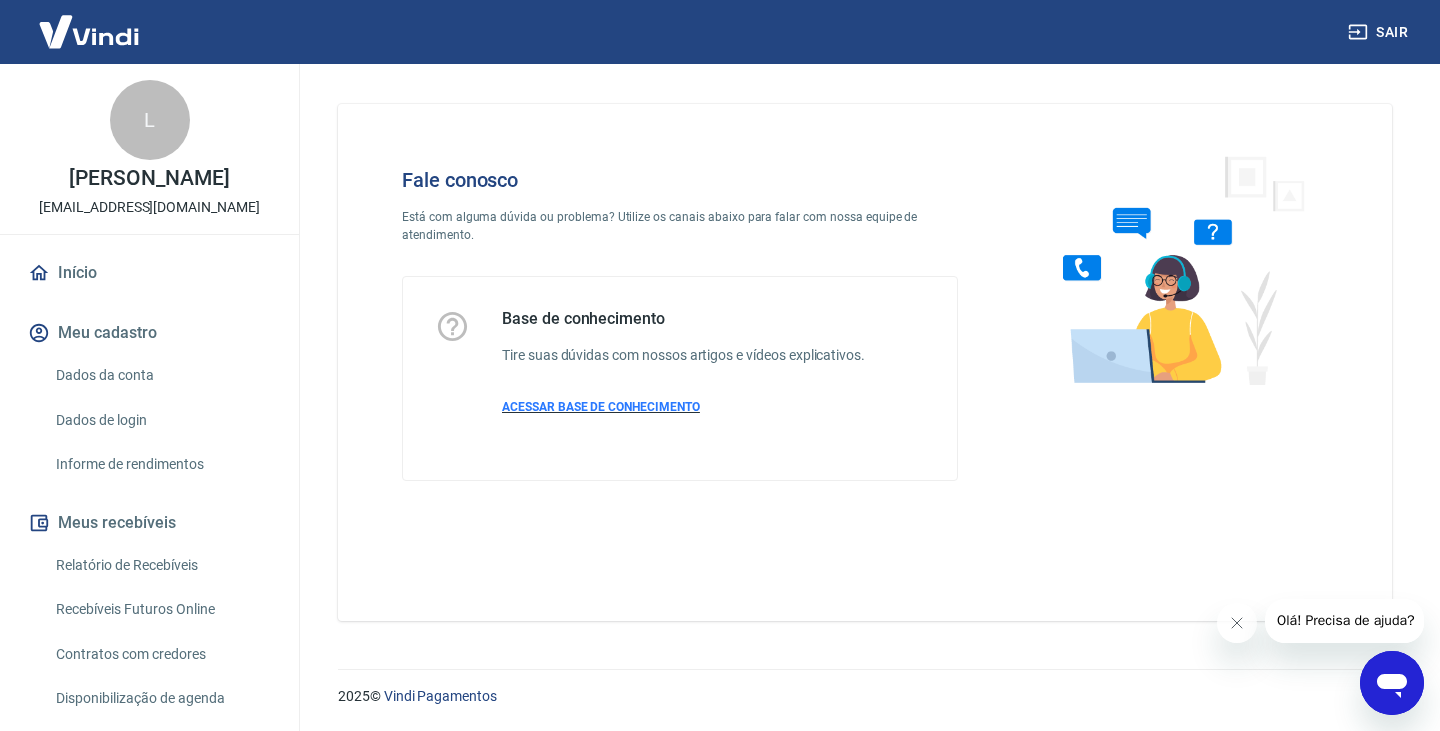 click on "ACESSAR BASE DE CONHECIMENTO" at bounding box center [683, 407] 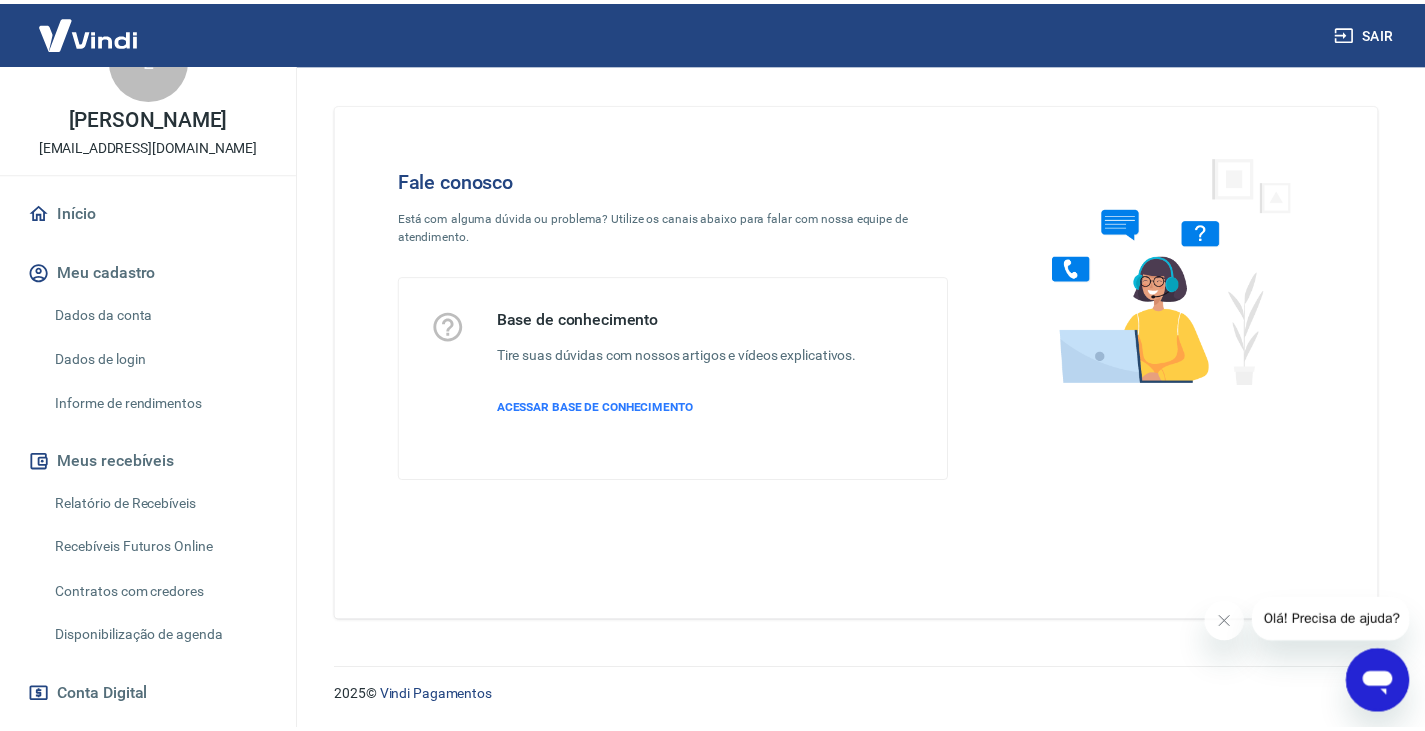 scroll, scrollTop: 200, scrollLeft: 0, axis: vertical 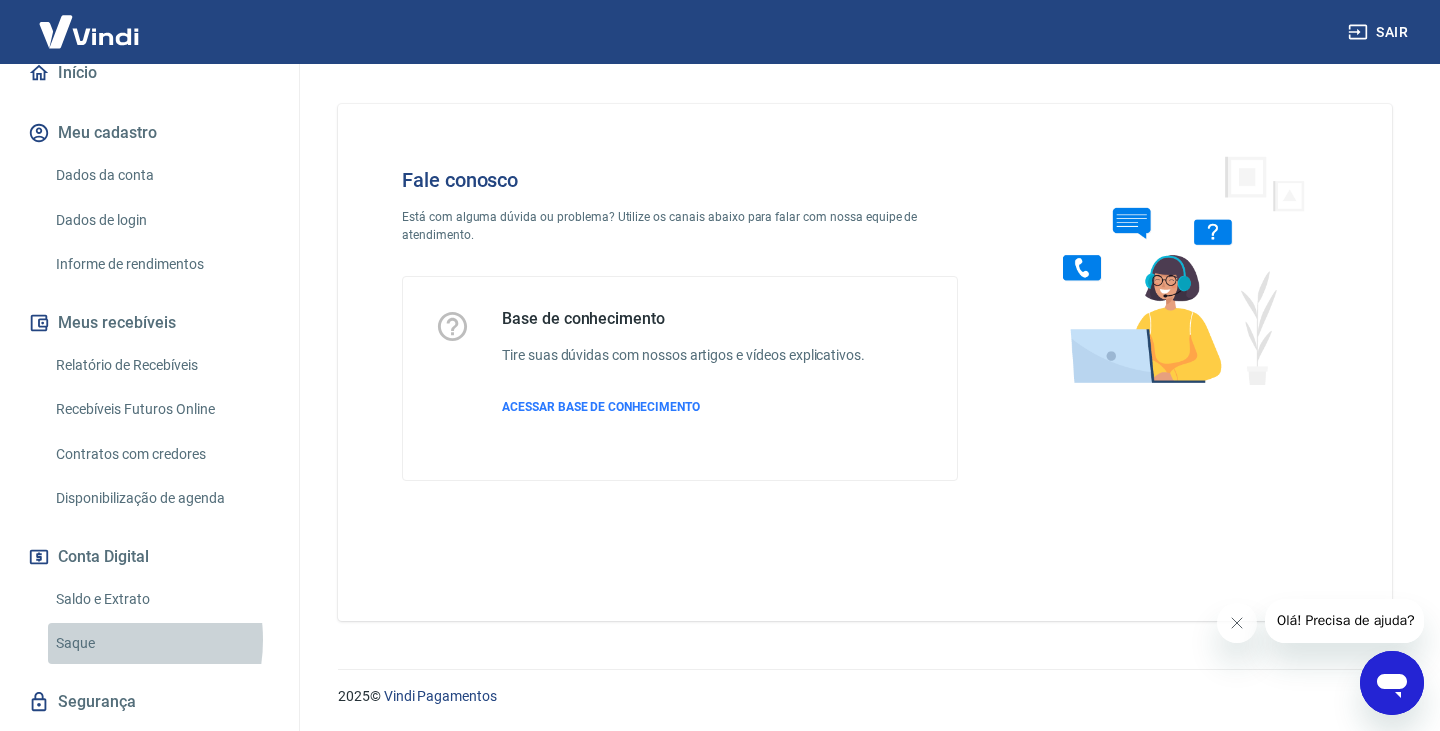 click on "Saque" at bounding box center [161, 643] 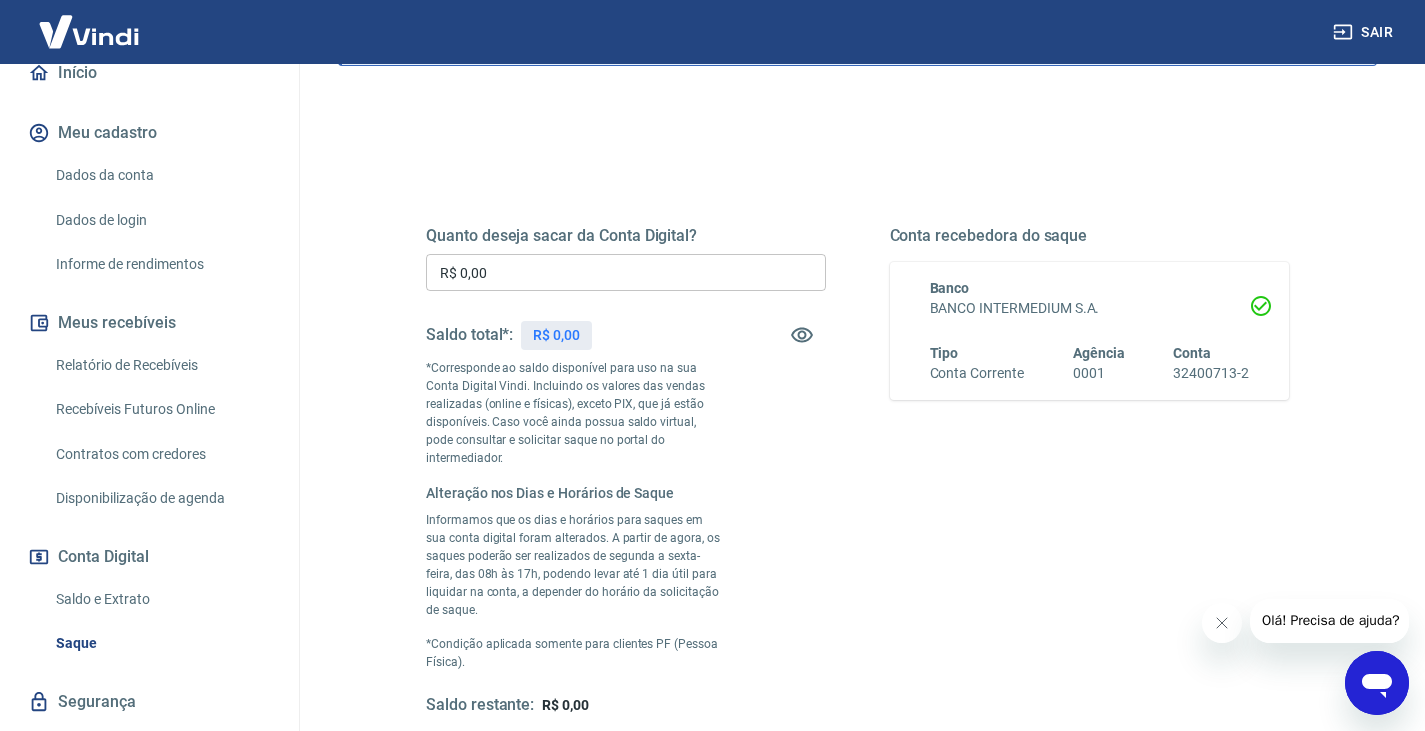 scroll, scrollTop: 200, scrollLeft: 0, axis: vertical 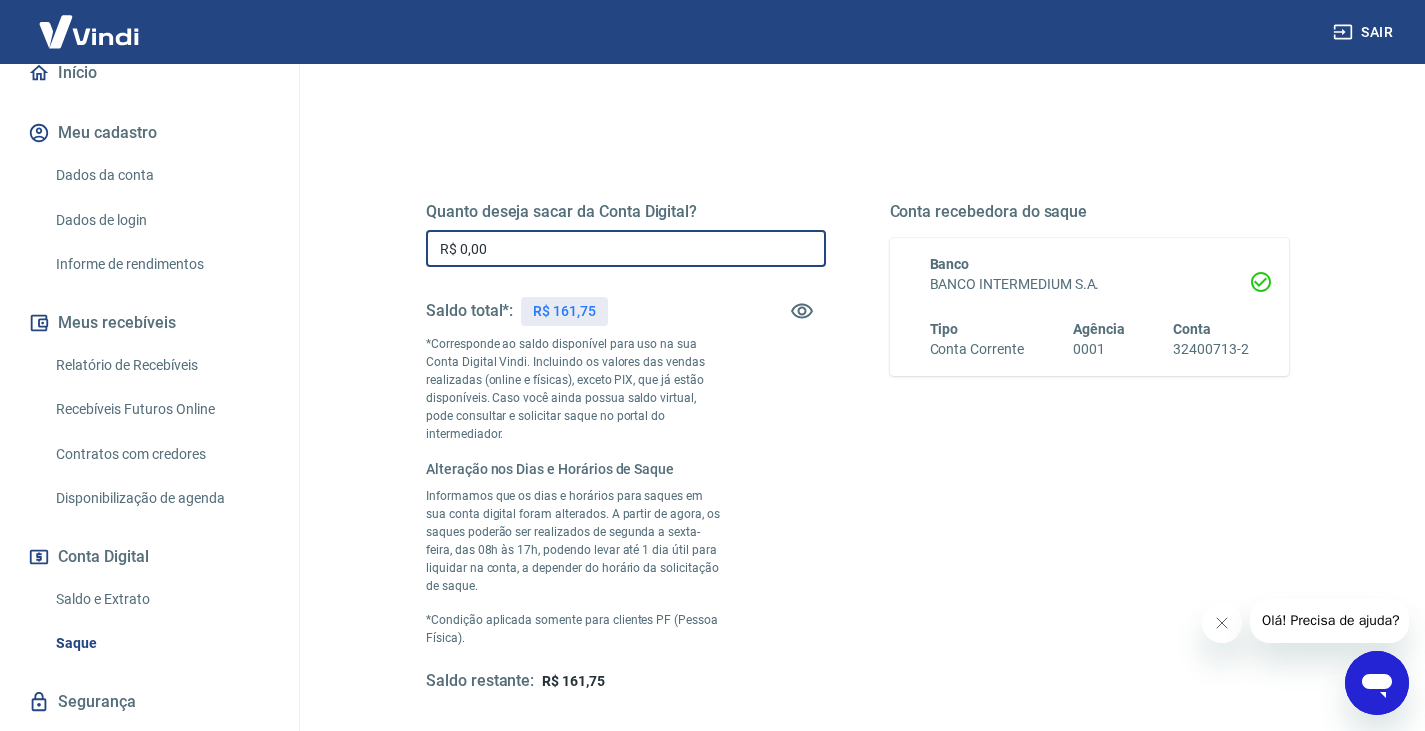 click on "R$ 0,00" at bounding box center [626, 248] 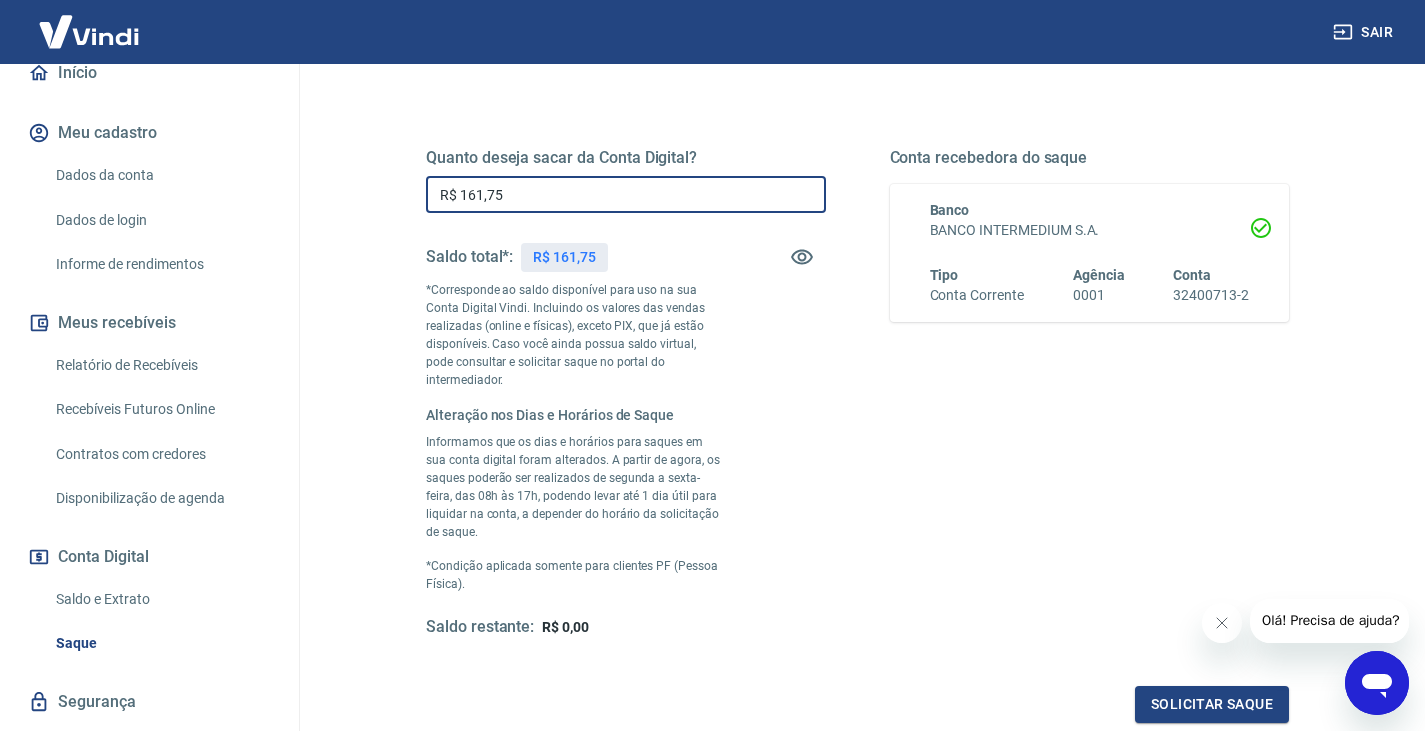 scroll, scrollTop: 300, scrollLeft: 0, axis: vertical 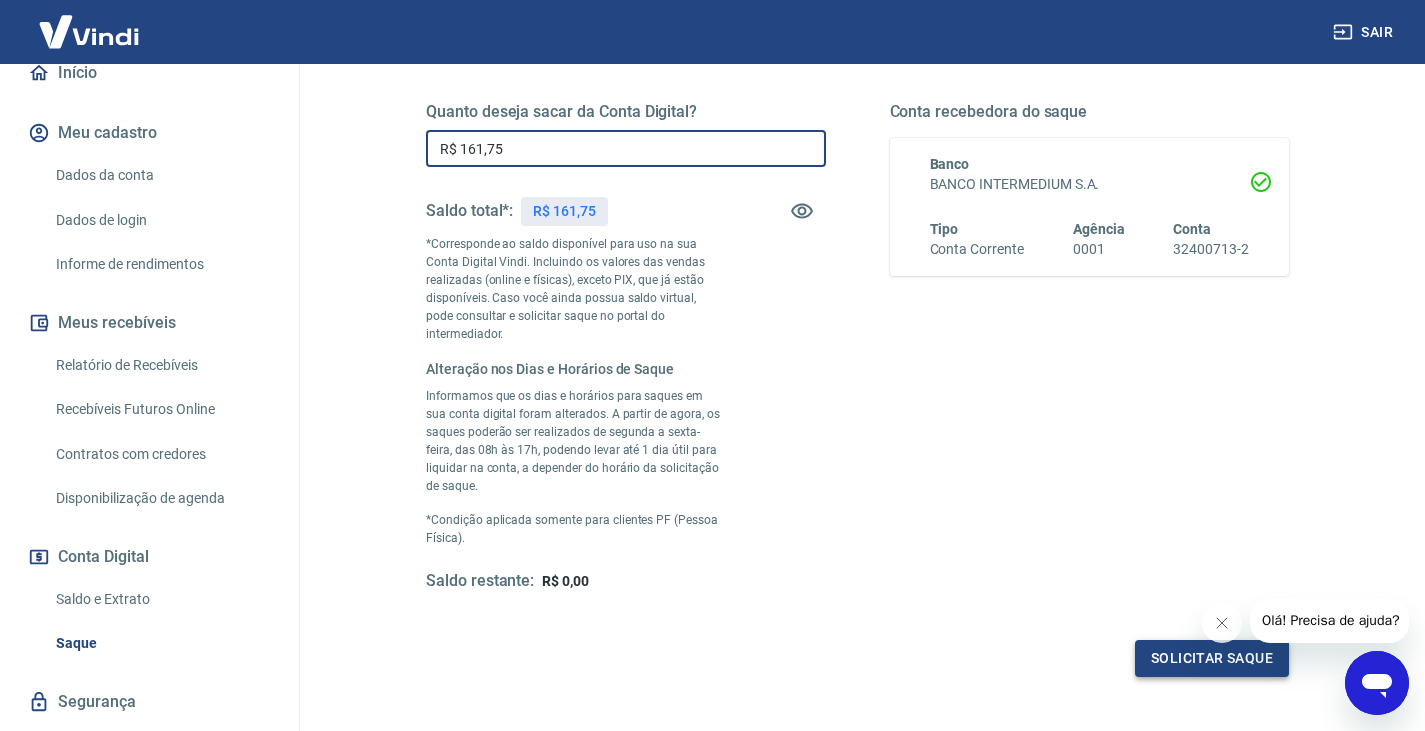 type on "R$ 161,75" 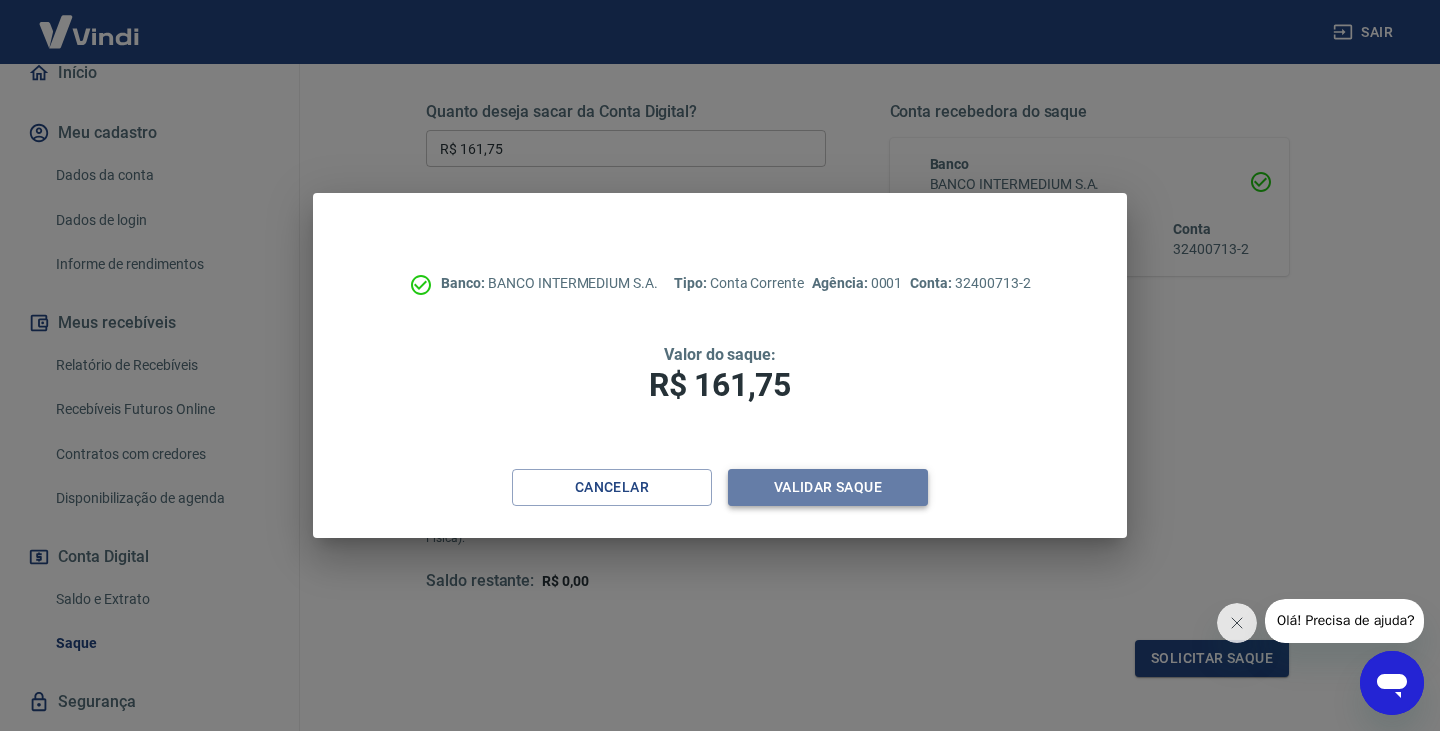 click on "Validar saque" at bounding box center [828, 487] 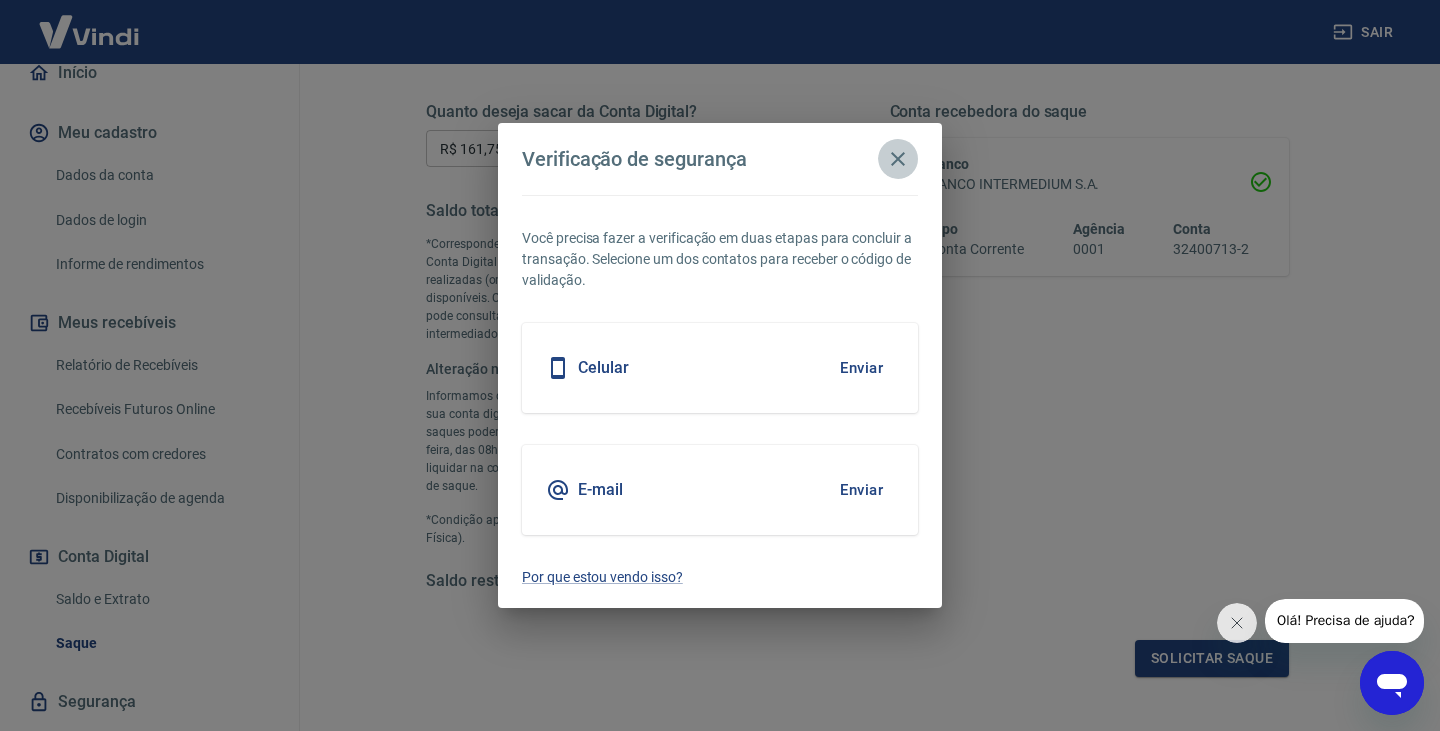click 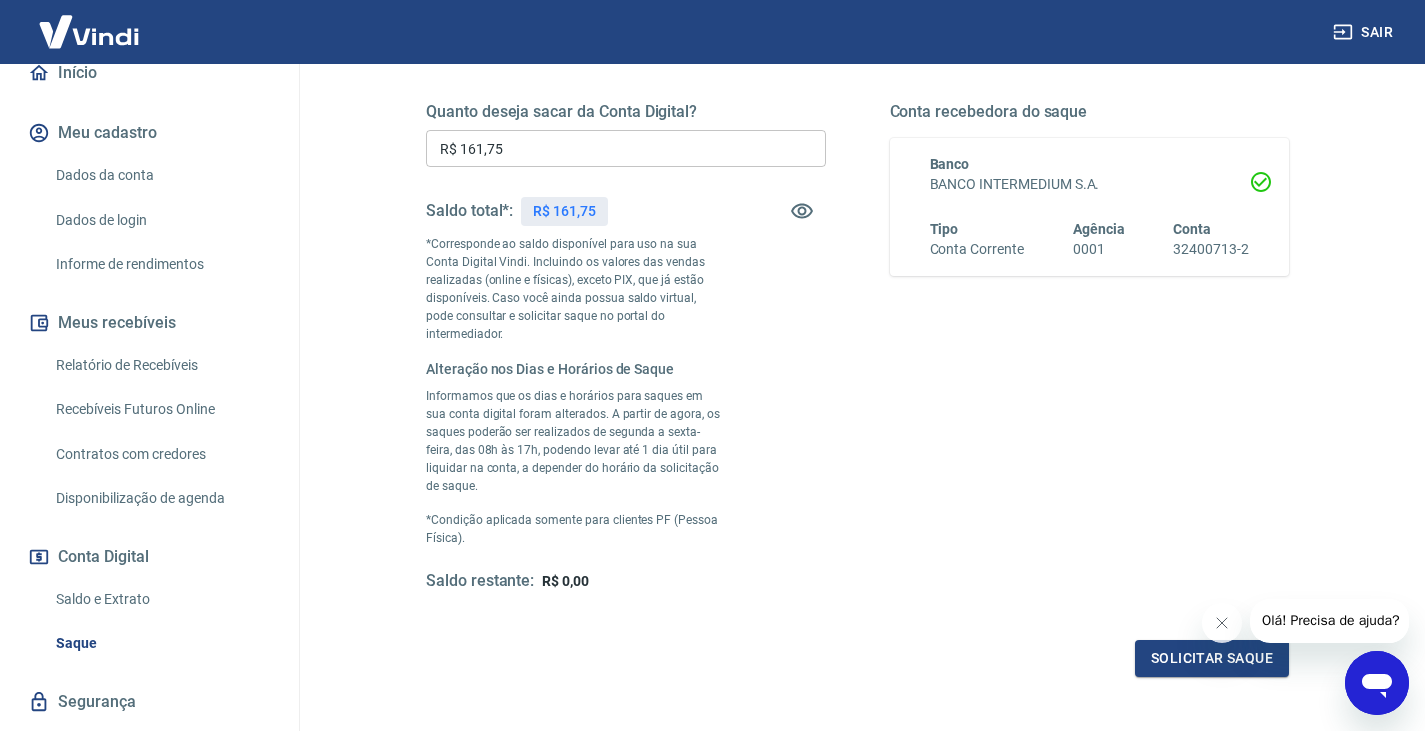 click on "Saque" at bounding box center (161, 643) 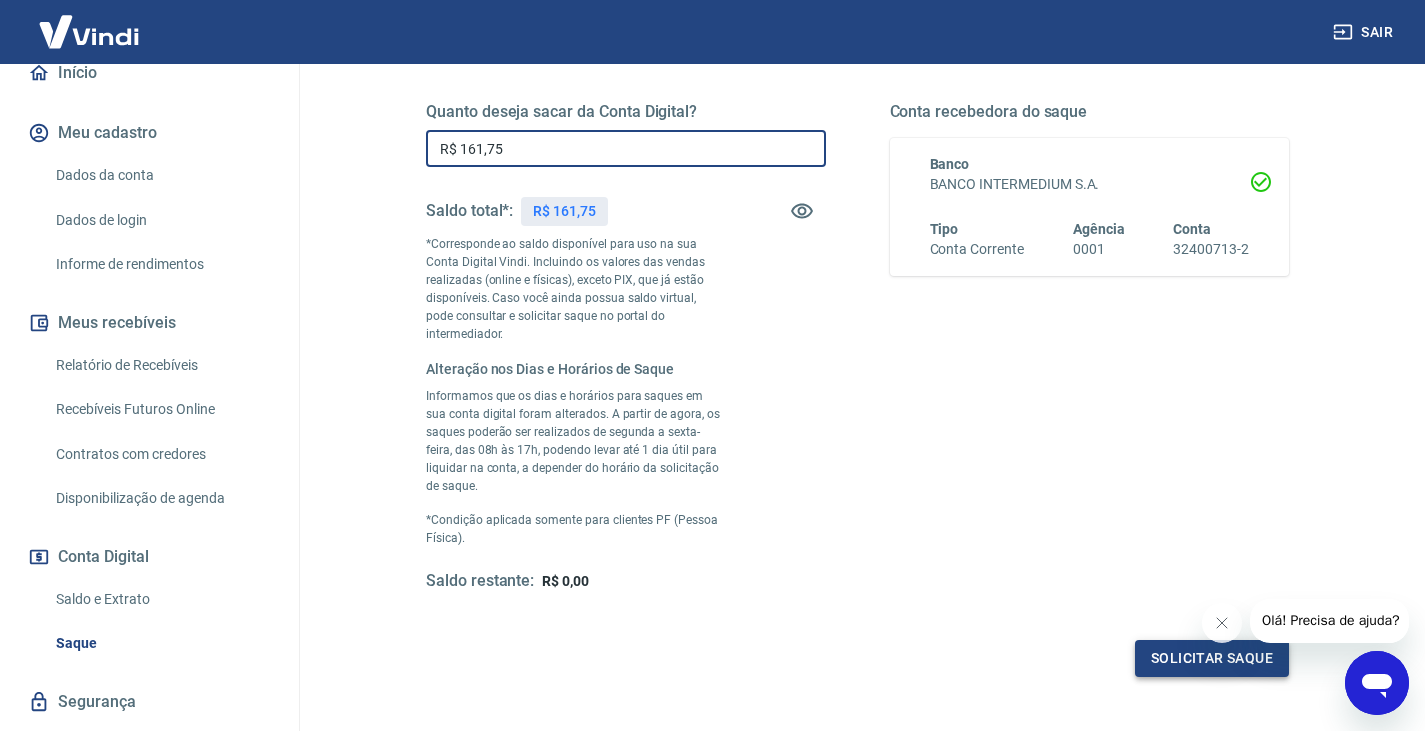 click on "Solicitar saque" at bounding box center (1212, 658) 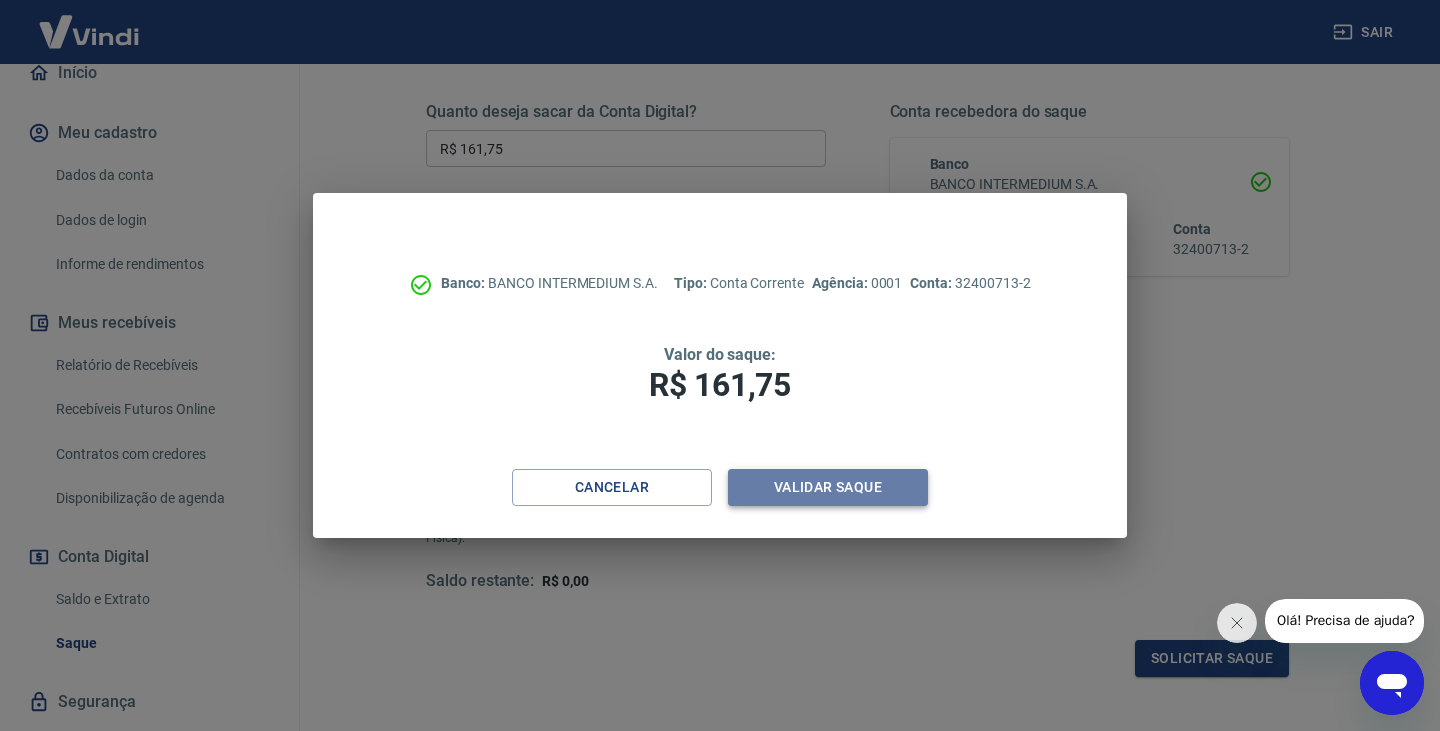 click on "Validar saque" at bounding box center (828, 487) 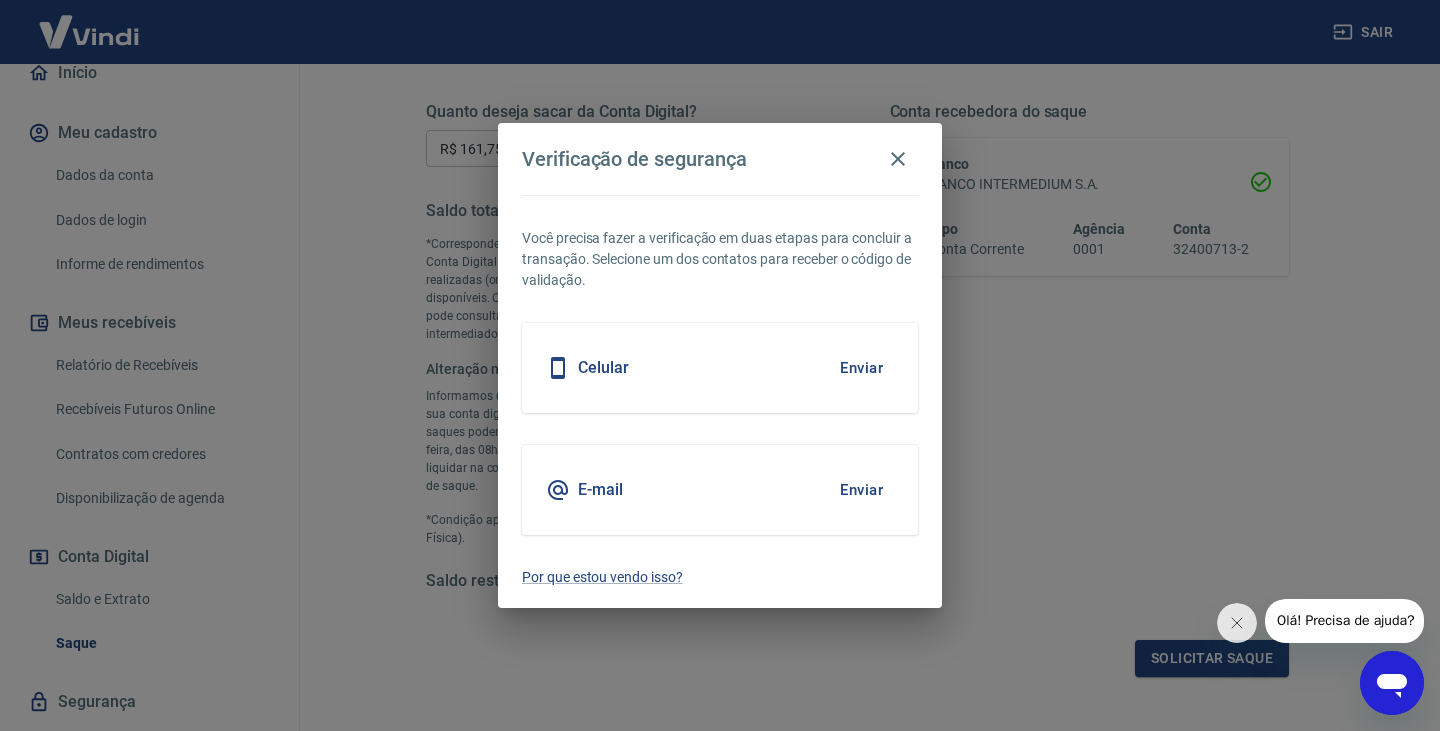 click on "Enviar" at bounding box center [861, 368] 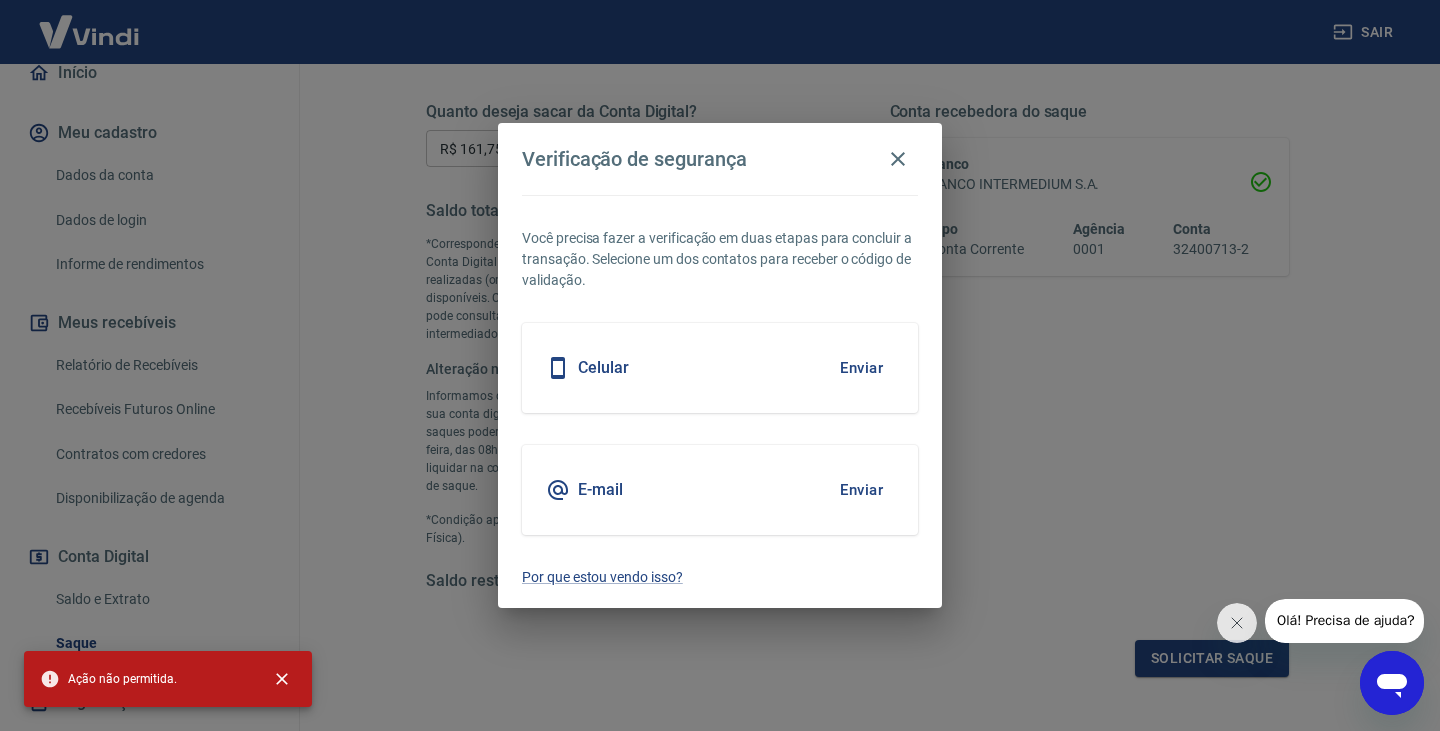 drag, startPoint x: 885, startPoint y: 484, endPoint x: 875, endPoint y: 491, distance: 12.206555 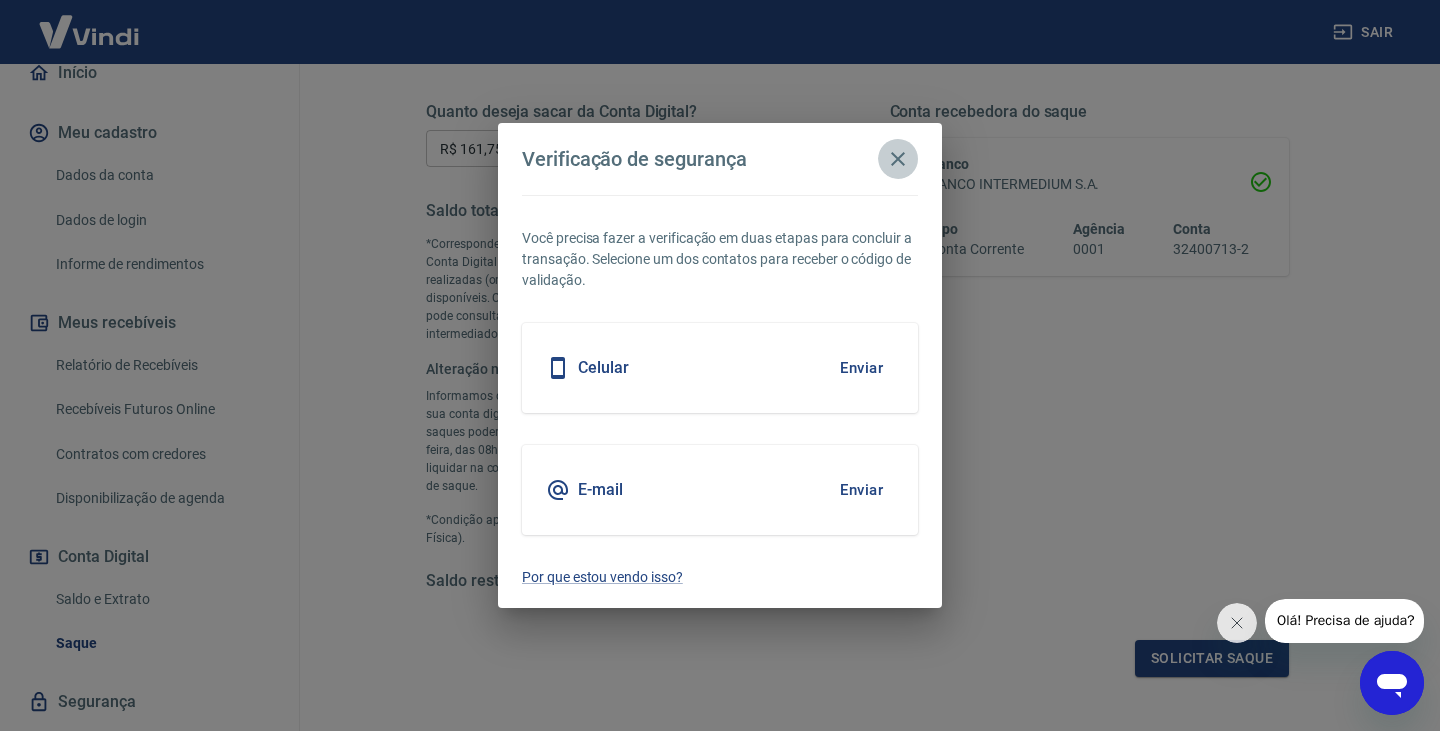 click 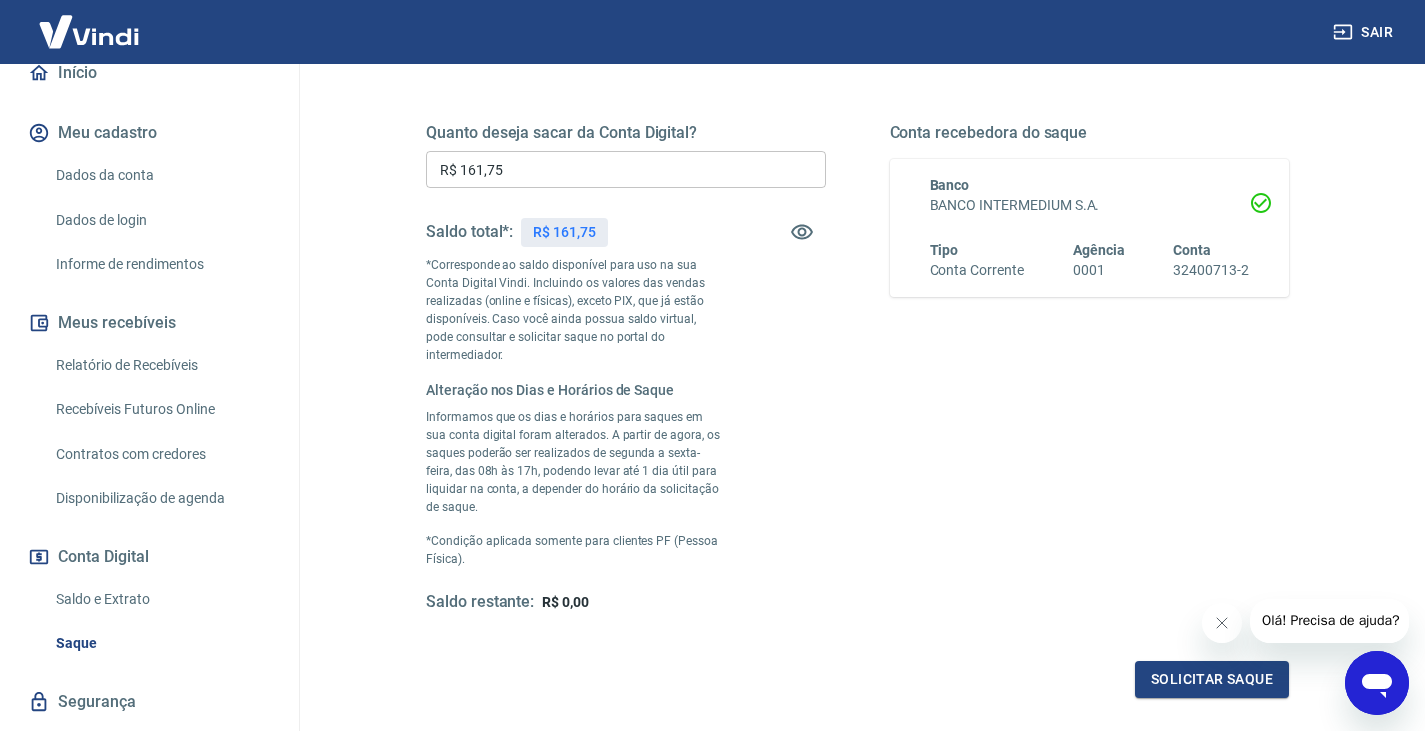 scroll, scrollTop: 244, scrollLeft: 0, axis: vertical 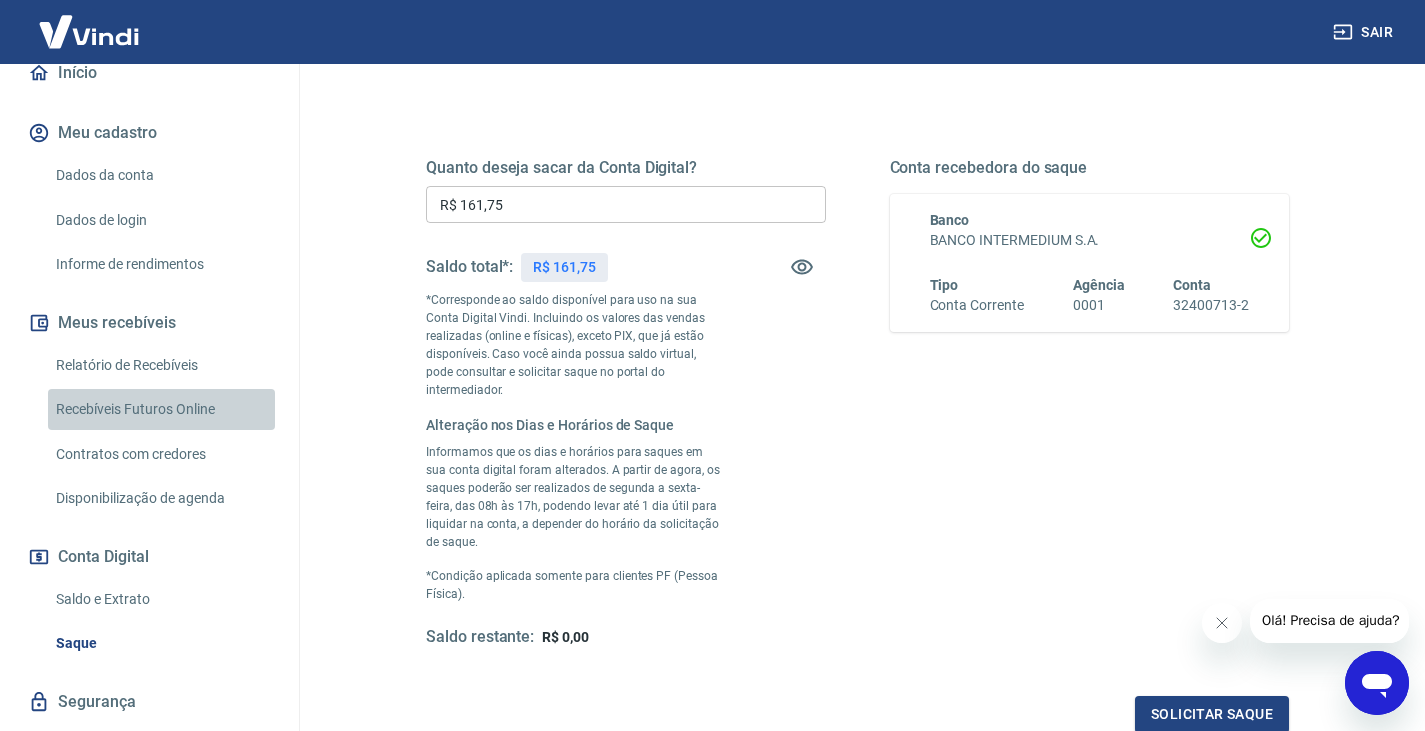 click on "Recebíveis Futuros Online" at bounding box center (161, 409) 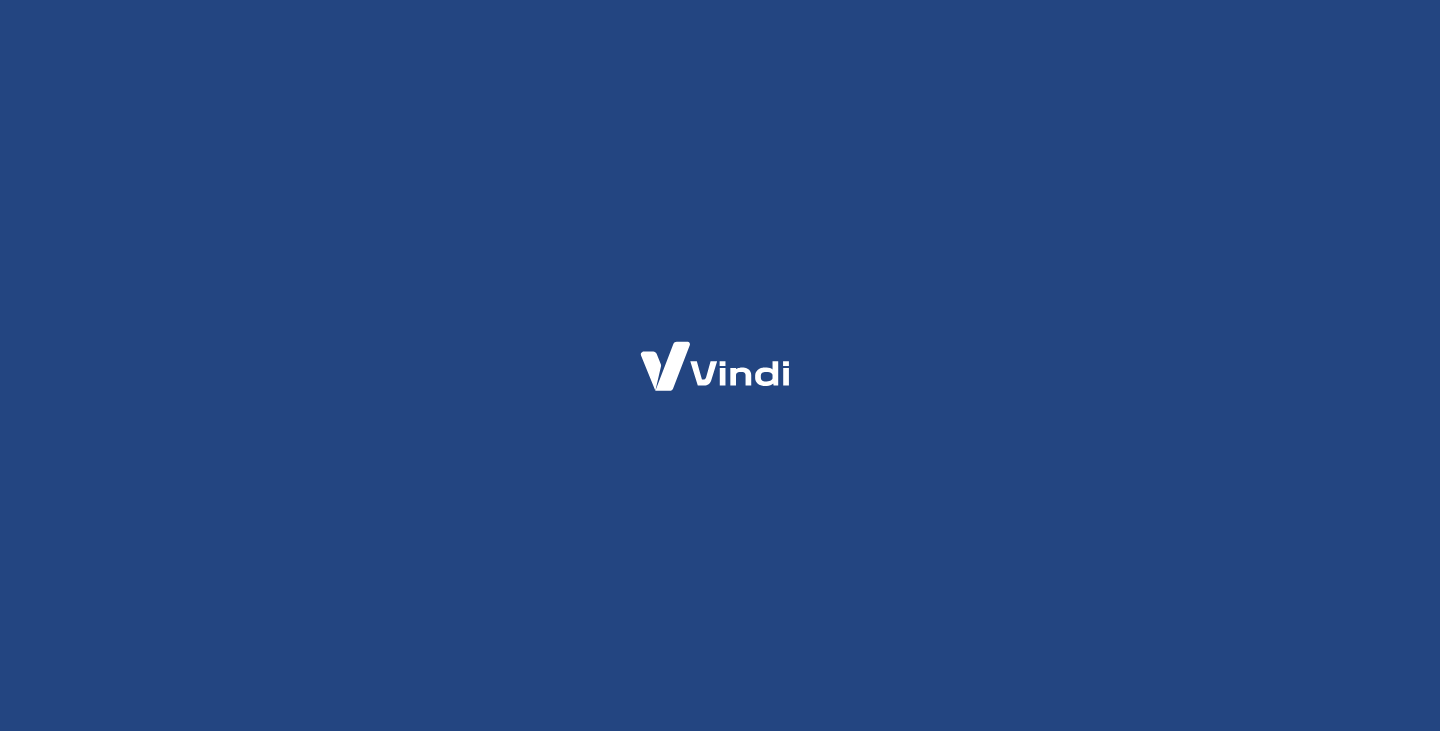 scroll, scrollTop: 0, scrollLeft: 0, axis: both 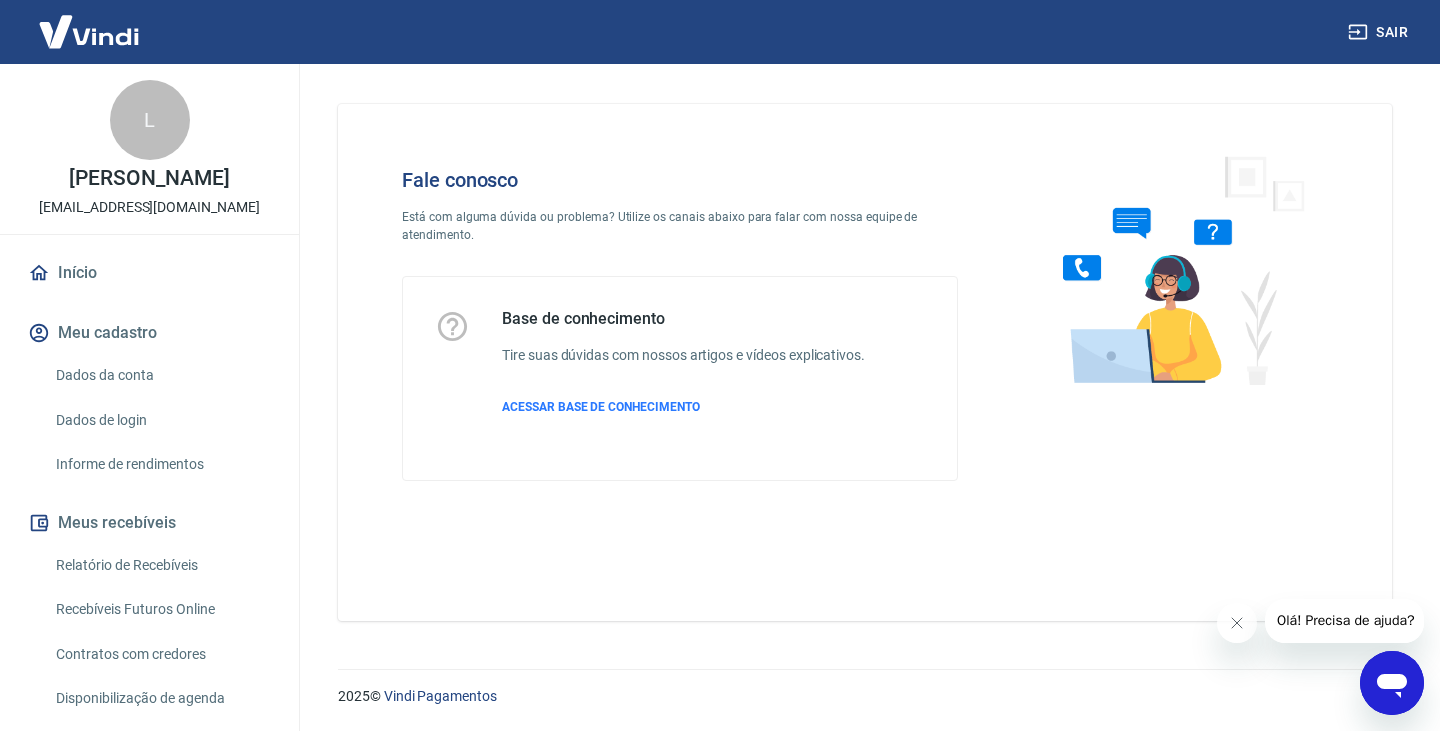 click 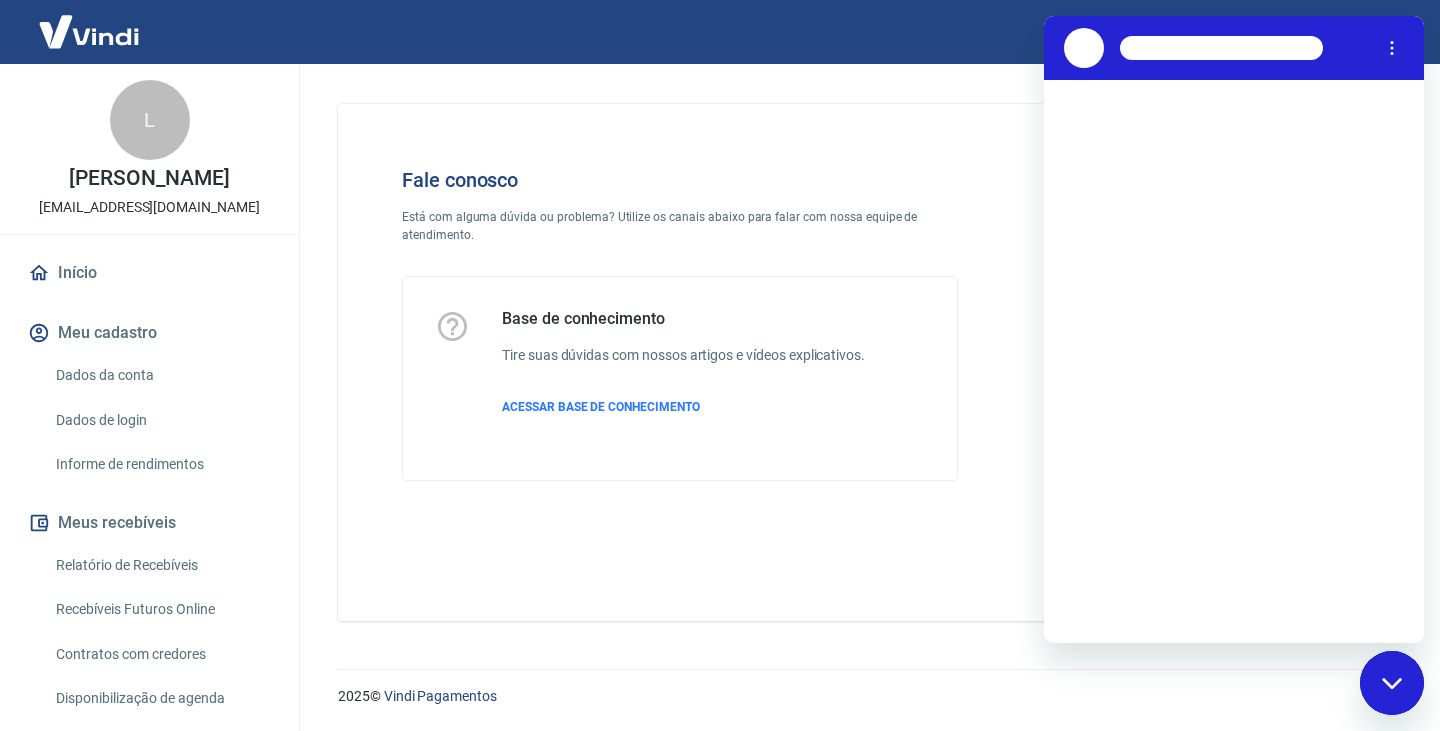 scroll, scrollTop: 0, scrollLeft: 0, axis: both 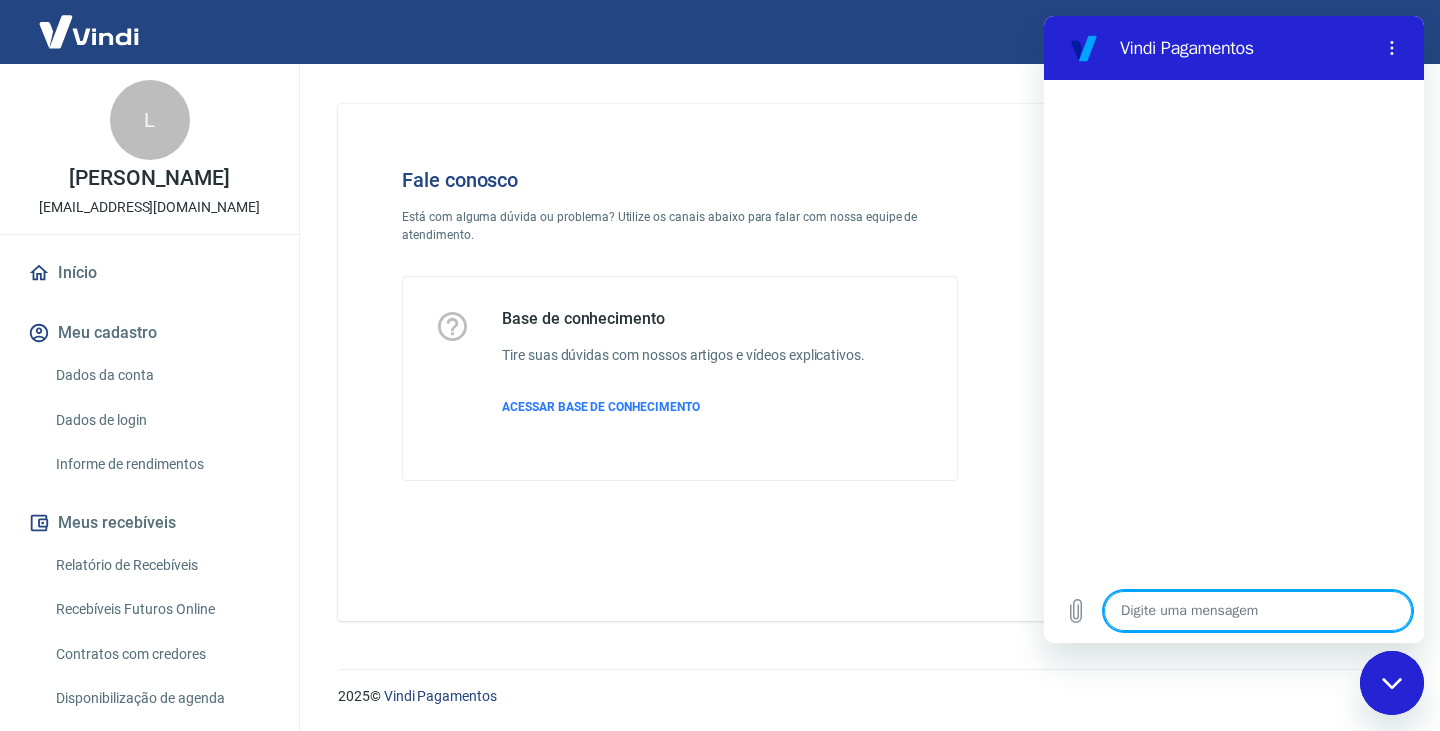 type on "x" 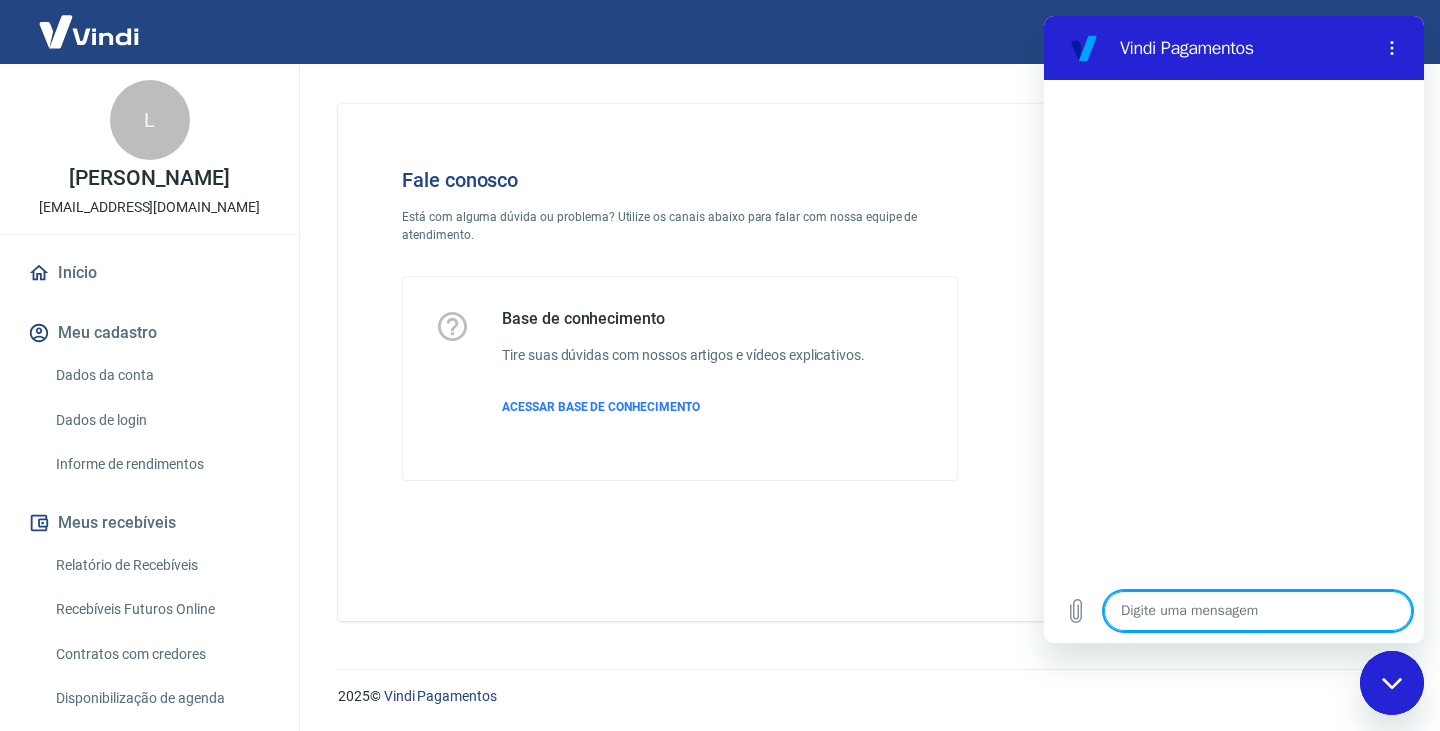 type on "o" 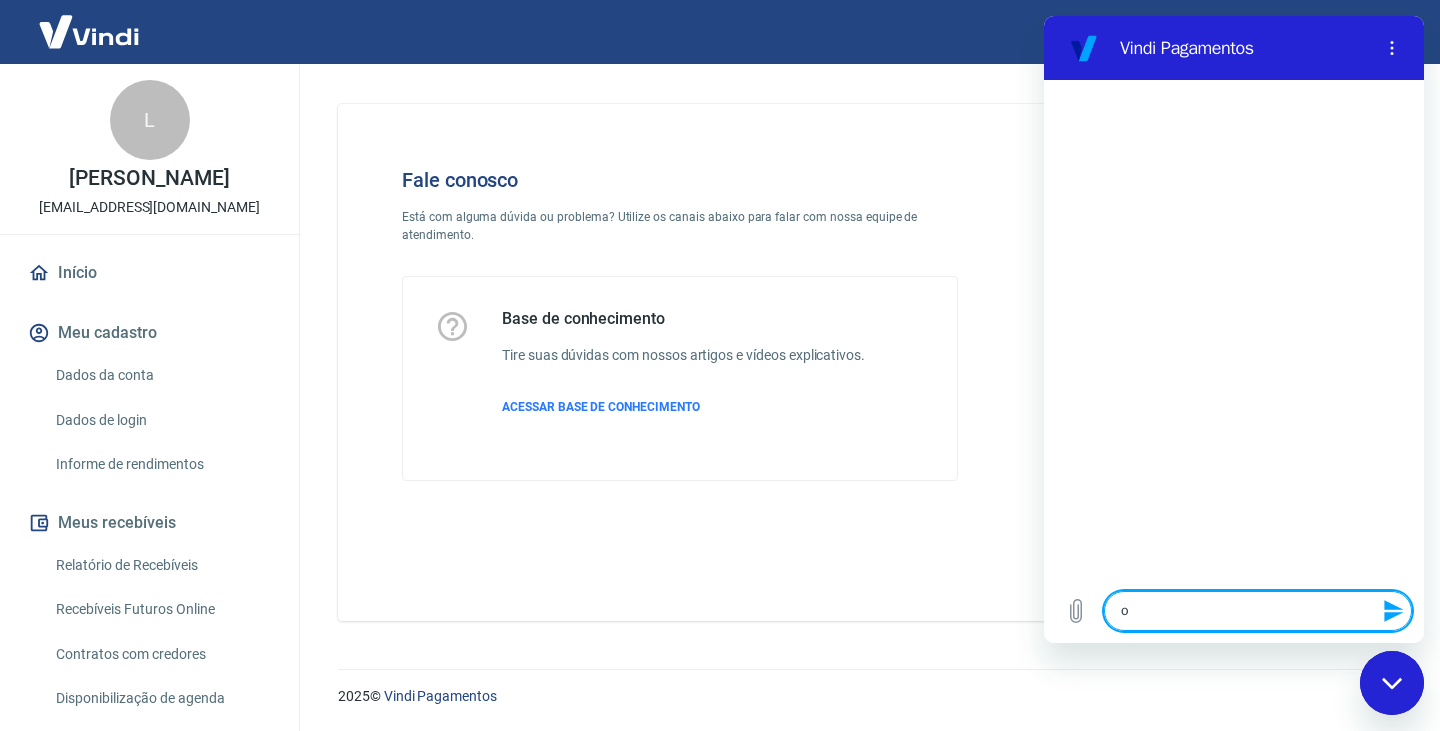 type on "ol" 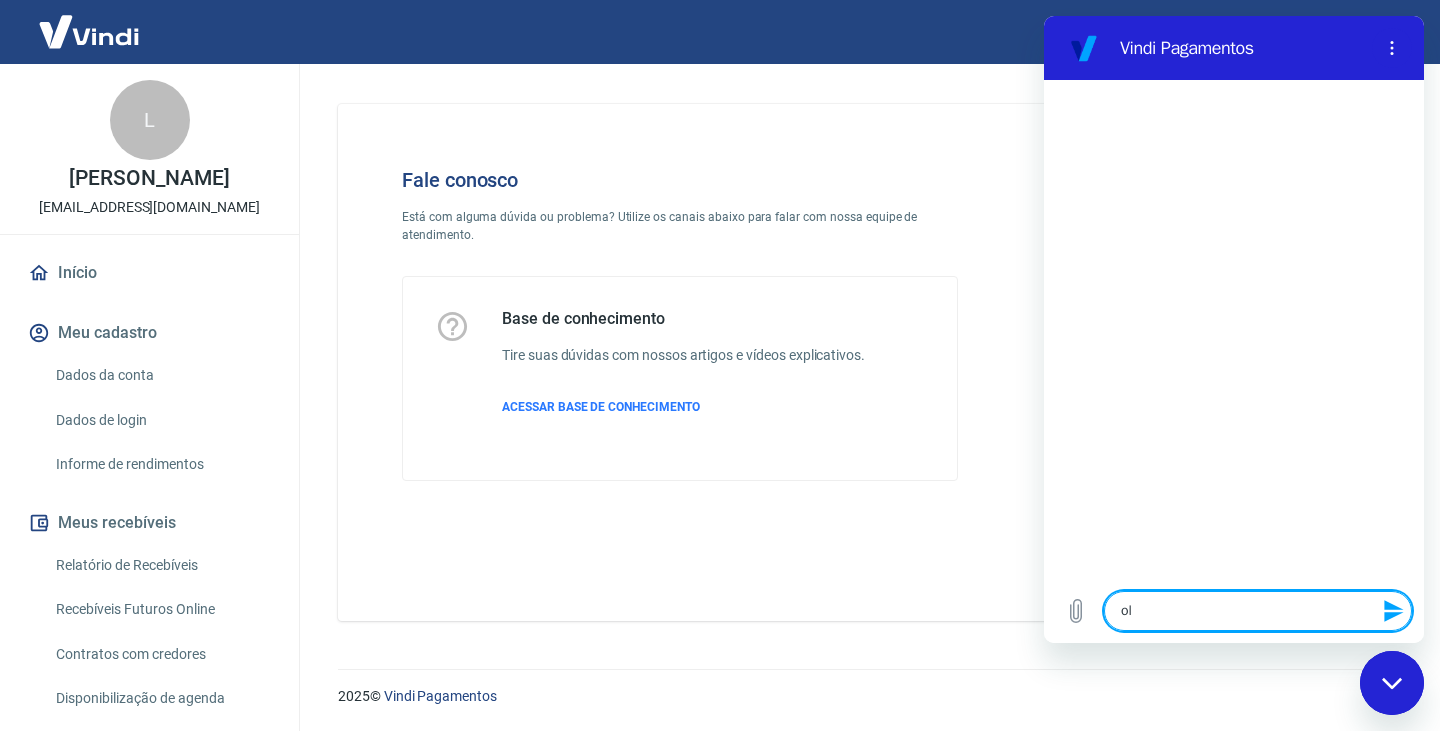 type on "x" 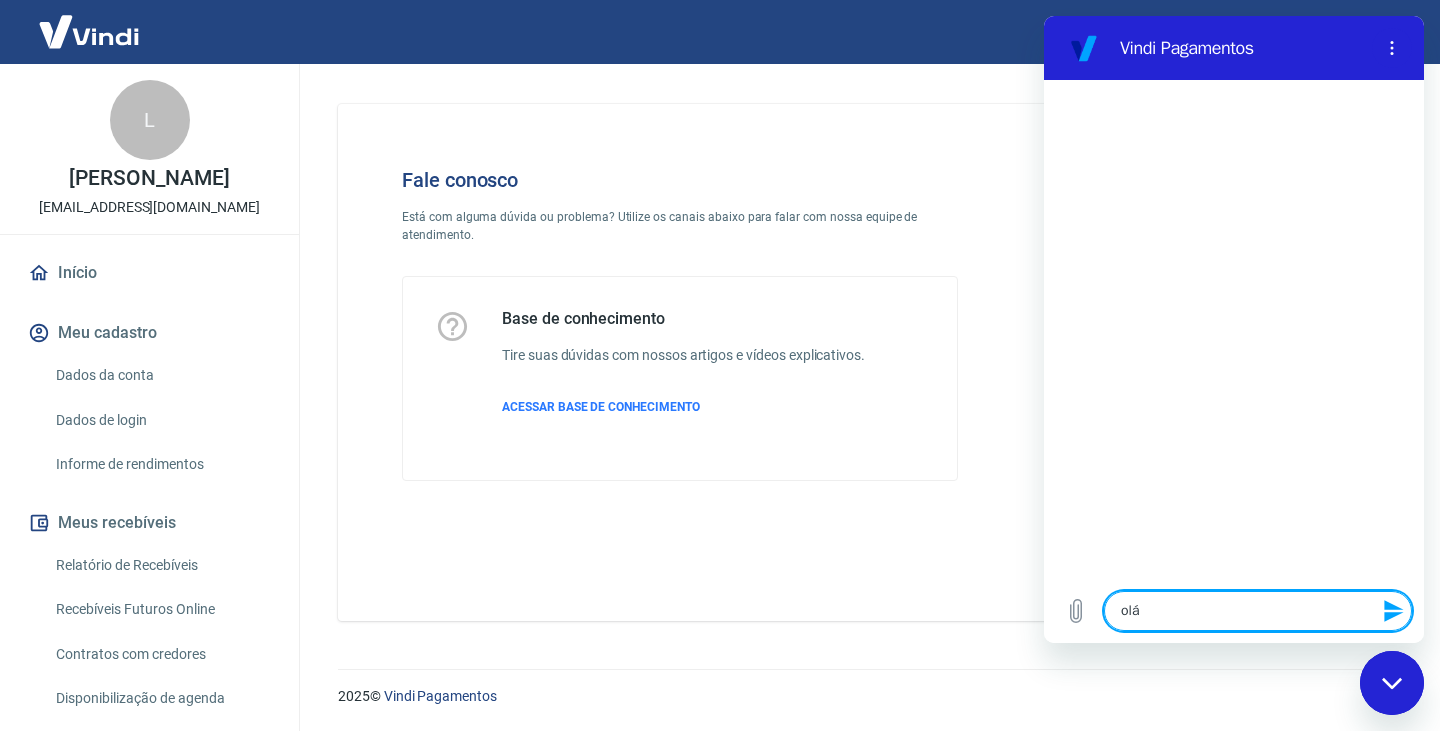 type 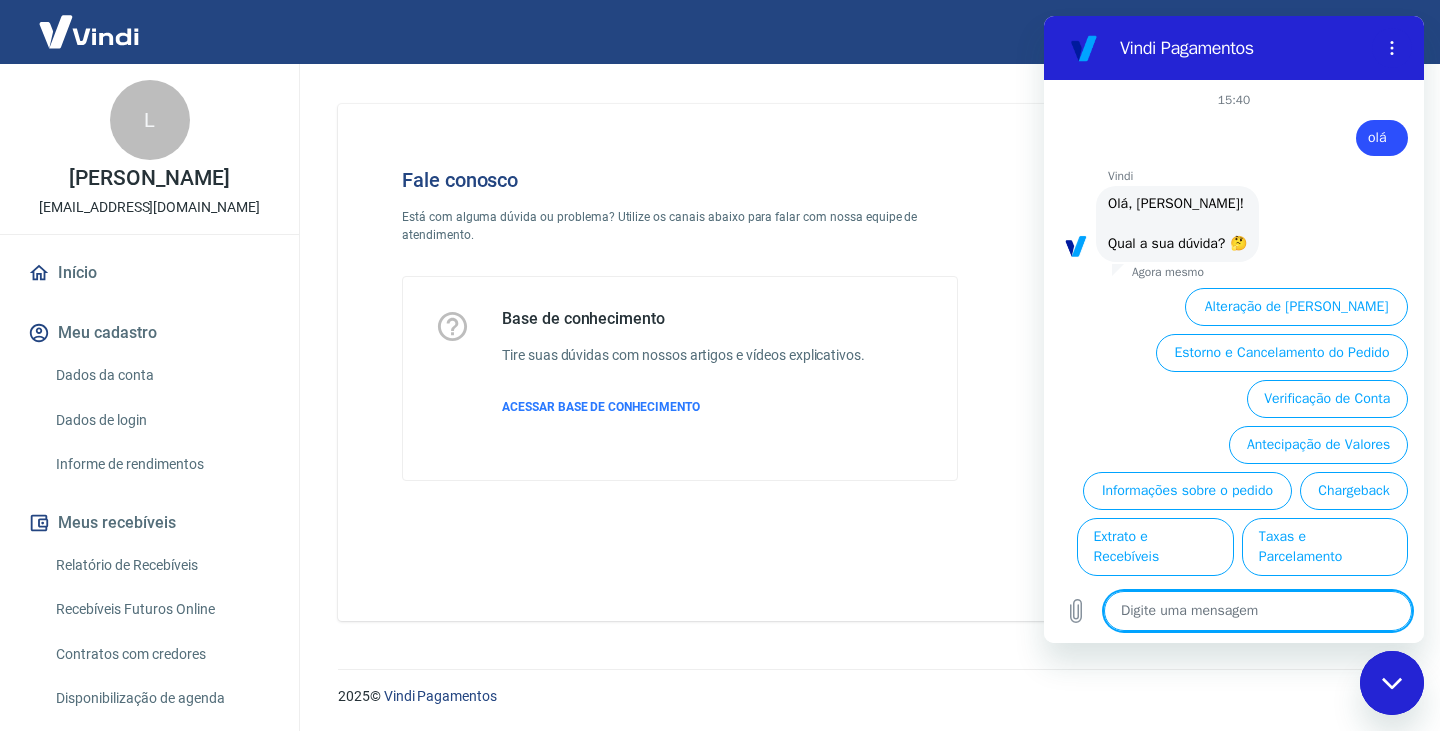 scroll, scrollTop: 74, scrollLeft: 0, axis: vertical 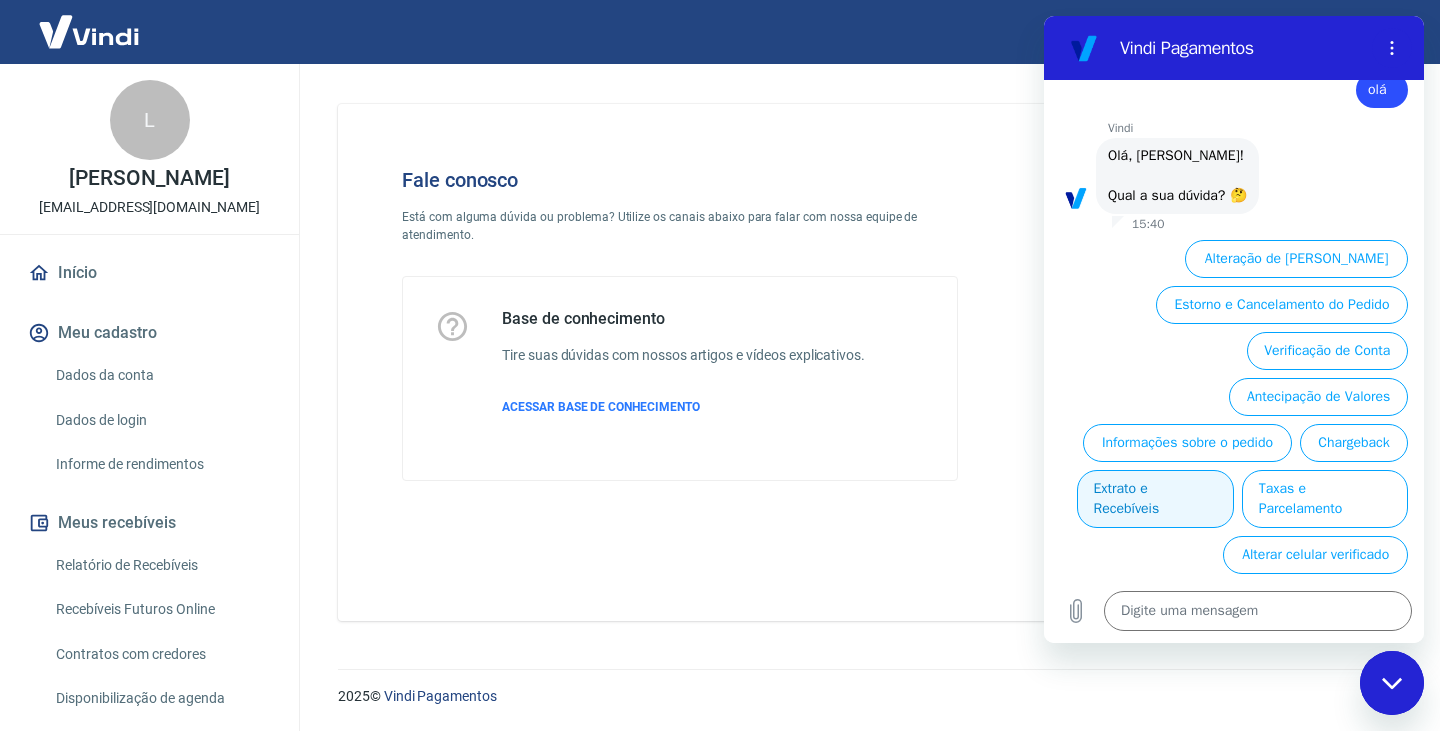 click on "Extrato e Recebíveis" at bounding box center [1155, 499] 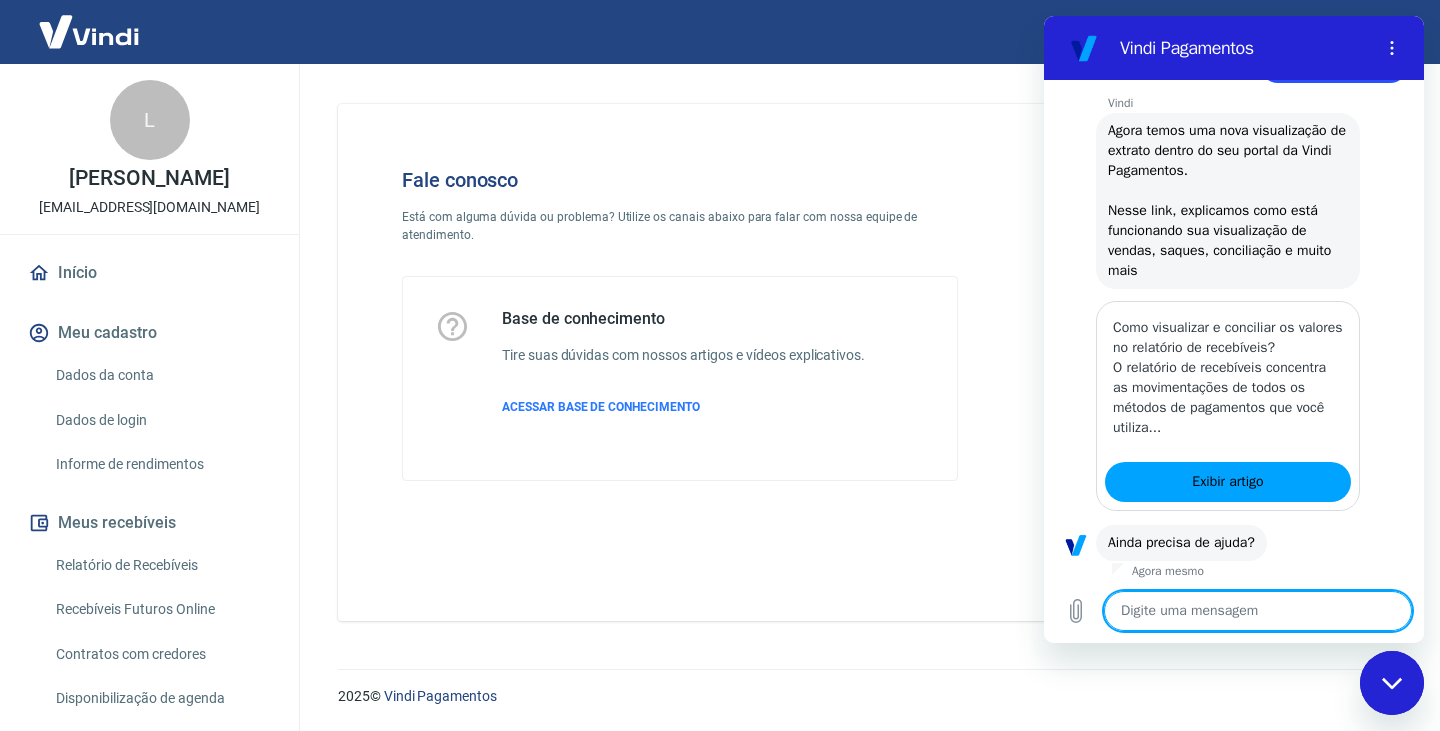 scroll, scrollTop: 198, scrollLeft: 0, axis: vertical 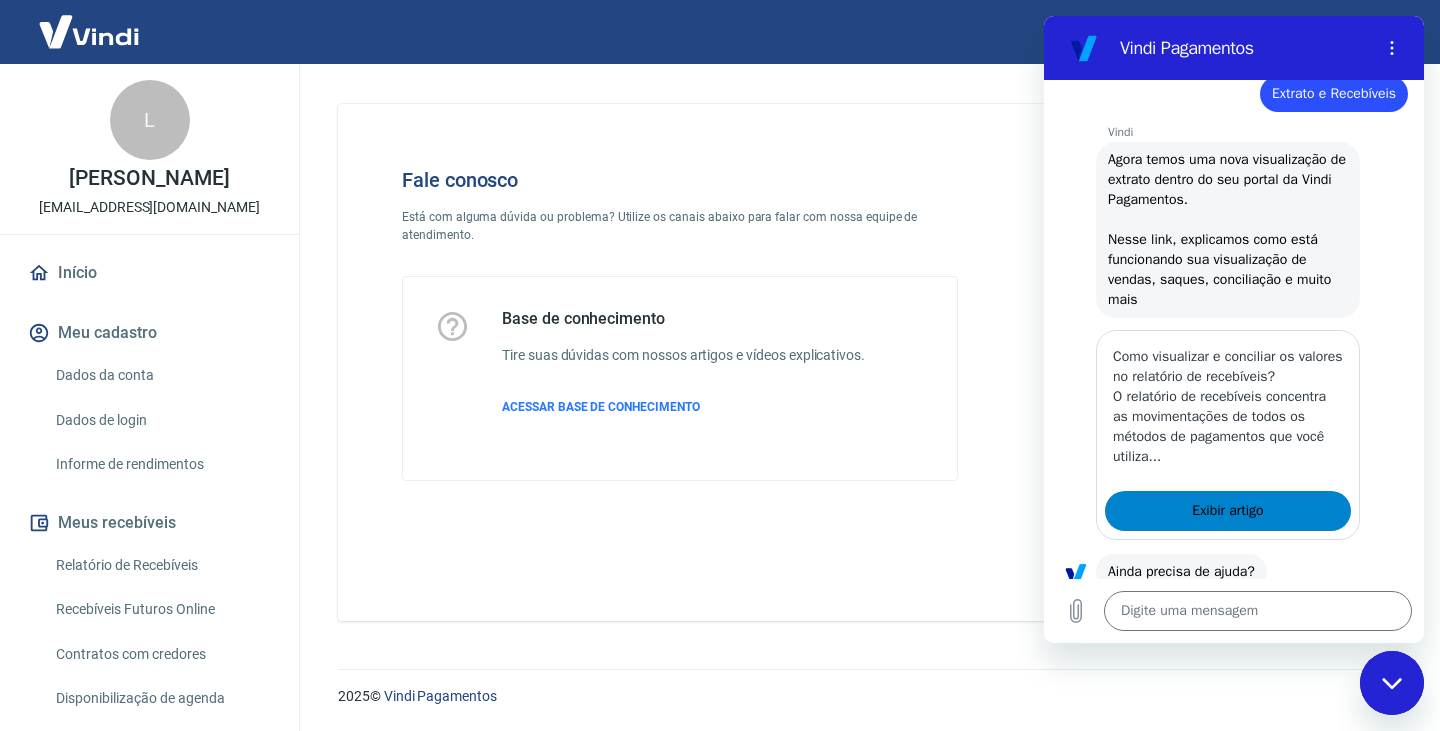 click on "Exibir artigo" at bounding box center (1227, 511) 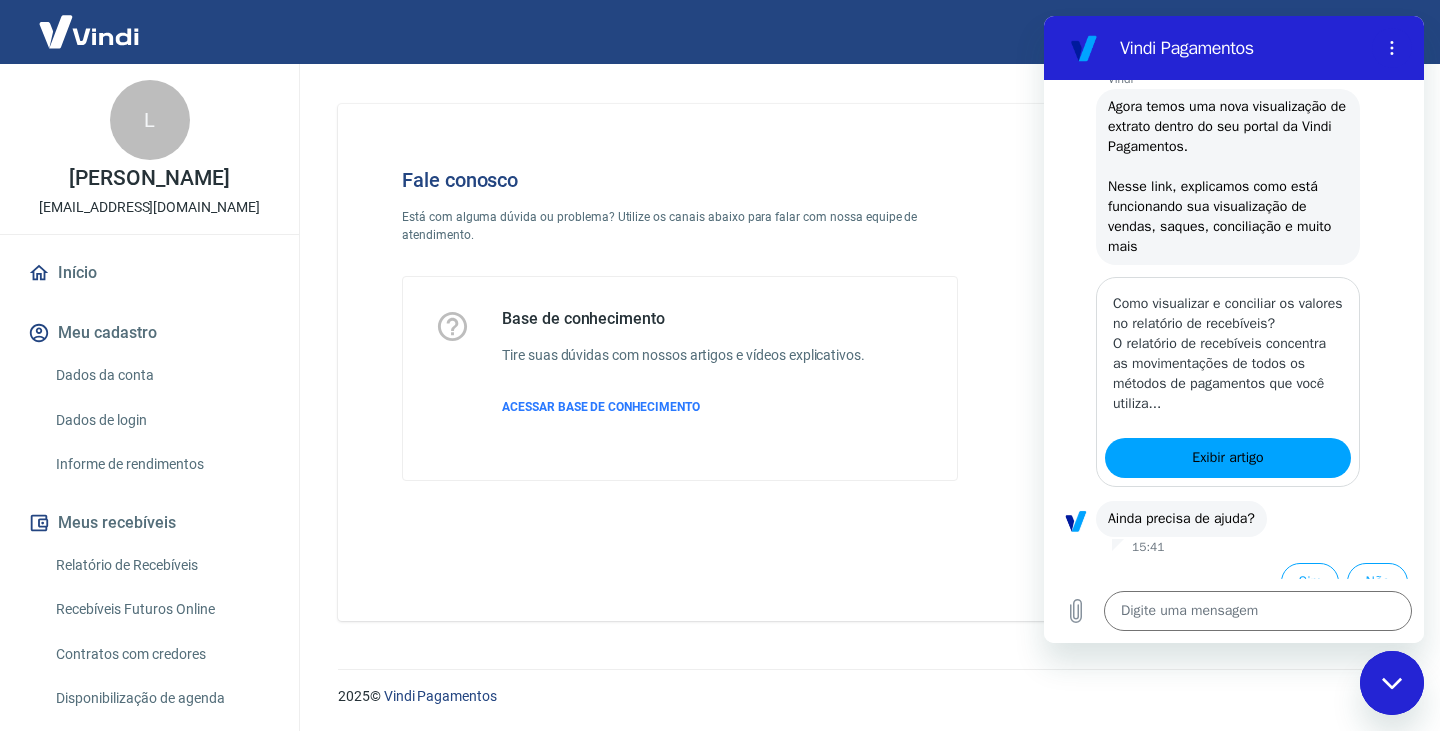 scroll, scrollTop: 298, scrollLeft: 0, axis: vertical 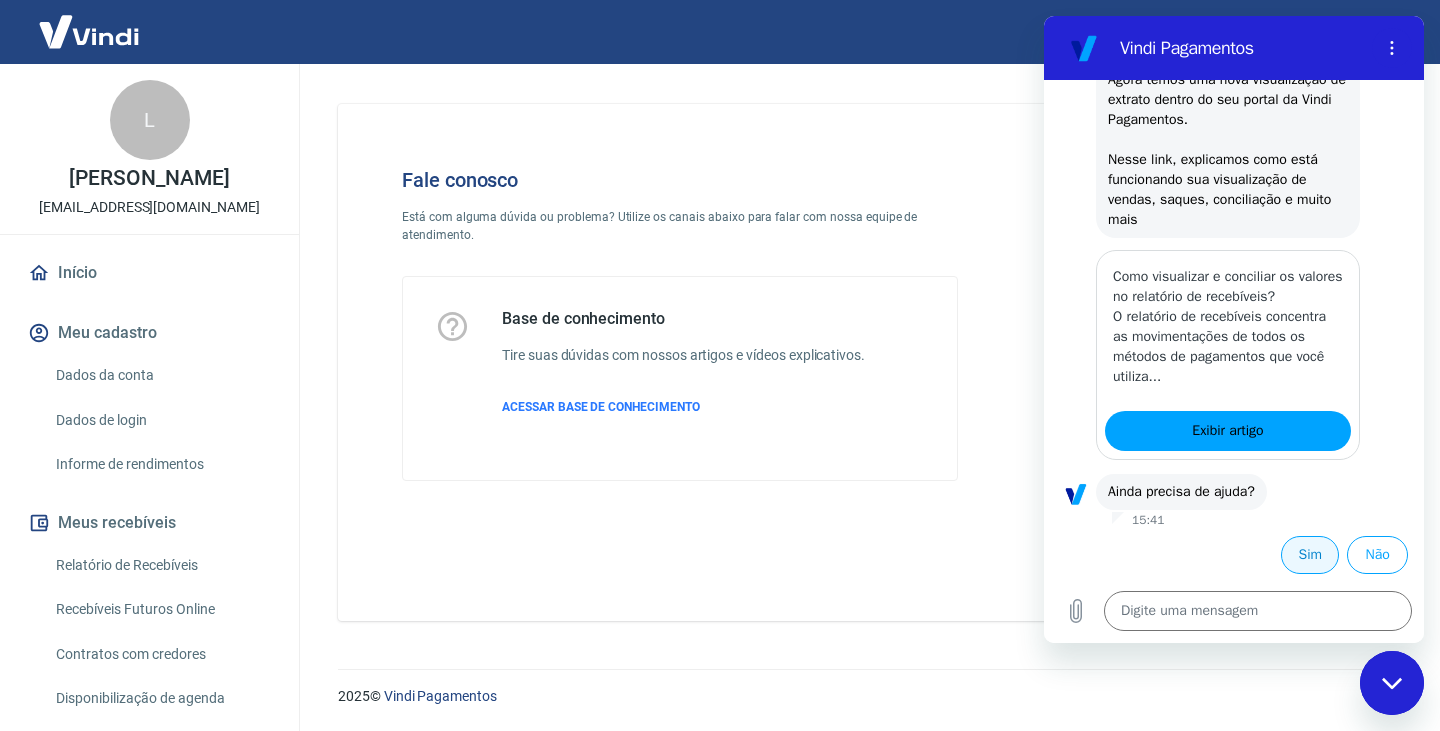click on "Sim" at bounding box center [1310, 555] 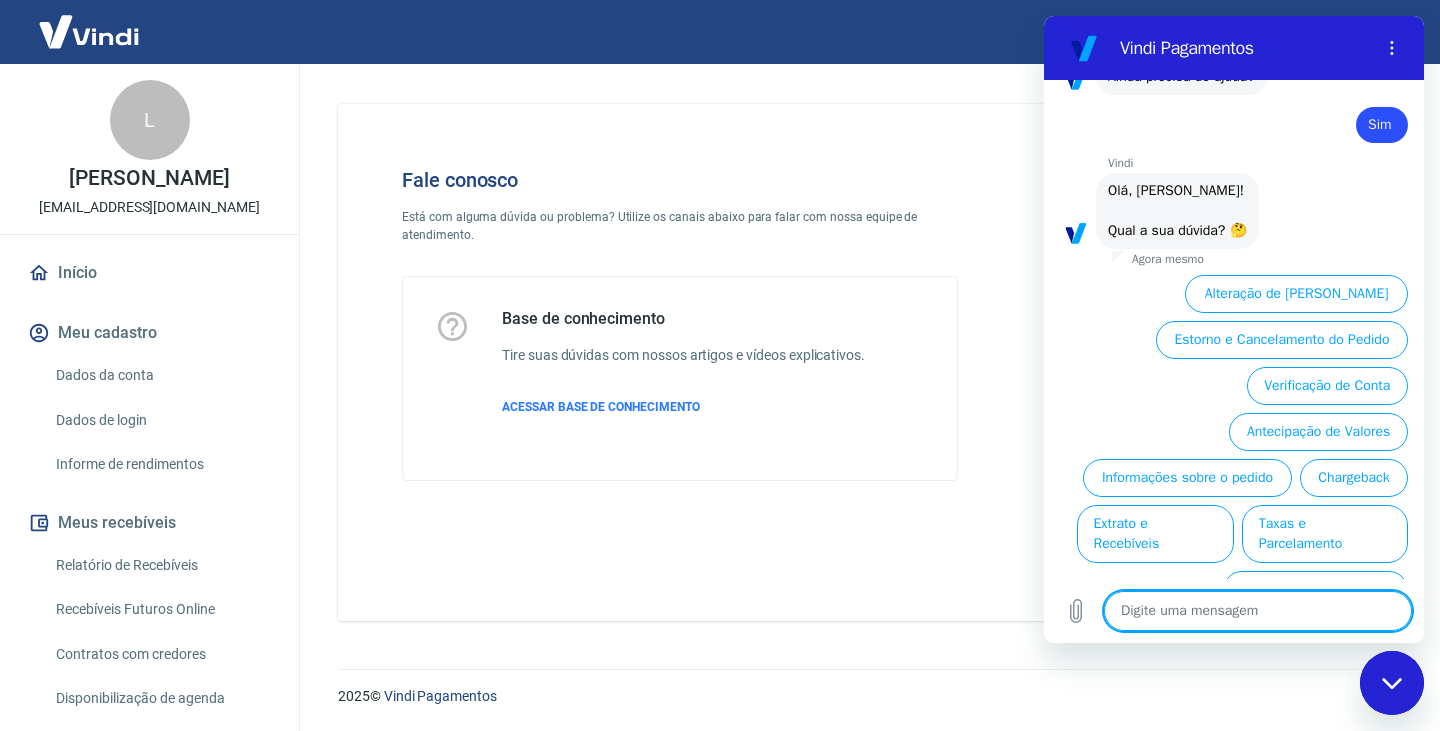 scroll, scrollTop: 774, scrollLeft: 0, axis: vertical 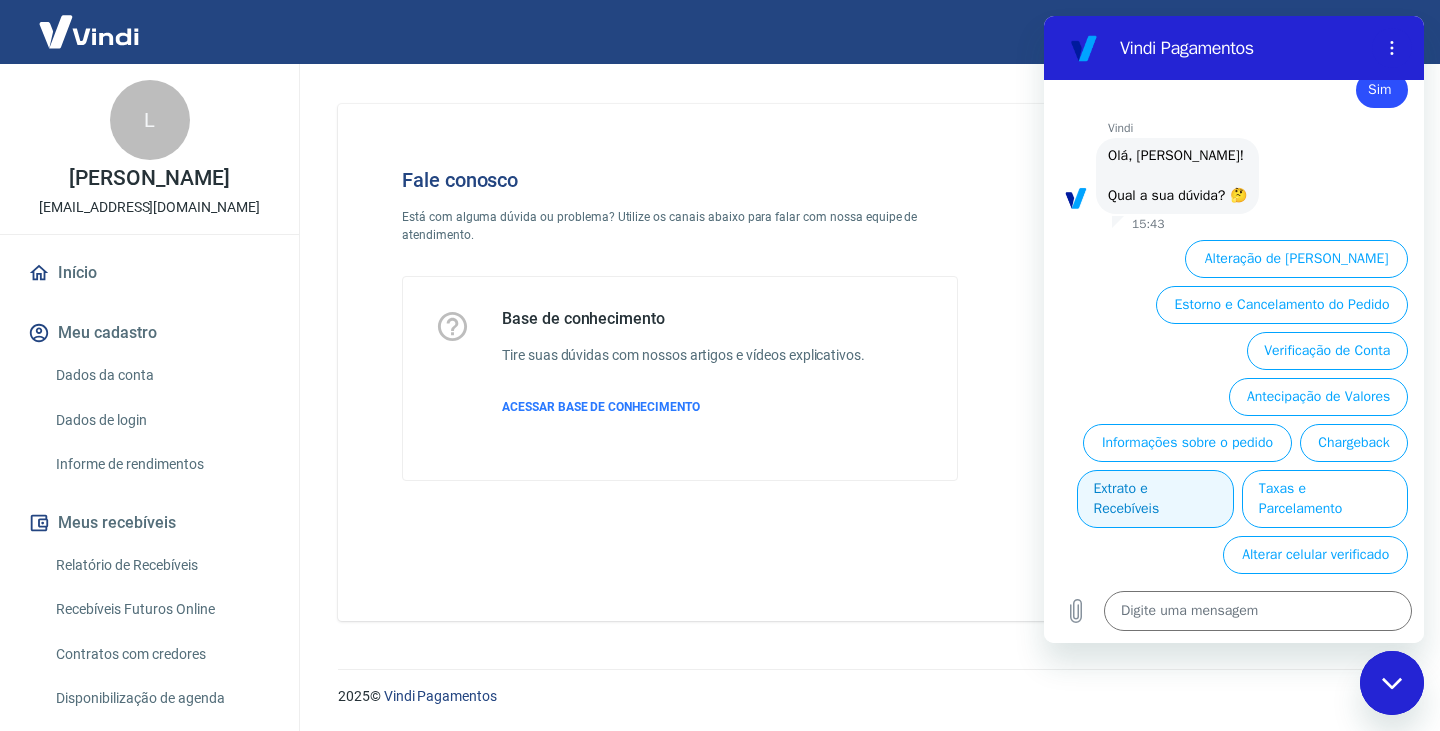 click on "Extrato e Recebíveis" at bounding box center [1155, 499] 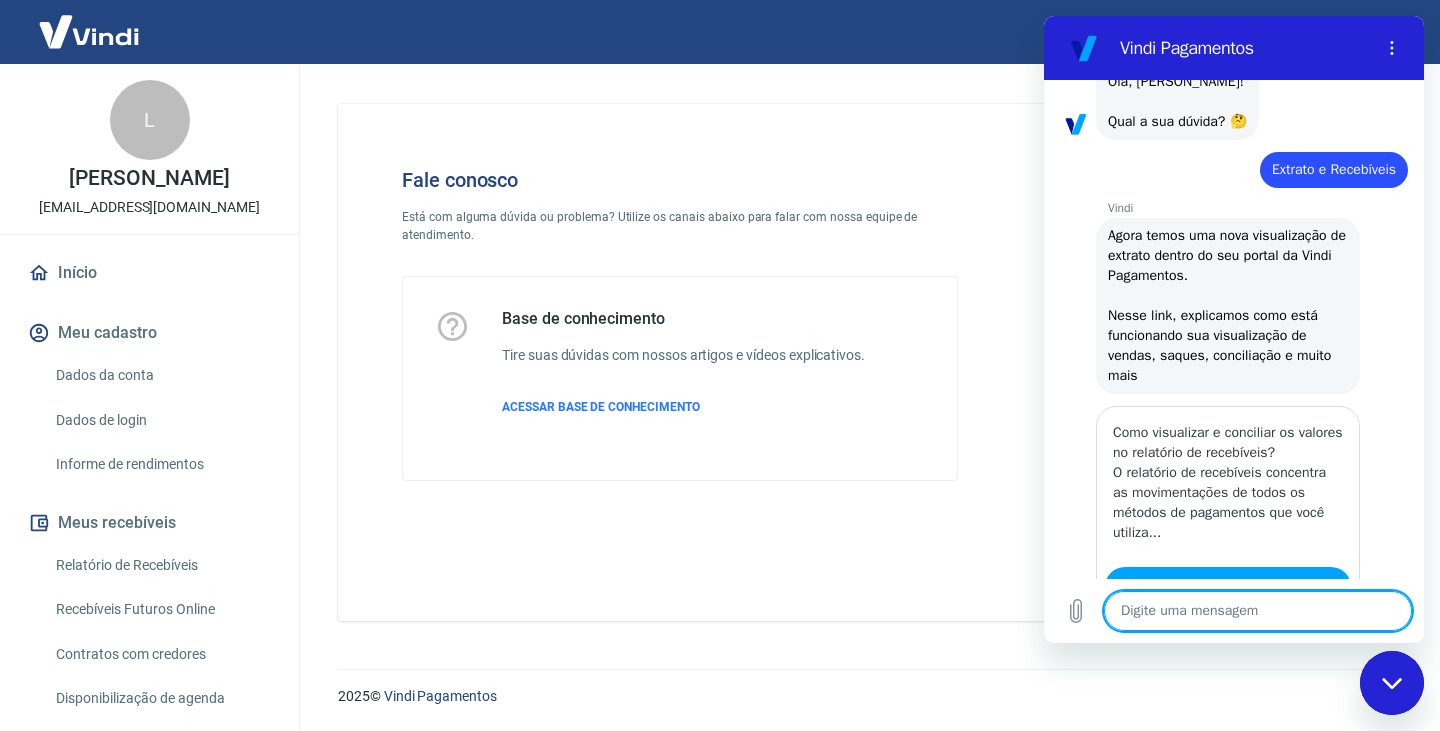 scroll, scrollTop: 798, scrollLeft: 0, axis: vertical 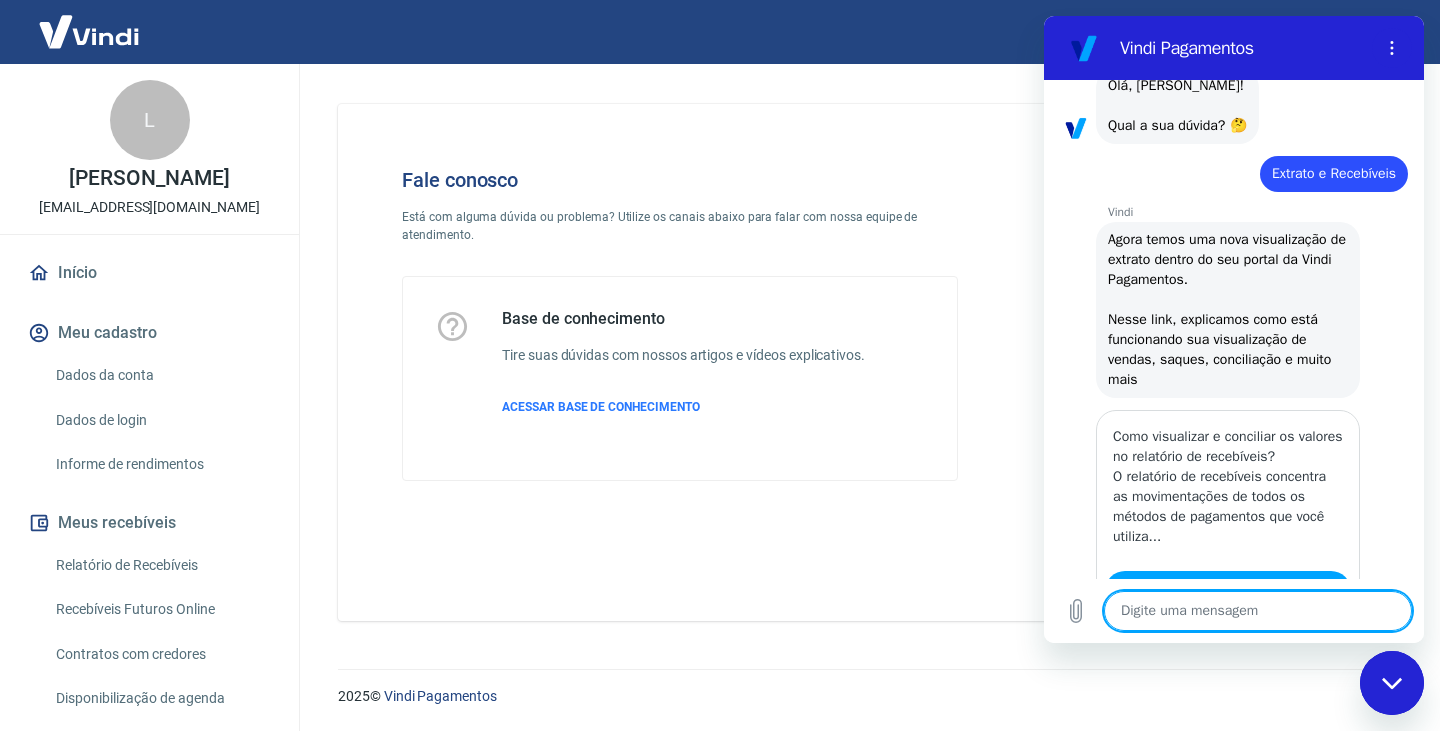 click on "Agora temos uma nova visualização de extrato dentro do seu portal da Vindi Pagamentos.
Nesse link, explicamos como está funcionando sua visualização de vendas, saques, conciliação e muito mais" at bounding box center (1229, 309) 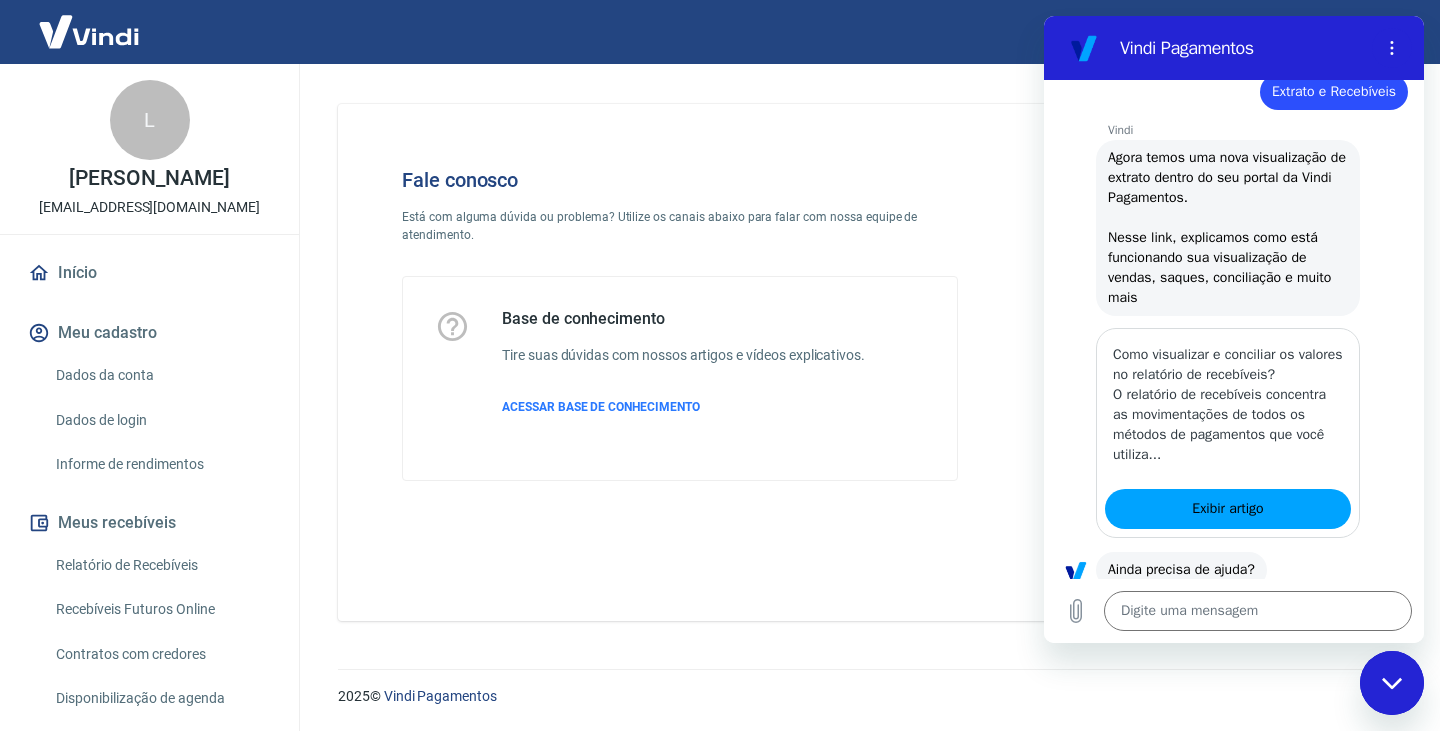 scroll, scrollTop: 998, scrollLeft: 0, axis: vertical 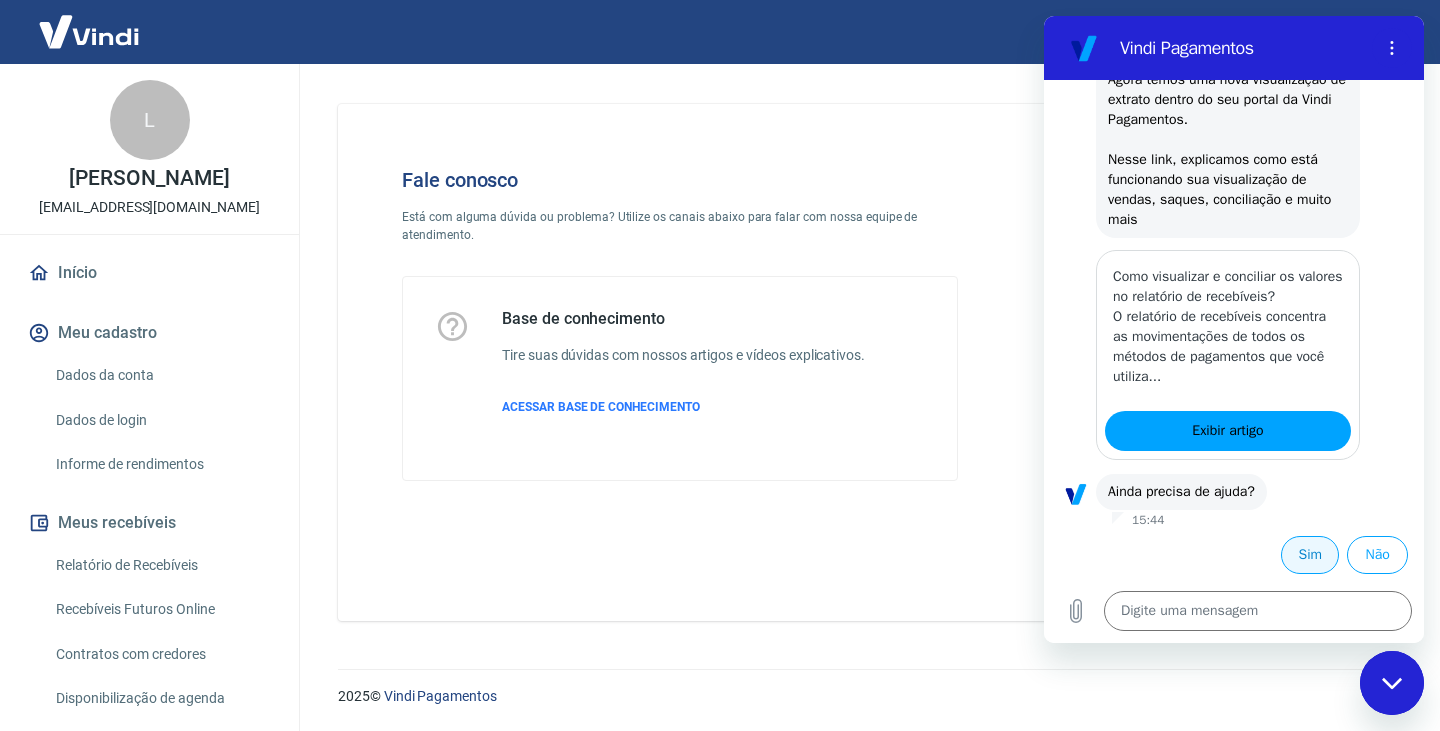 click on "Sim" at bounding box center [1310, 555] 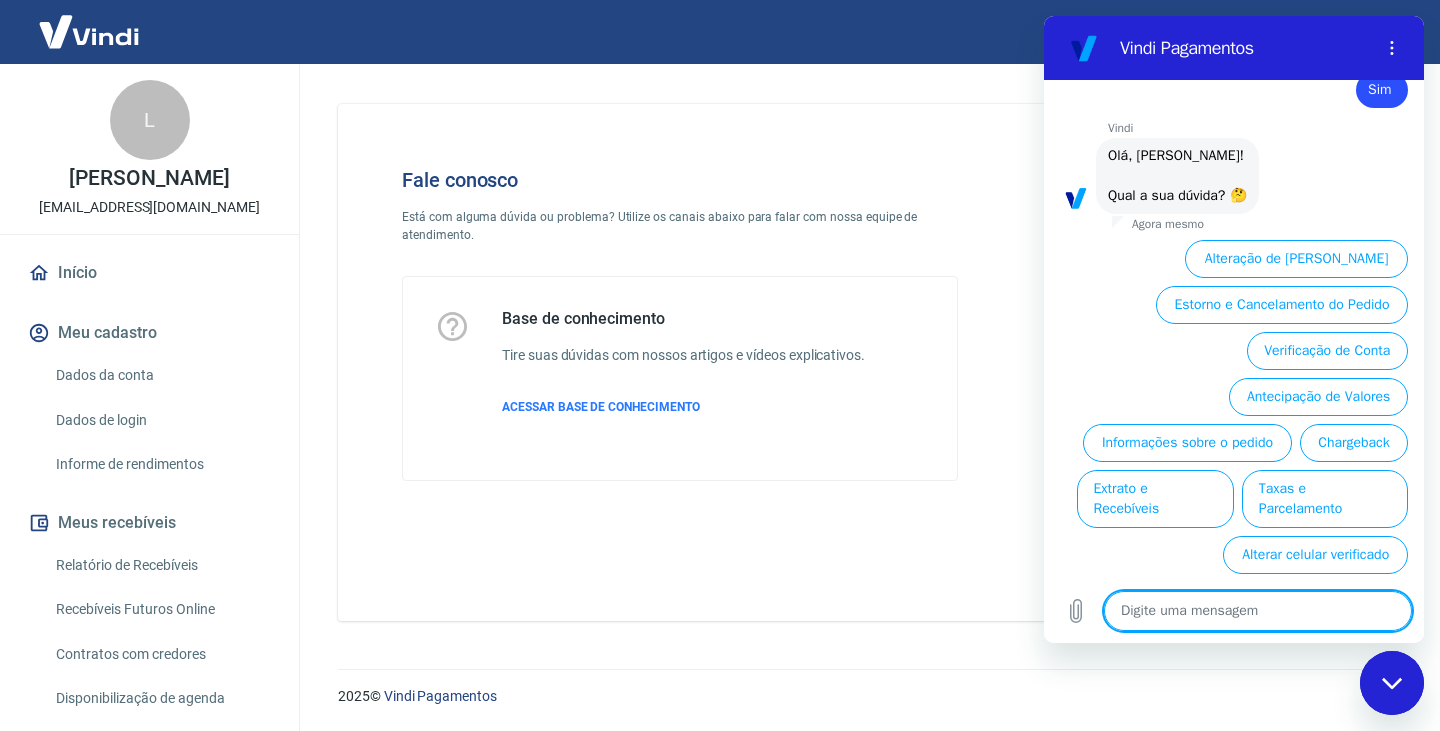 scroll, scrollTop: 1474, scrollLeft: 0, axis: vertical 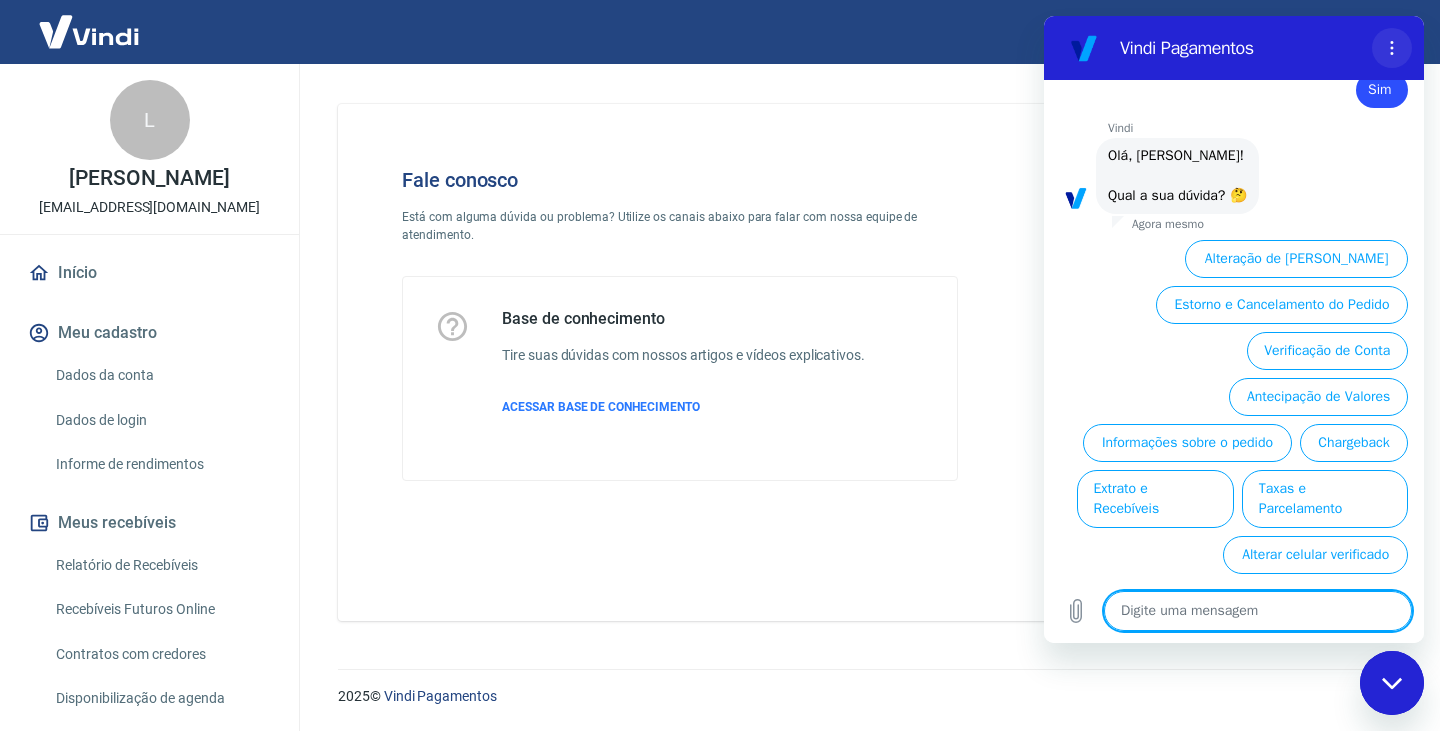 click 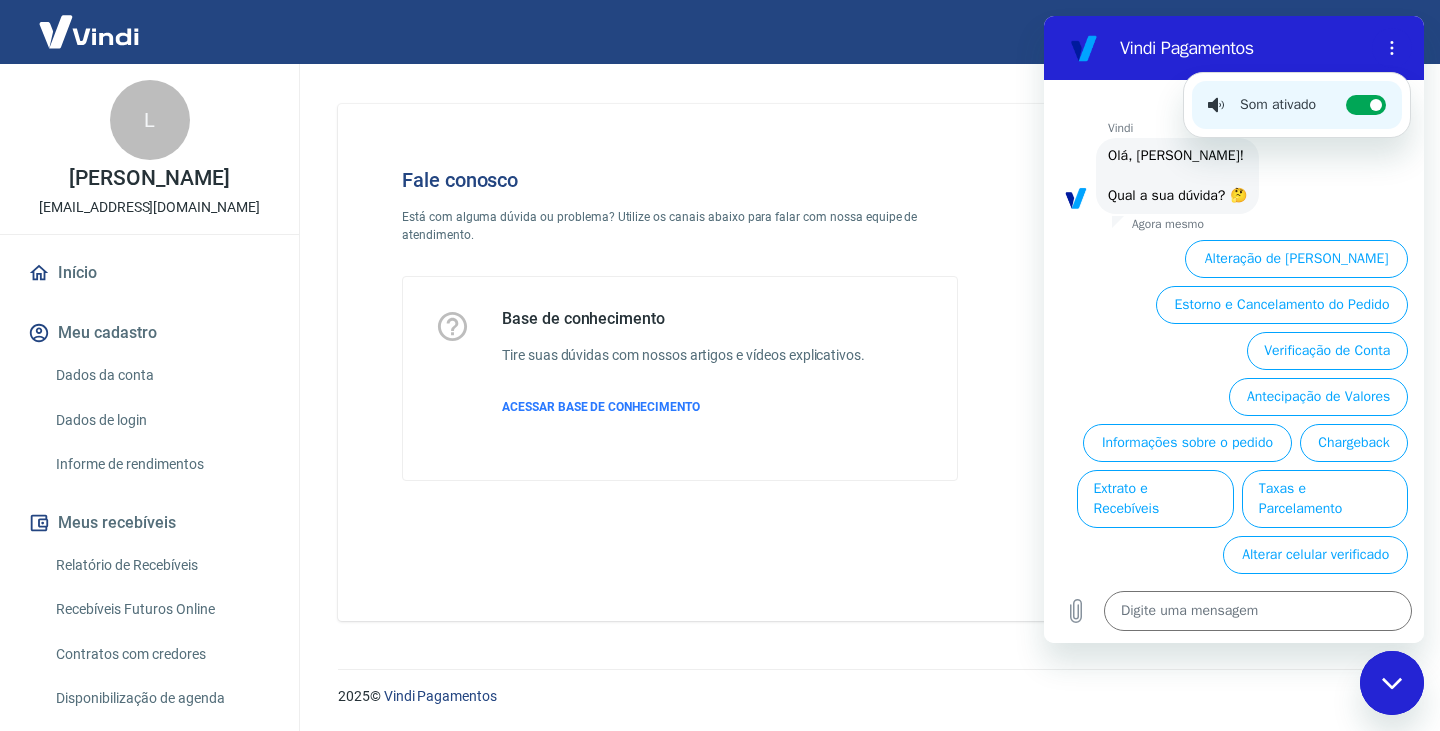 click on "2025  ©   Vindi Pagamentos" at bounding box center (865, 688) 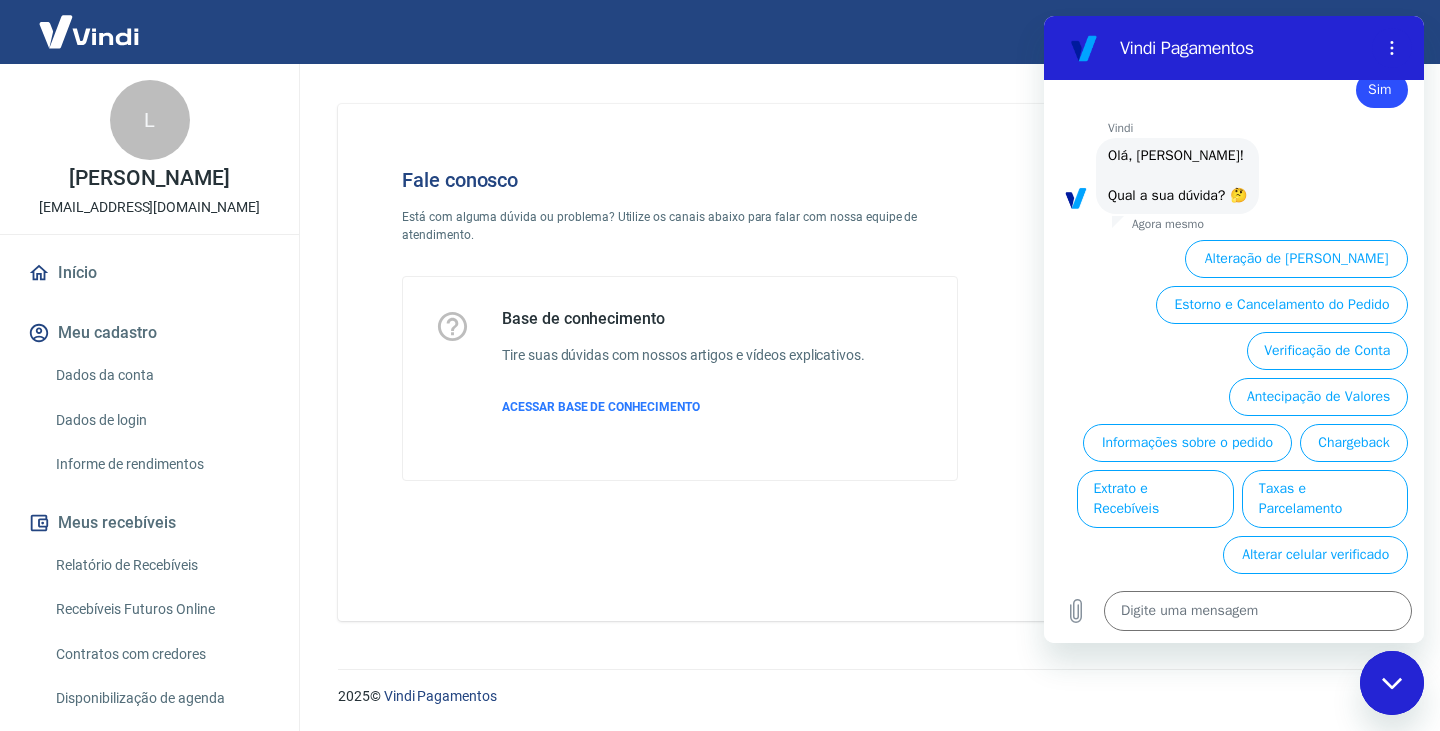 click at bounding box center [1392, 683] 